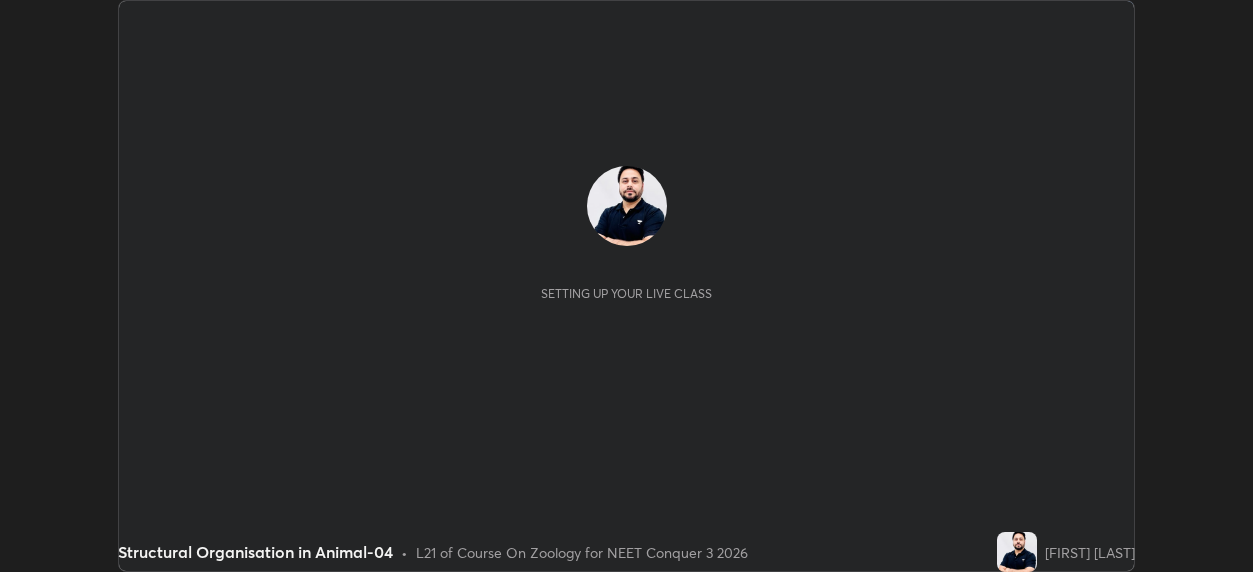 scroll, scrollTop: 0, scrollLeft: 0, axis: both 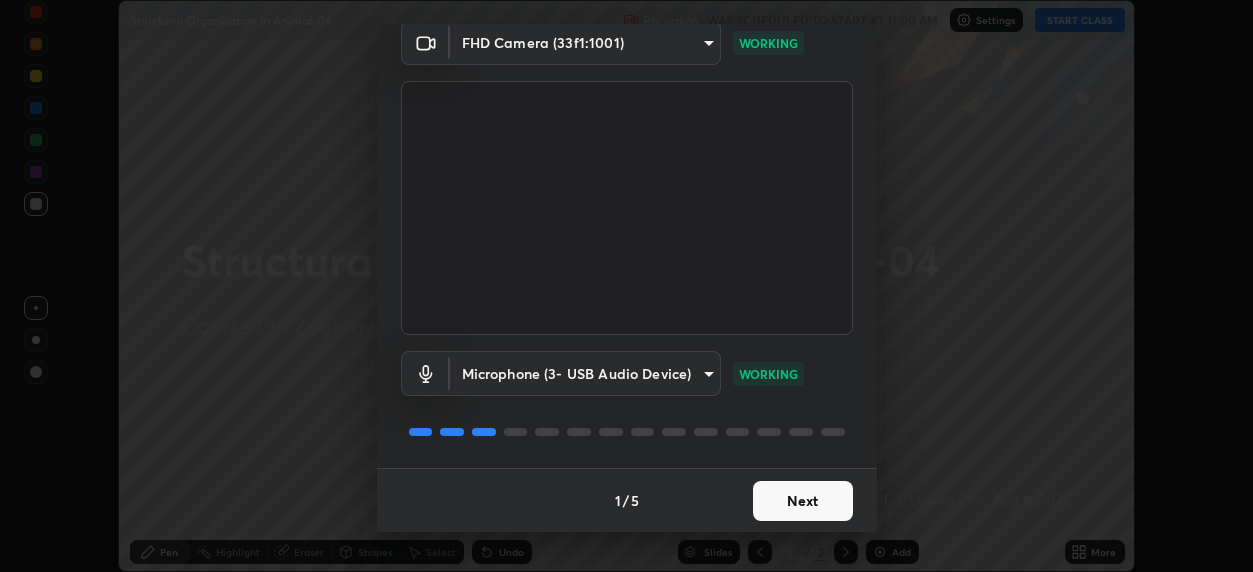 click on "Next" at bounding box center (803, 501) 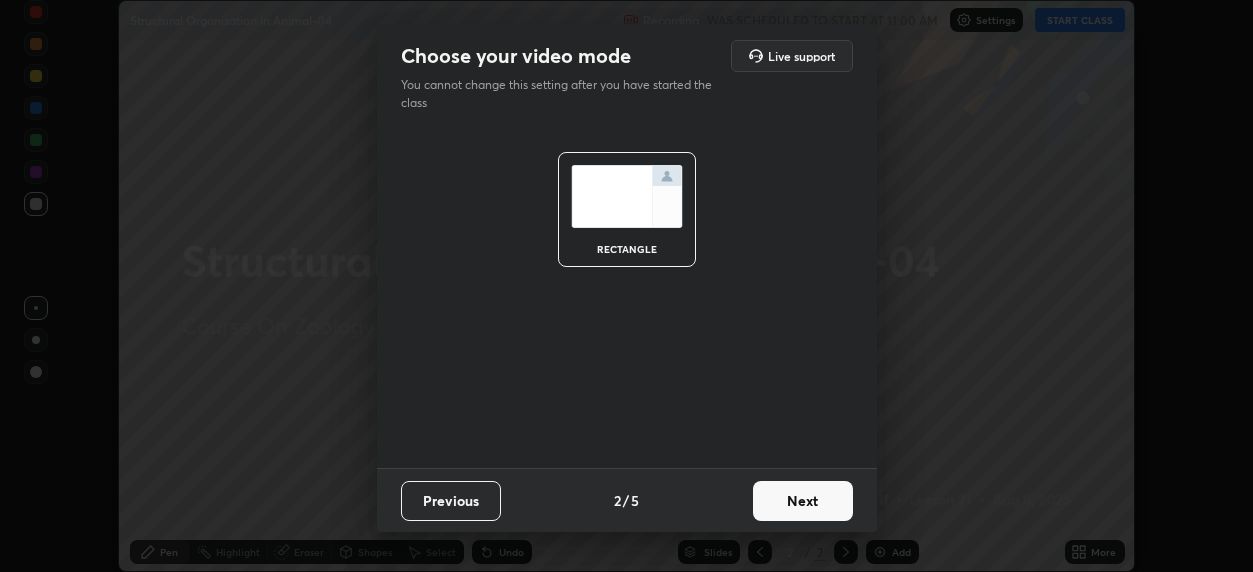 click on "Next" at bounding box center [803, 501] 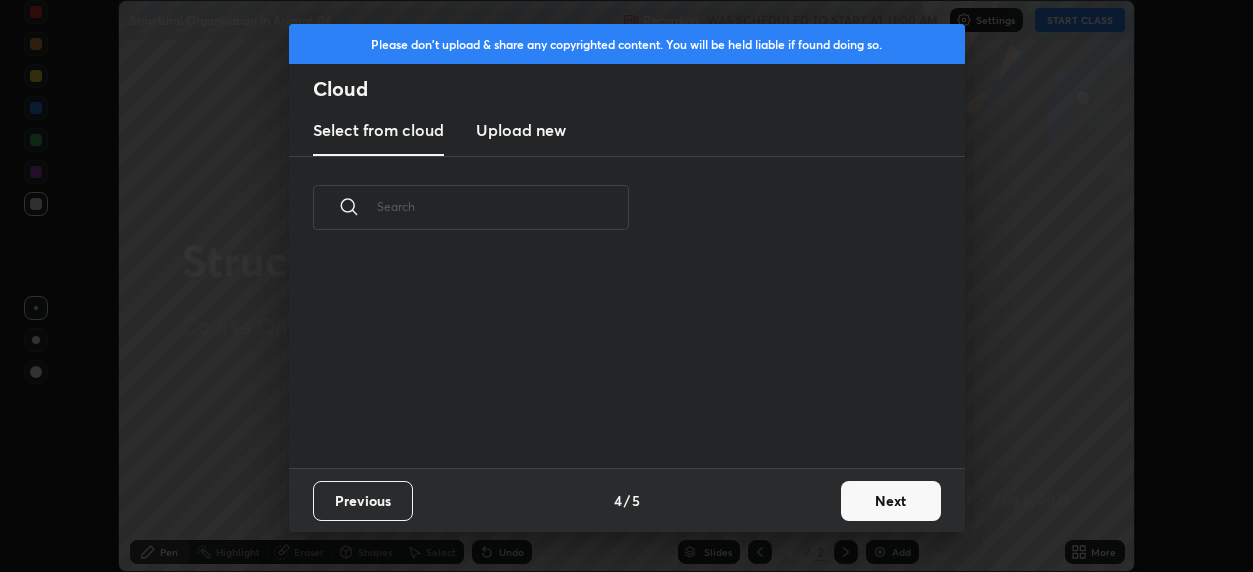 click on "Previous 4 / 5 Next" at bounding box center (627, 500) 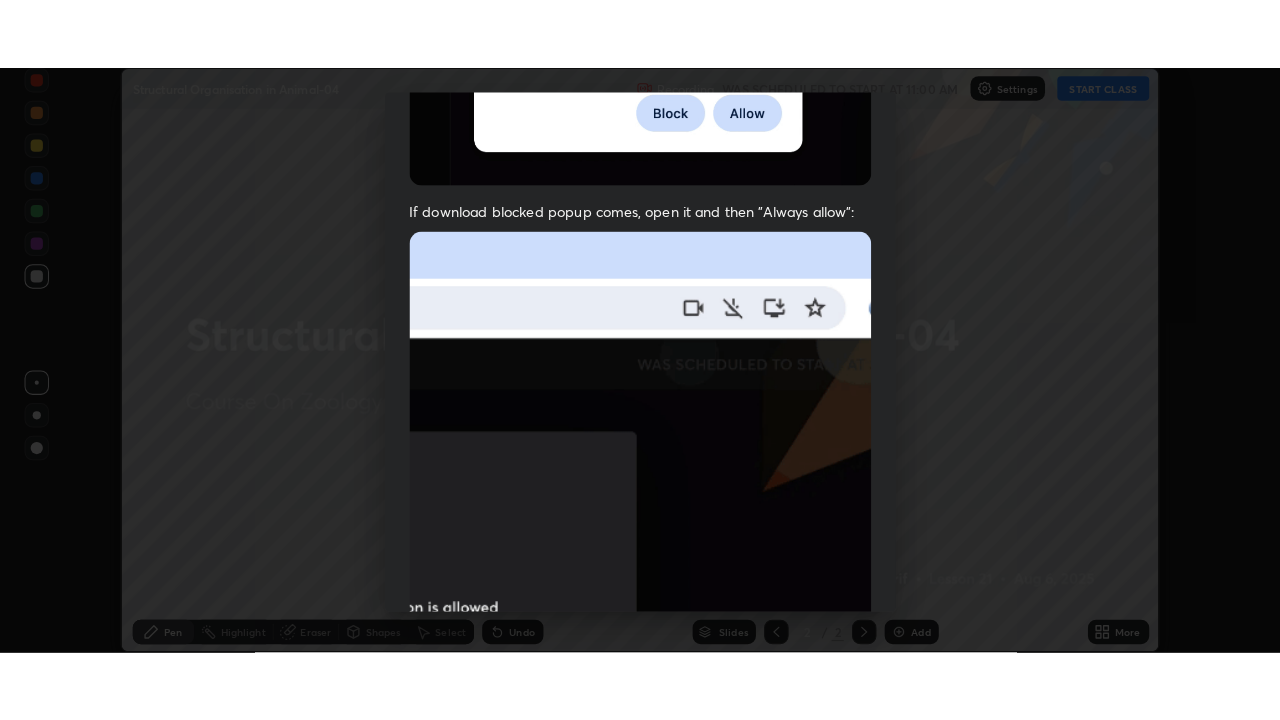 scroll, scrollTop: 492, scrollLeft: 0, axis: vertical 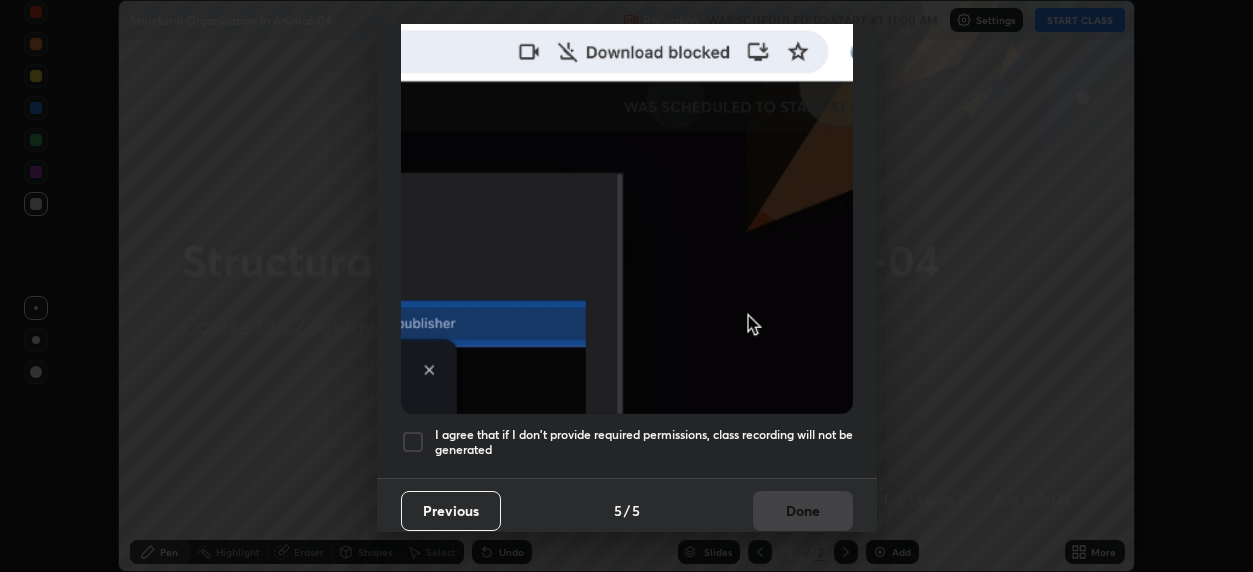 click on "Allow "Download multiple files" if prompted: If download blocked popup comes, open it and then "Always allow": I agree that if I don't provide required permissions, class recording will not be generated" at bounding box center [627, 57] 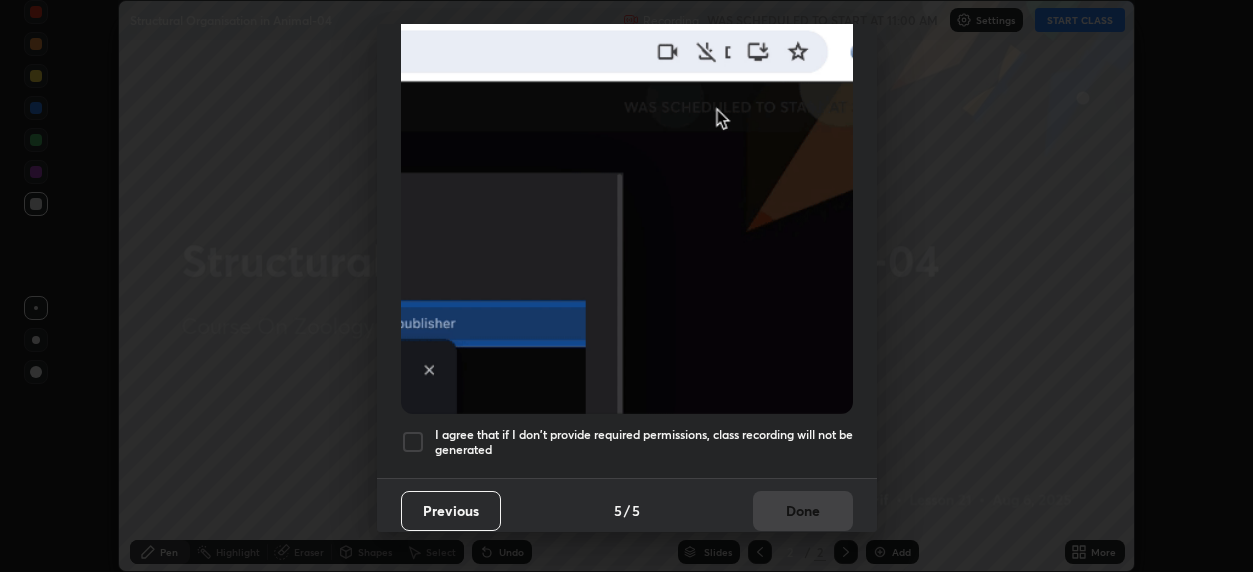 click on "Previous 5 / 5 Done" at bounding box center [627, 510] 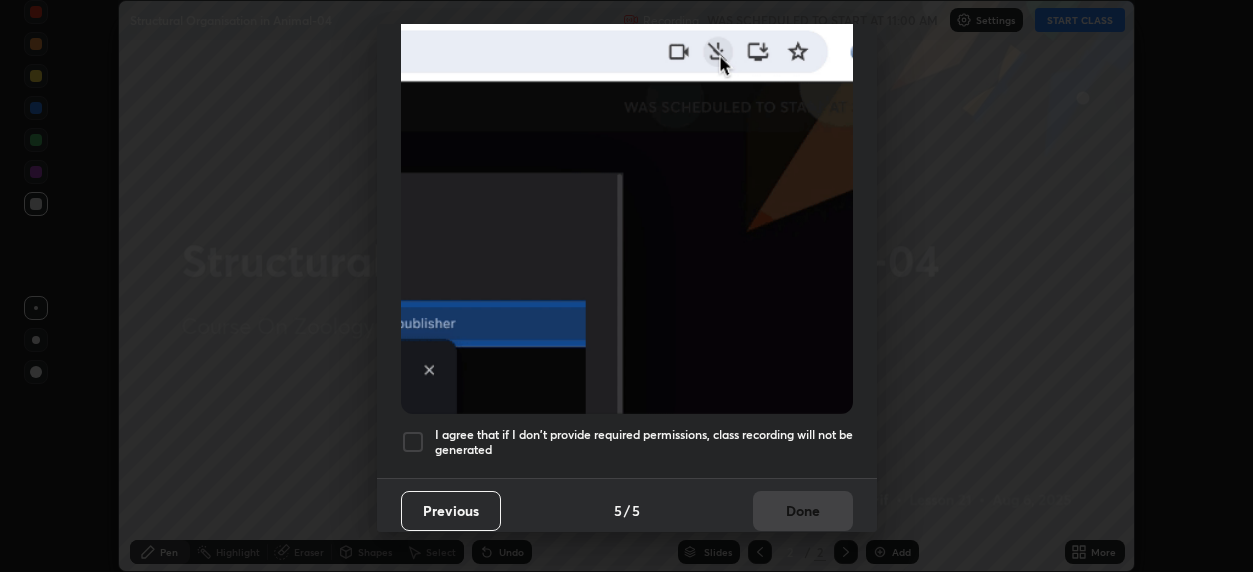 click on "I agree that if I don't provide required permissions, class recording will not be generated" at bounding box center [644, 442] 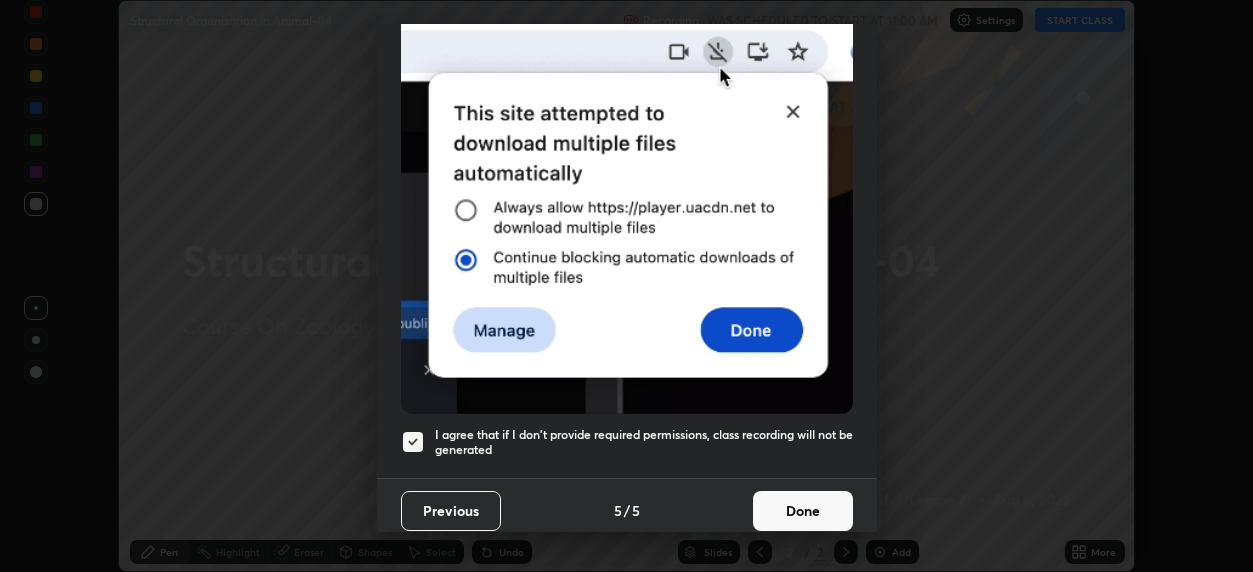 click on "Done" at bounding box center [803, 511] 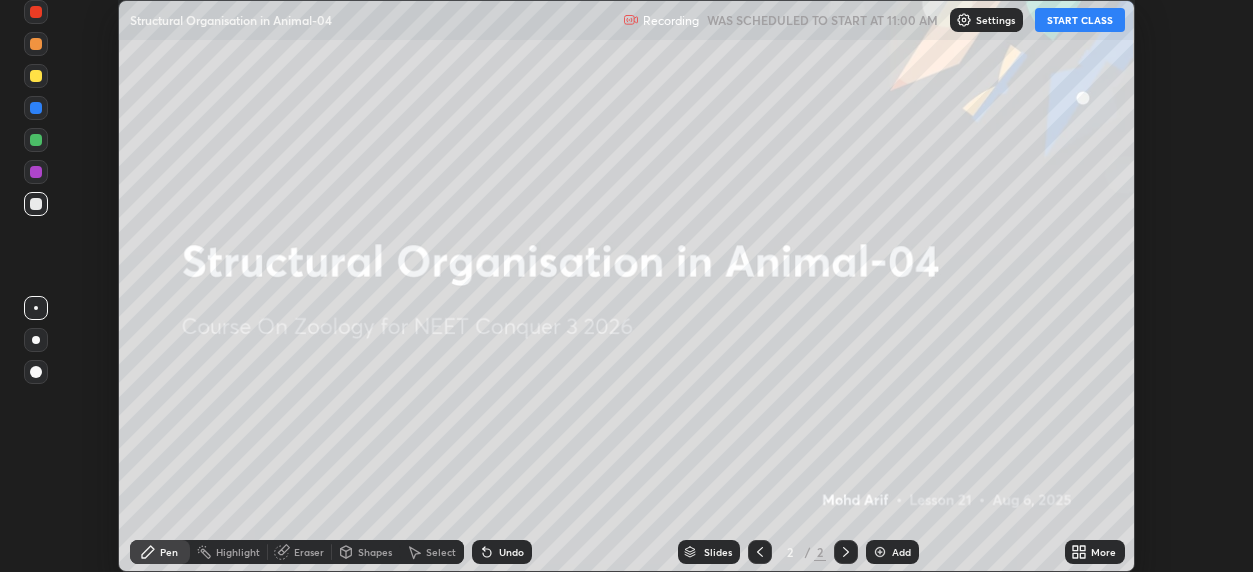 click on "More" at bounding box center [1103, 552] 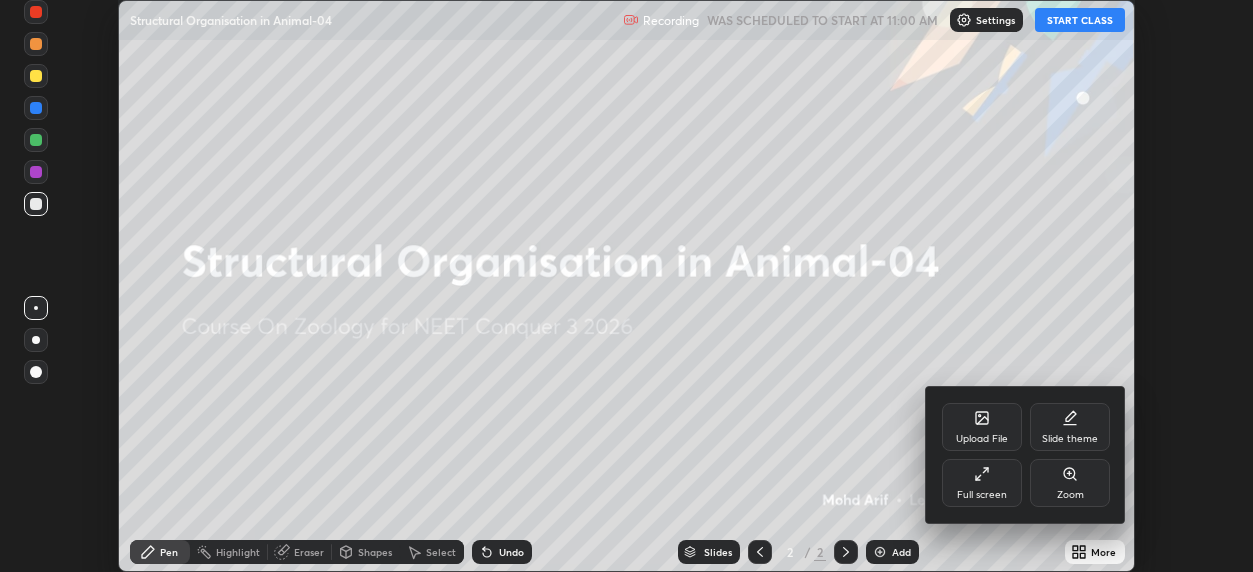 click on "Full screen" at bounding box center (982, 495) 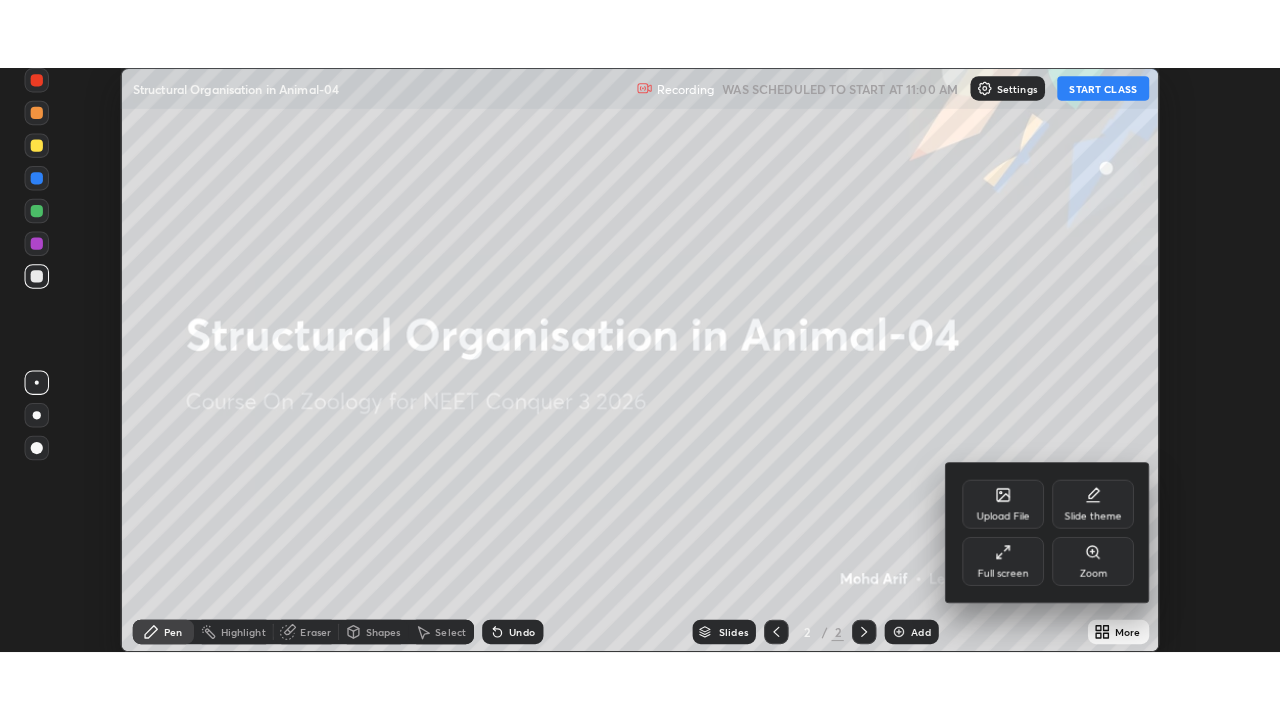 scroll, scrollTop: 99280, scrollLeft: 98720, axis: both 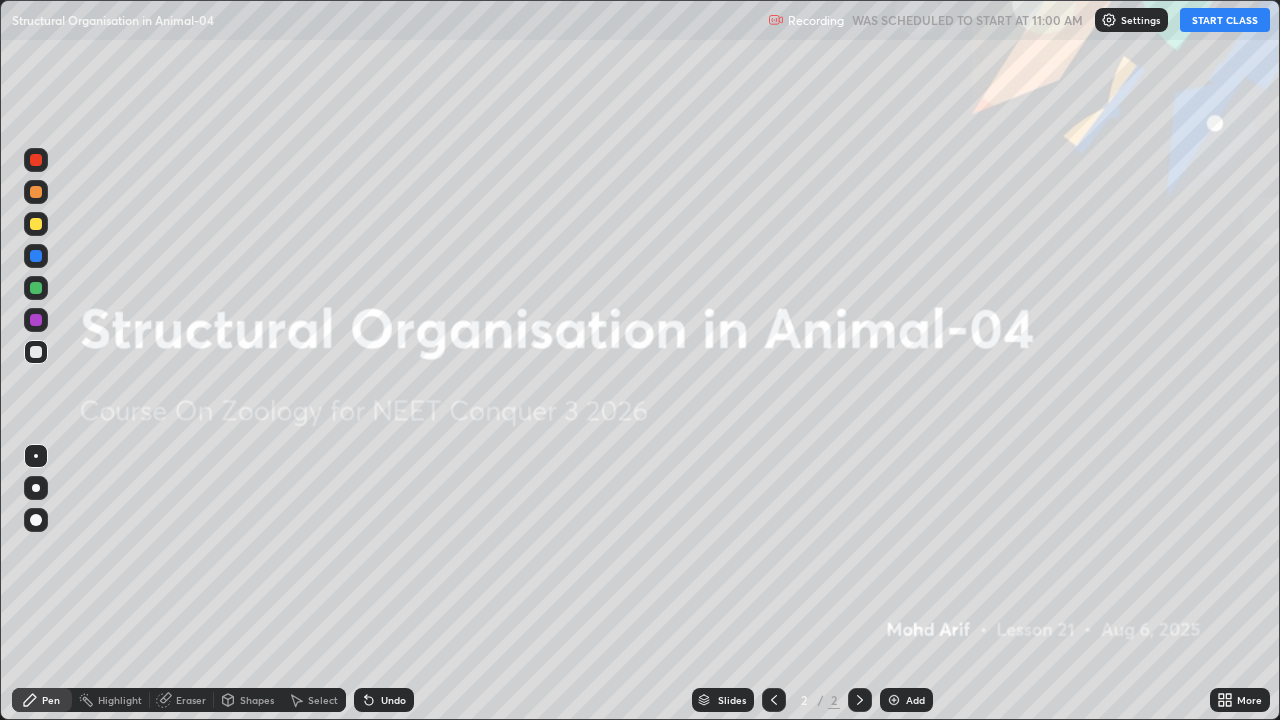 click on "START CLASS" at bounding box center [1225, 20] 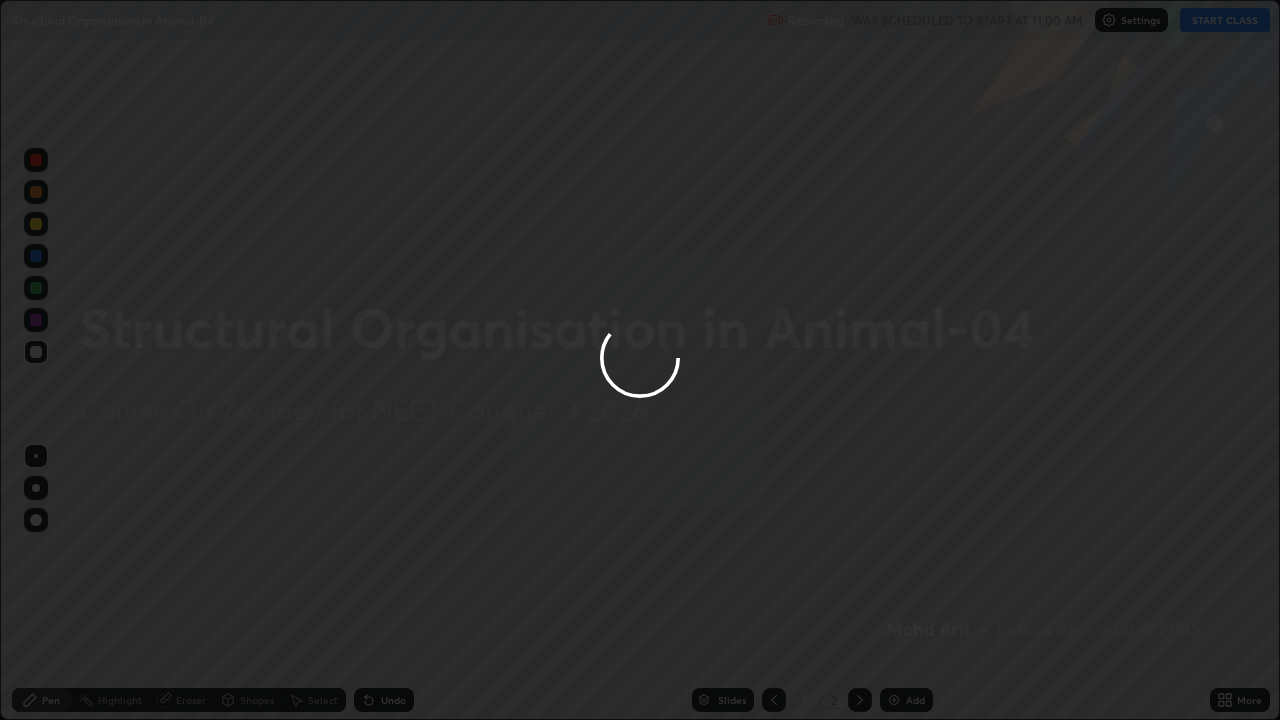 click at bounding box center [640, 360] 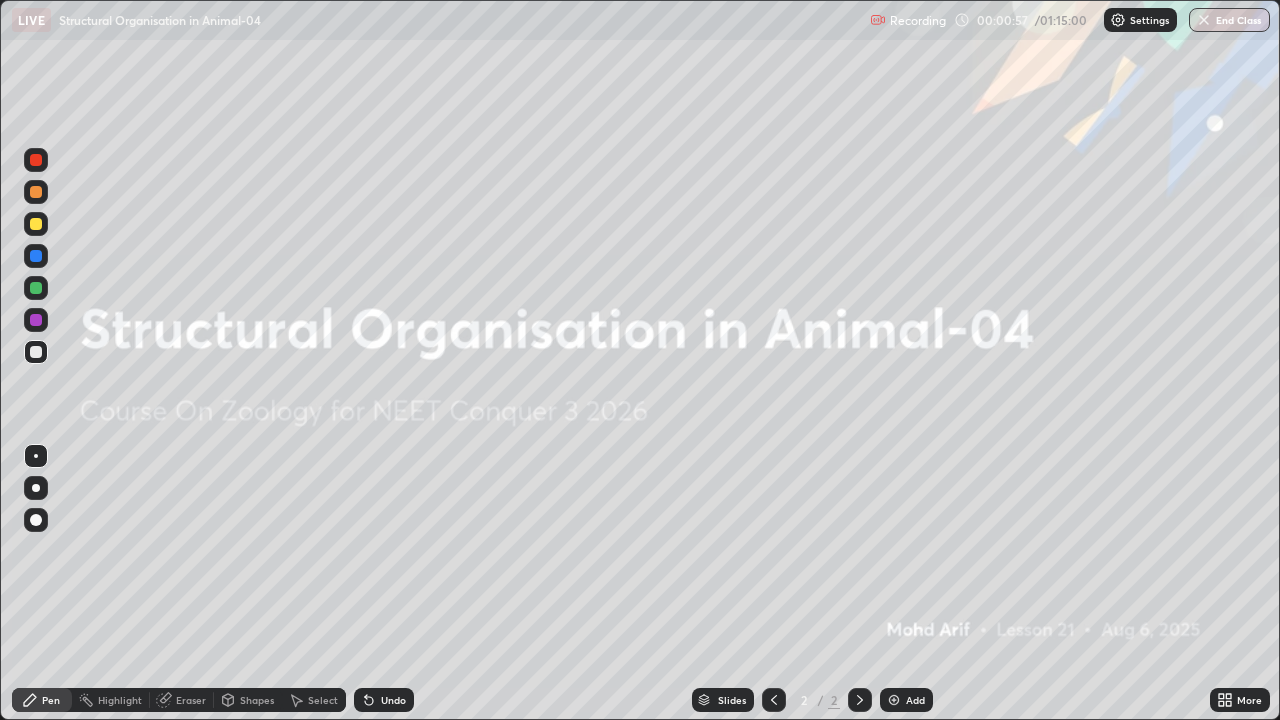 click on "Add" at bounding box center [906, 700] 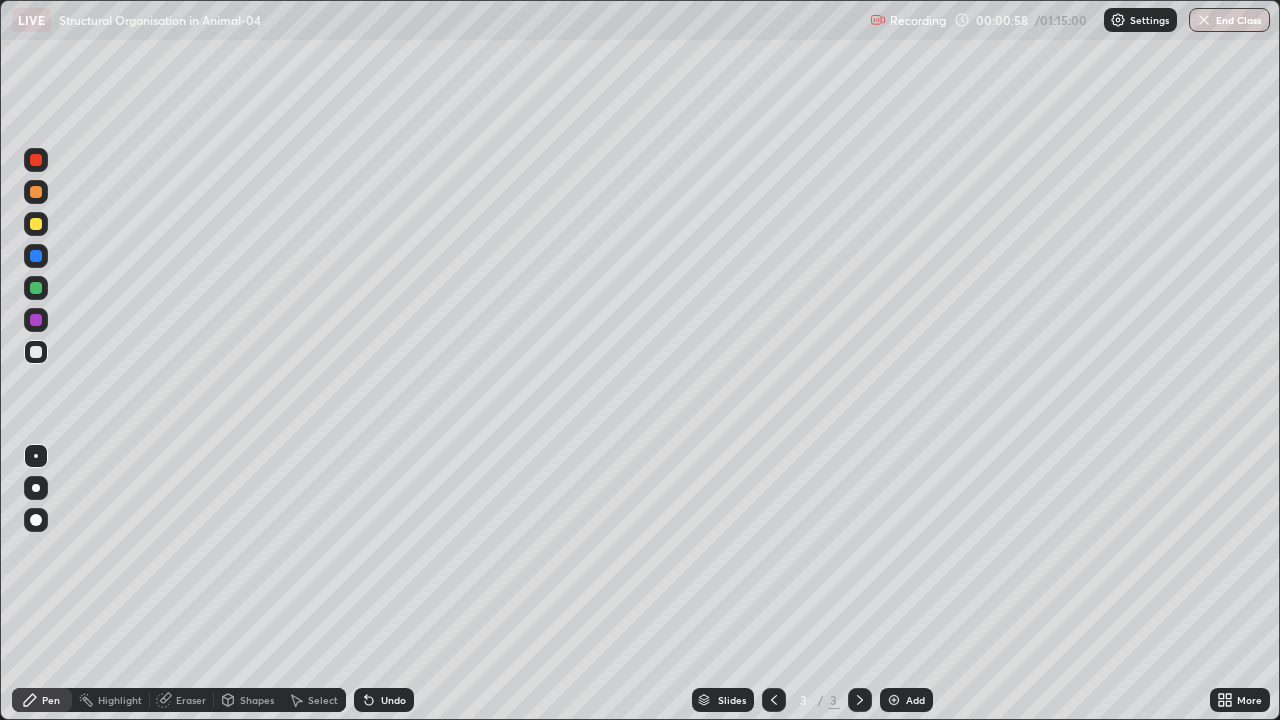 click at bounding box center [36, 520] 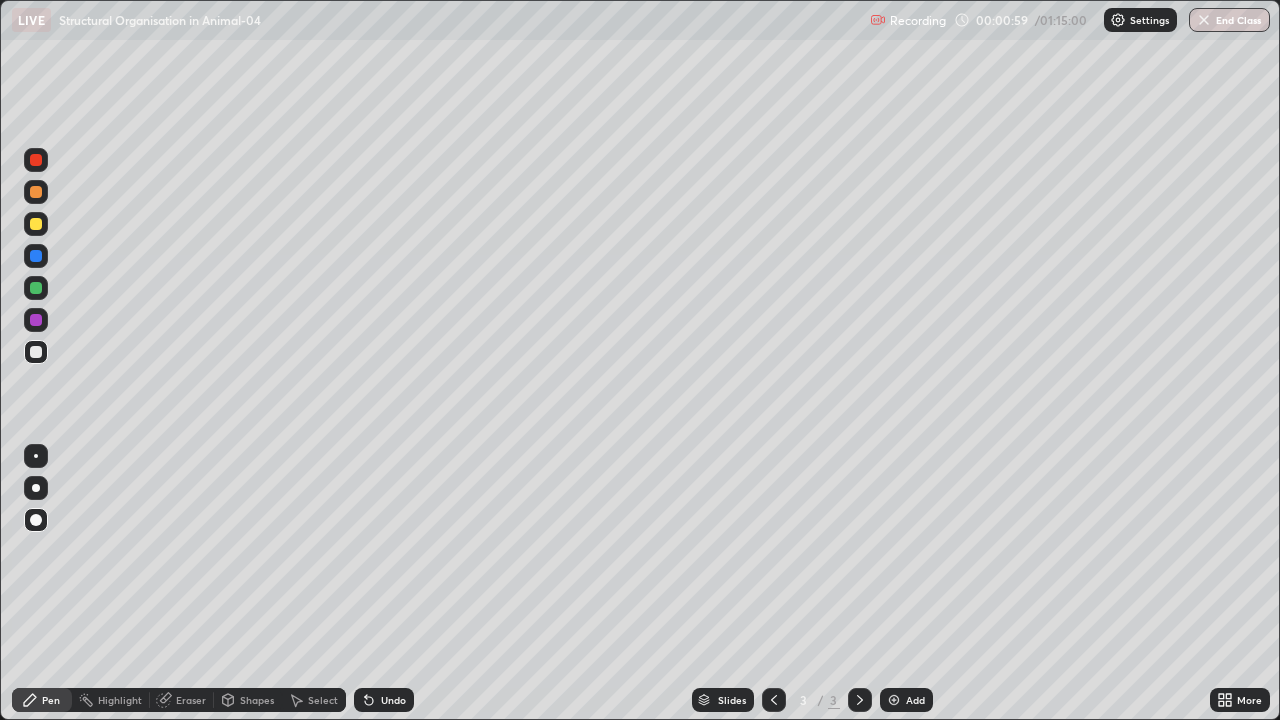 click at bounding box center (36, 520) 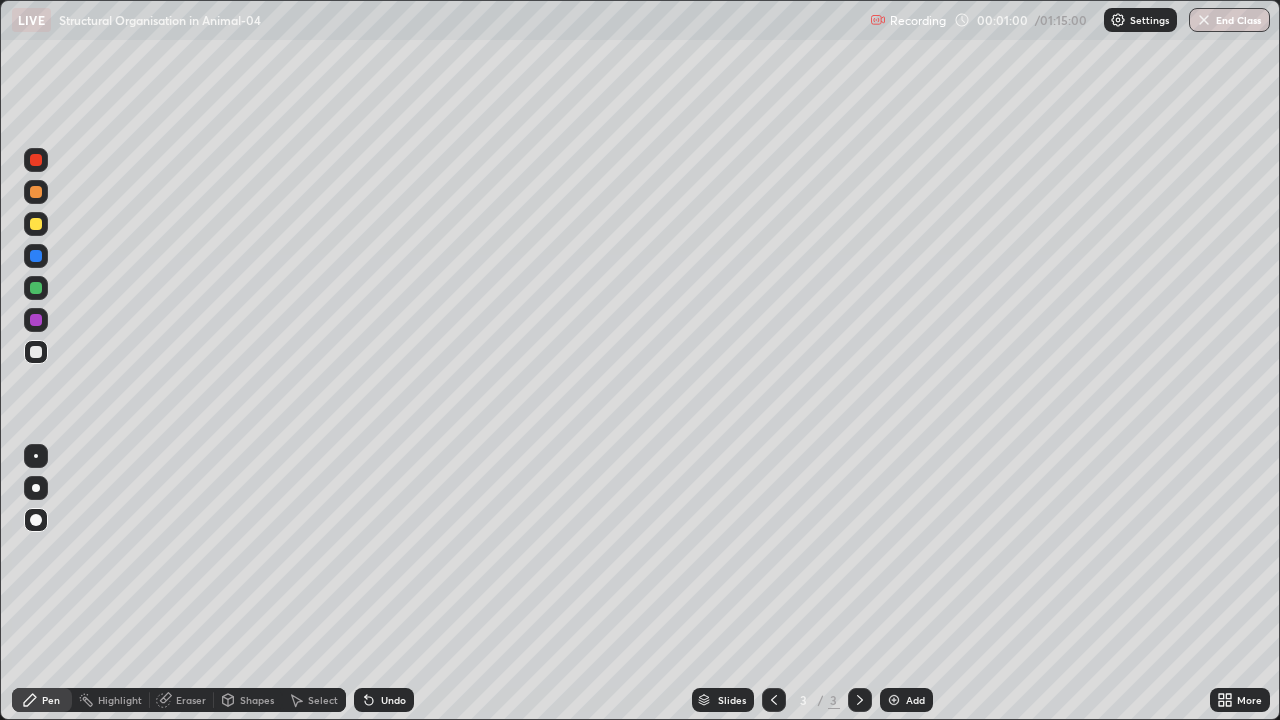 click at bounding box center [36, 224] 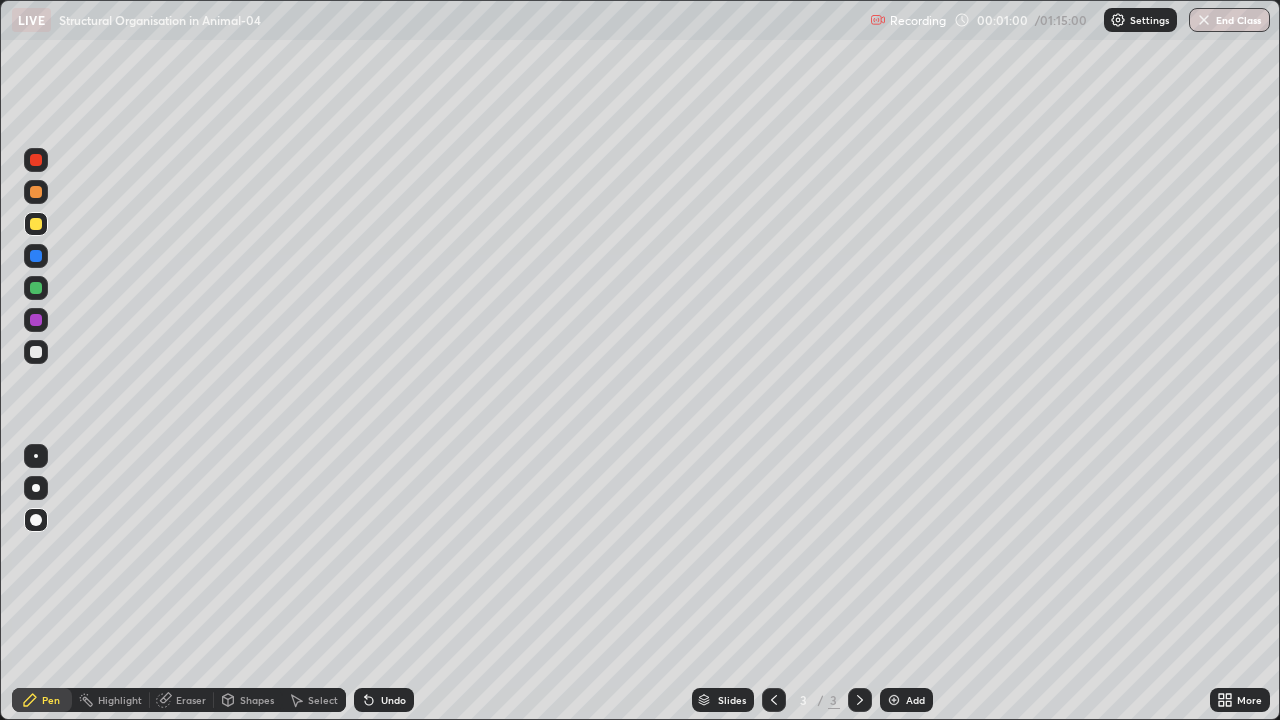 click at bounding box center [36, 224] 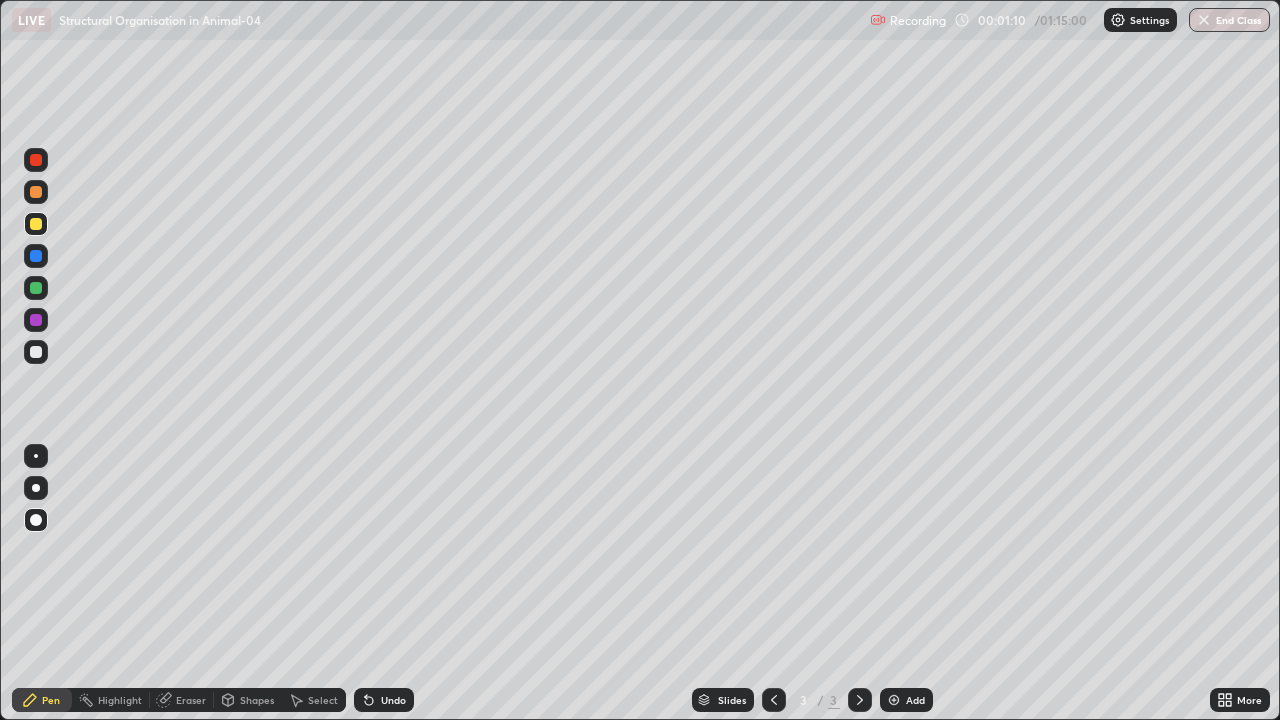 click at bounding box center (36, 192) 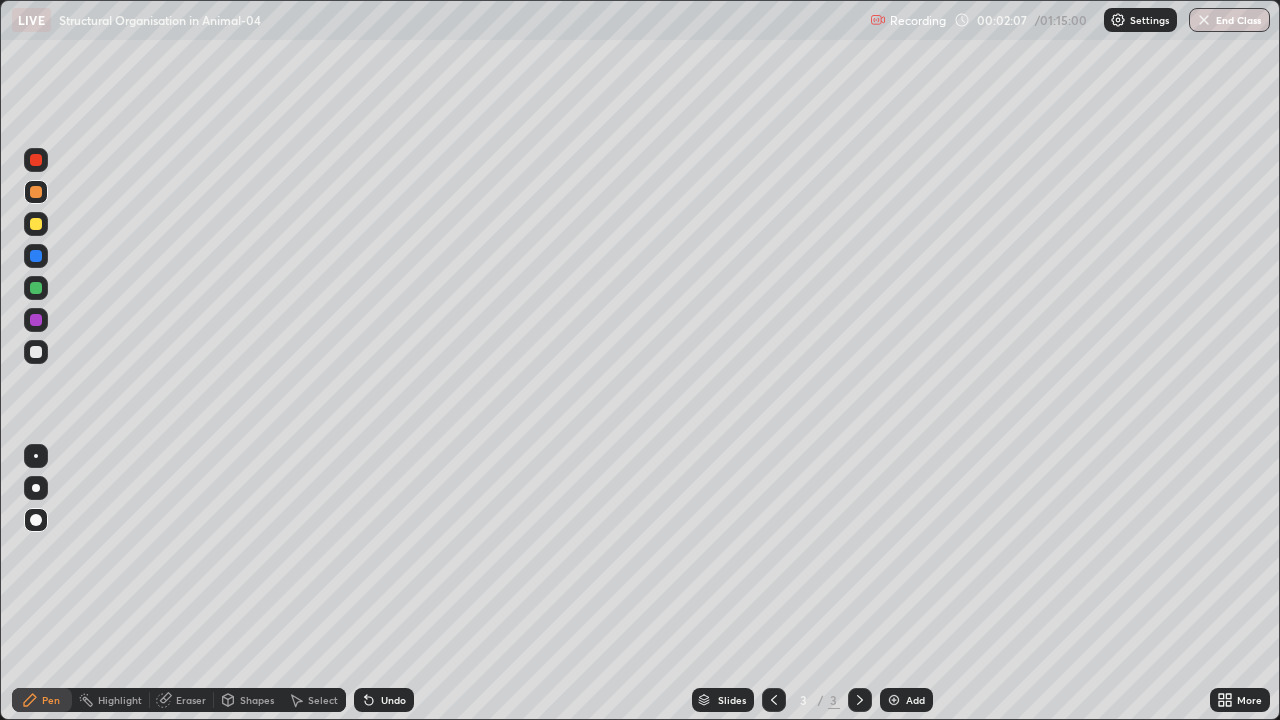click at bounding box center (36, 224) 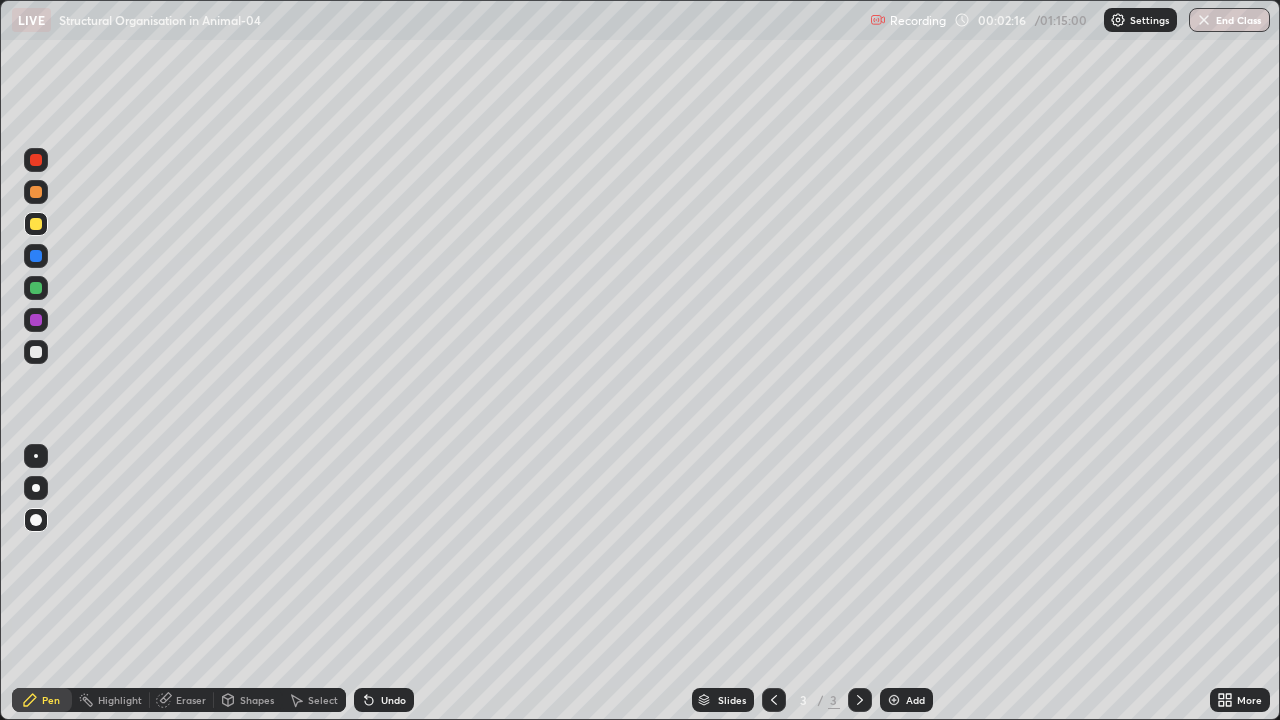 click at bounding box center [36, 256] 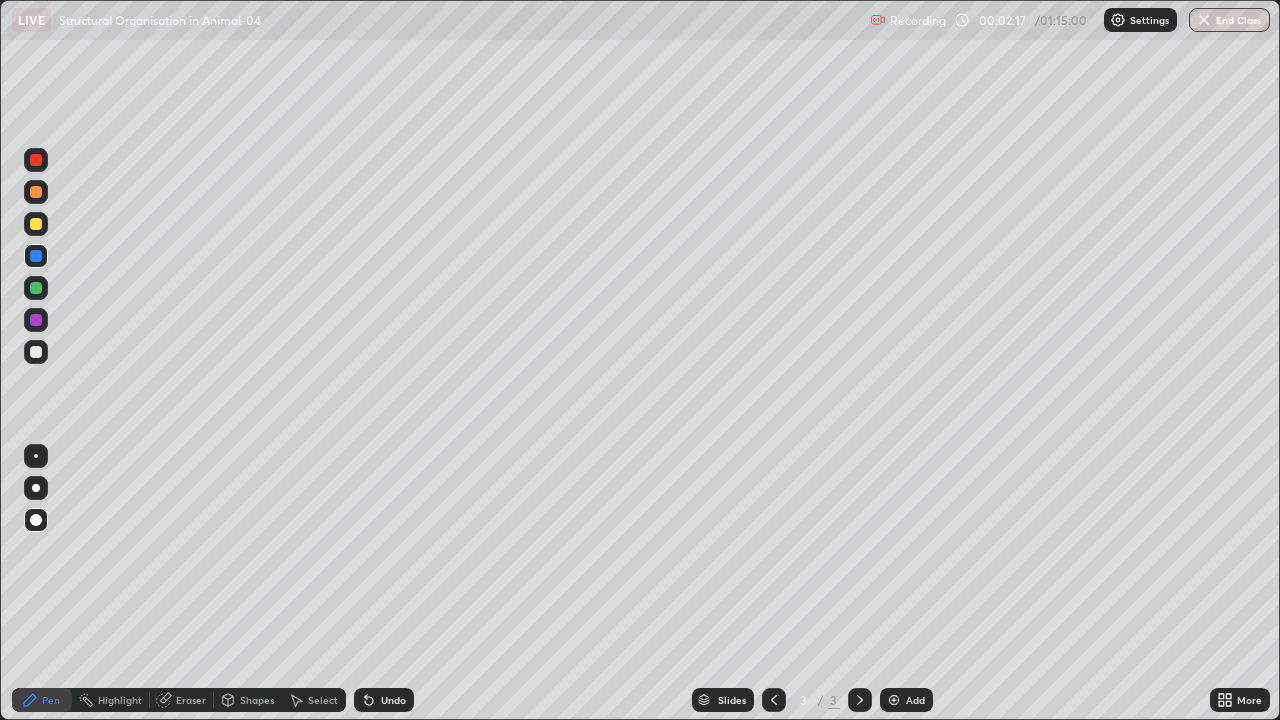 click at bounding box center (36, 256) 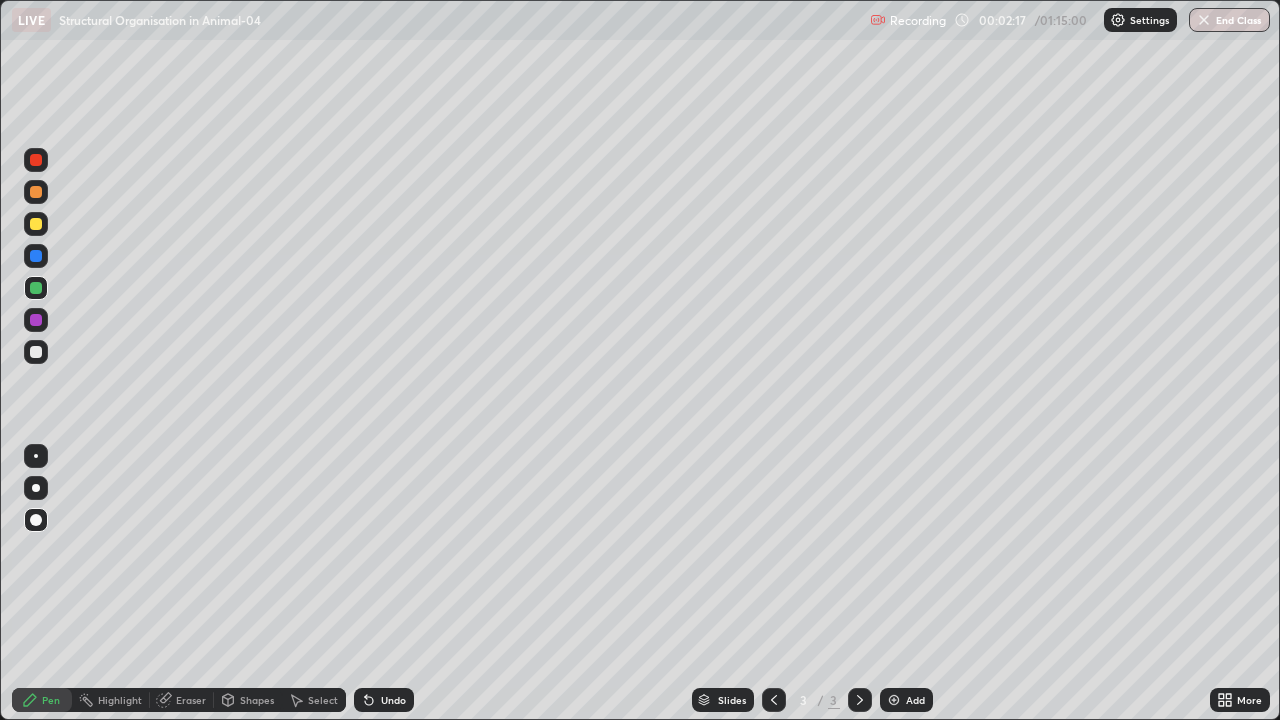 click at bounding box center [36, 288] 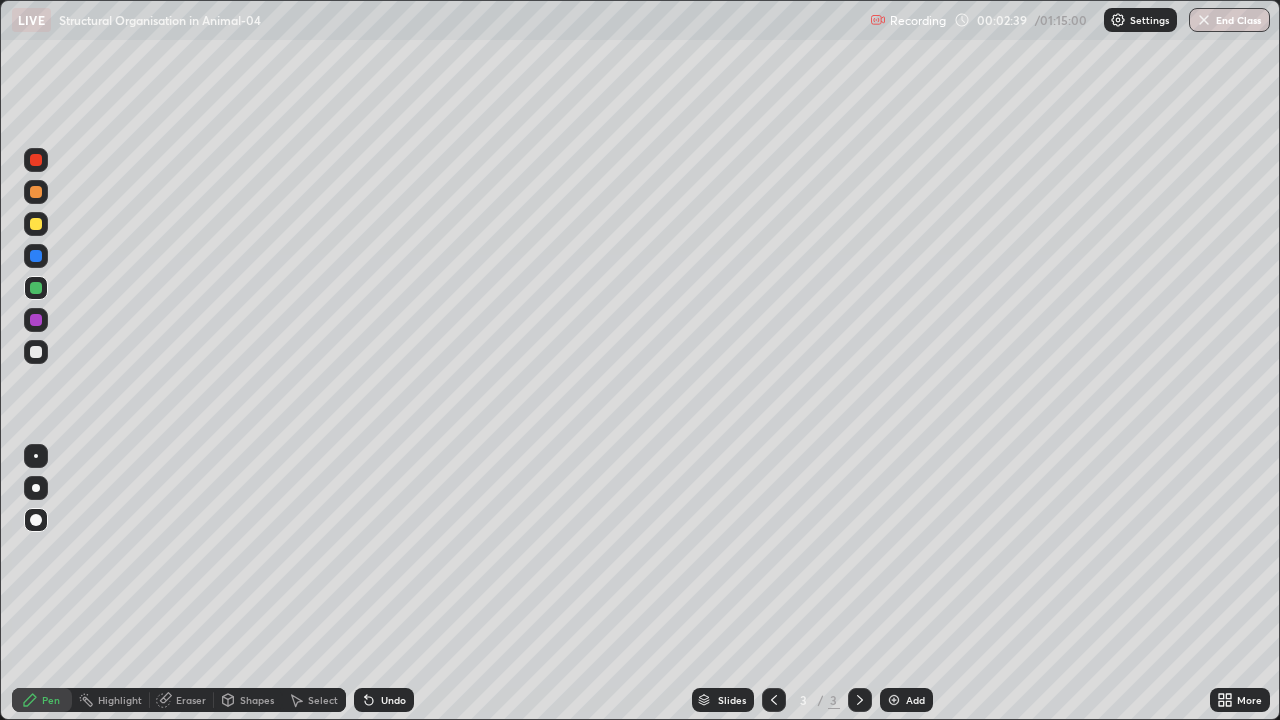 click at bounding box center (36, 352) 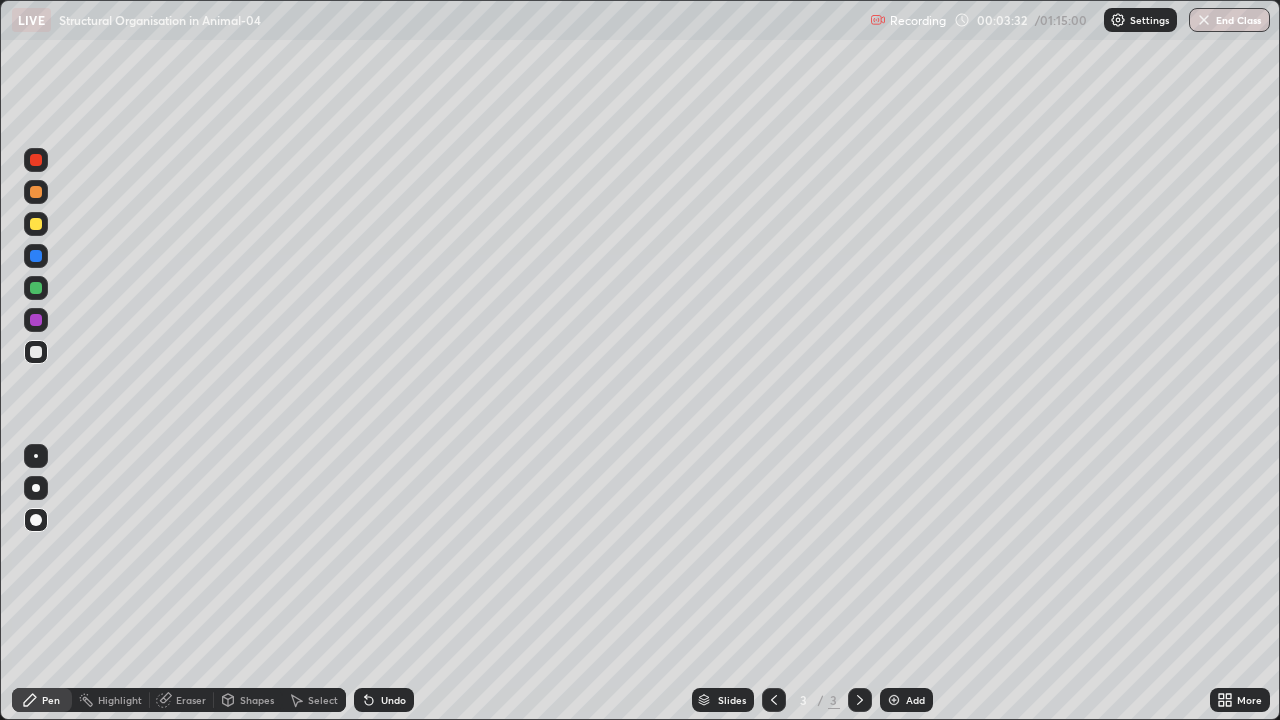 click at bounding box center [36, 288] 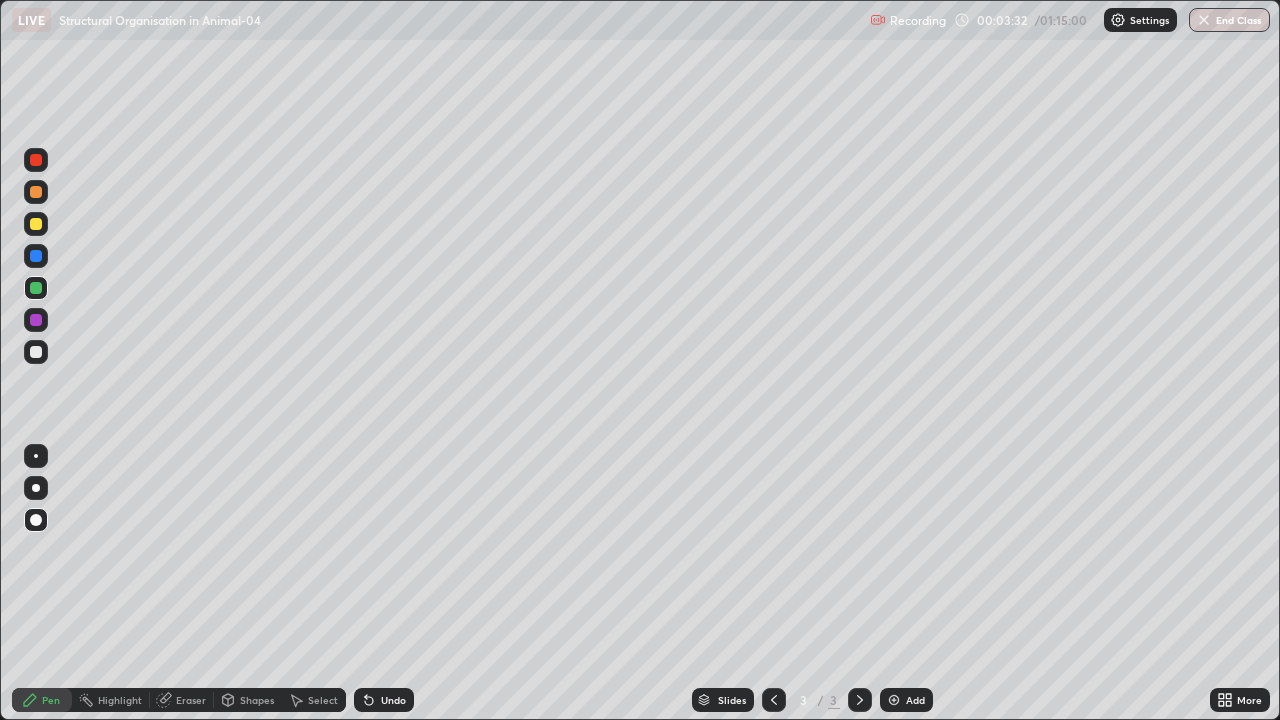 click at bounding box center [36, 288] 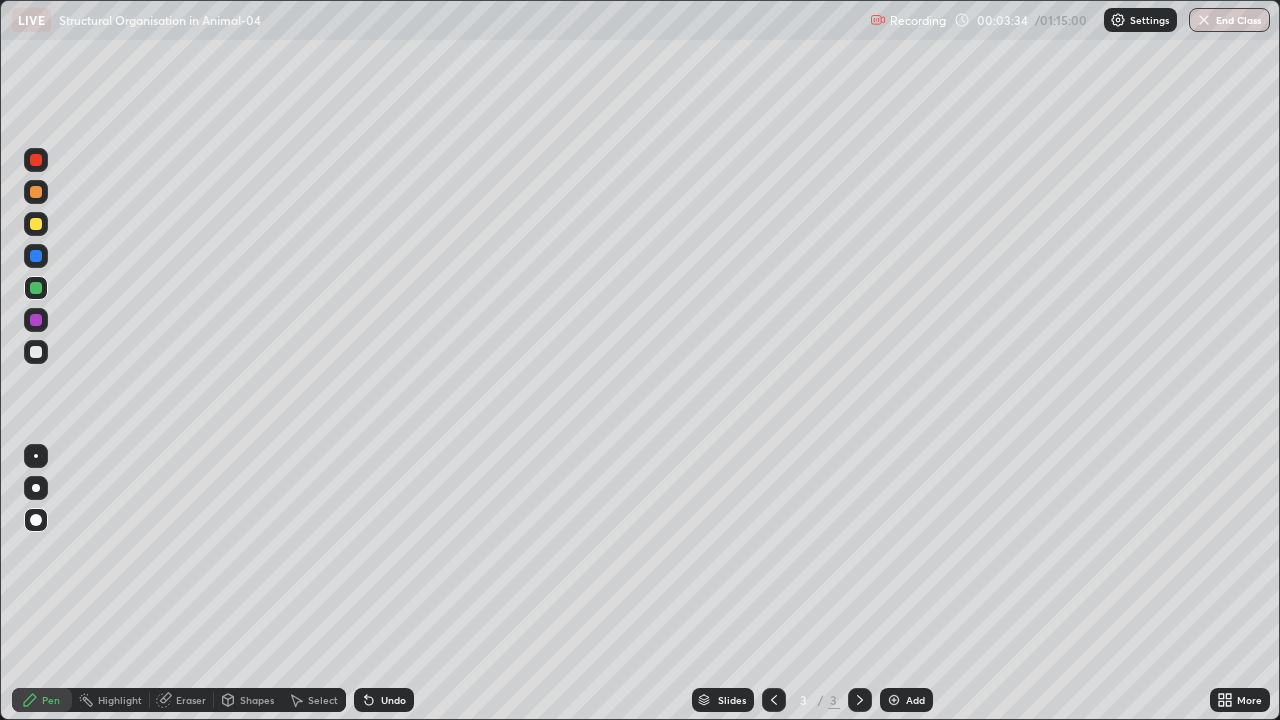 click at bounding box center (36, 192) 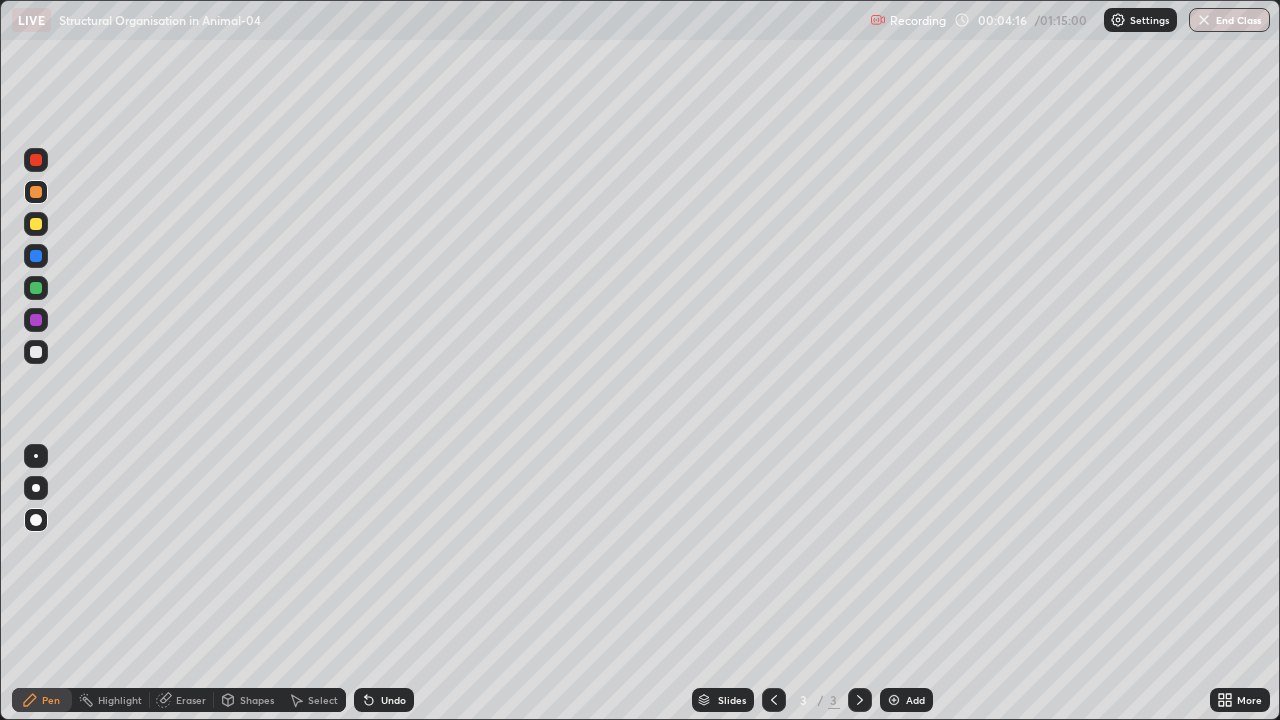 click on "Undo" at bounding box center (393, 700) 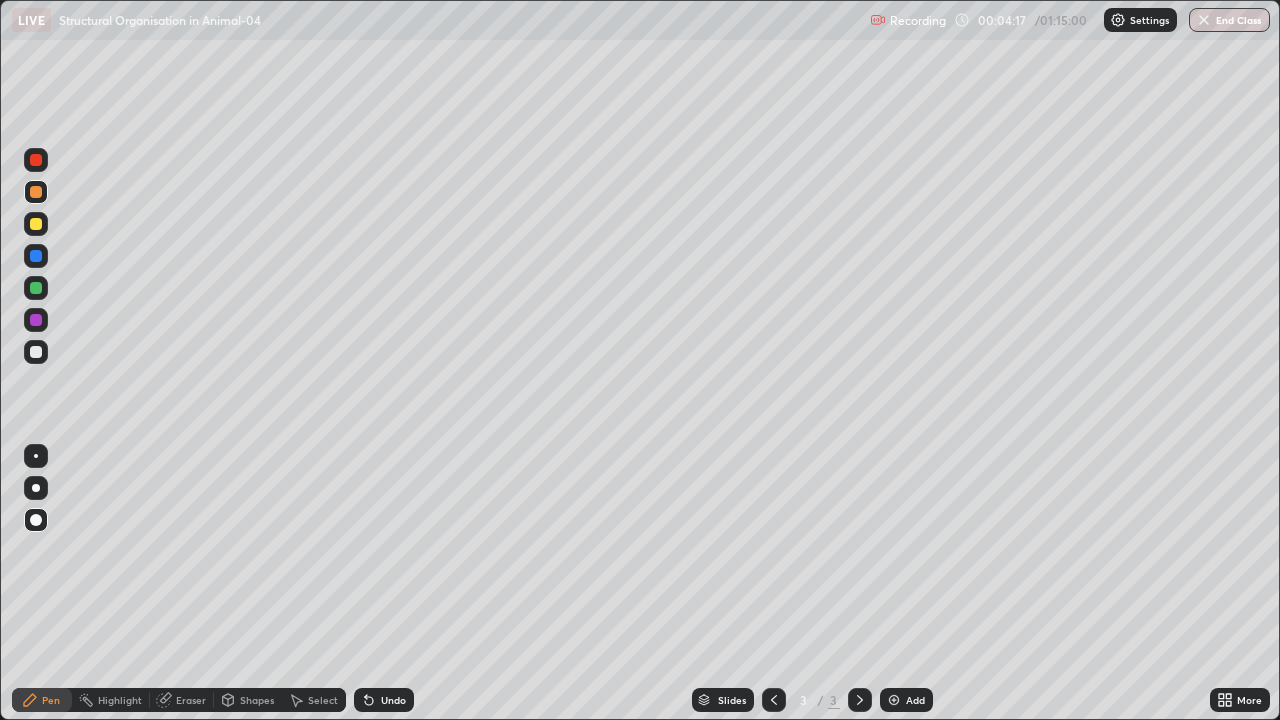 click on "Undo" at bounding box center [393, 700] 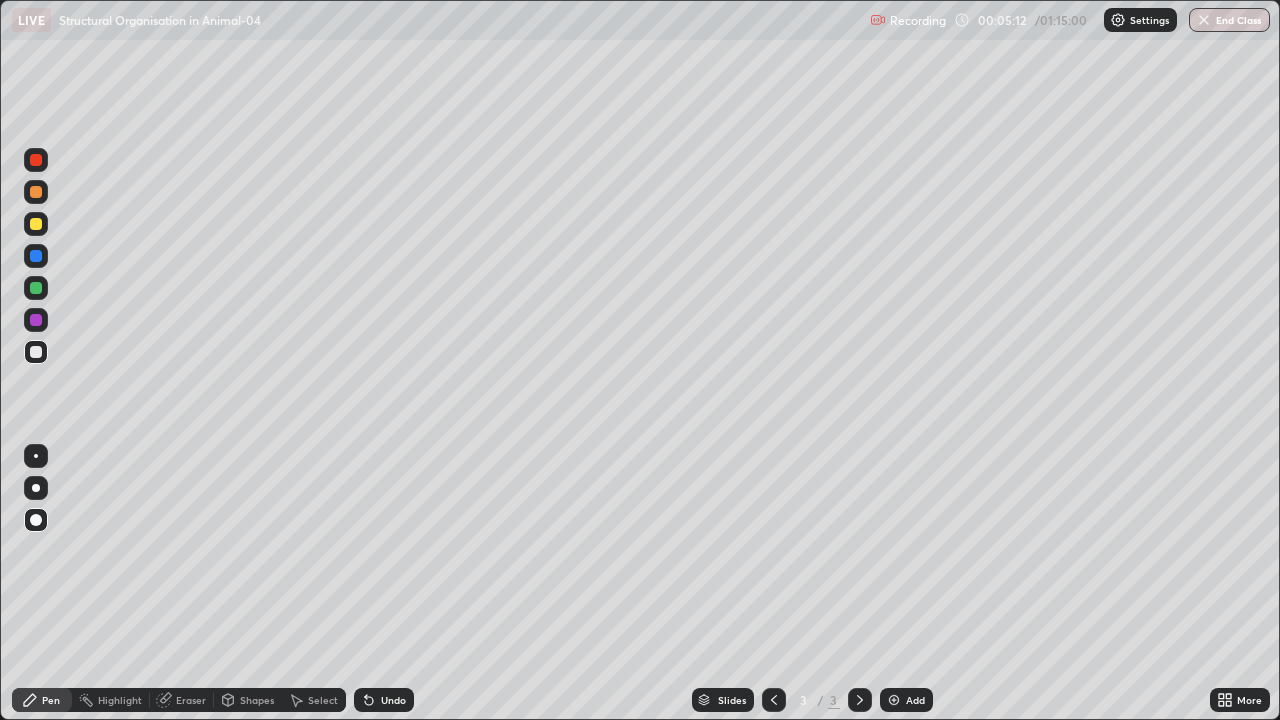 click at bounding box center [36, 488] 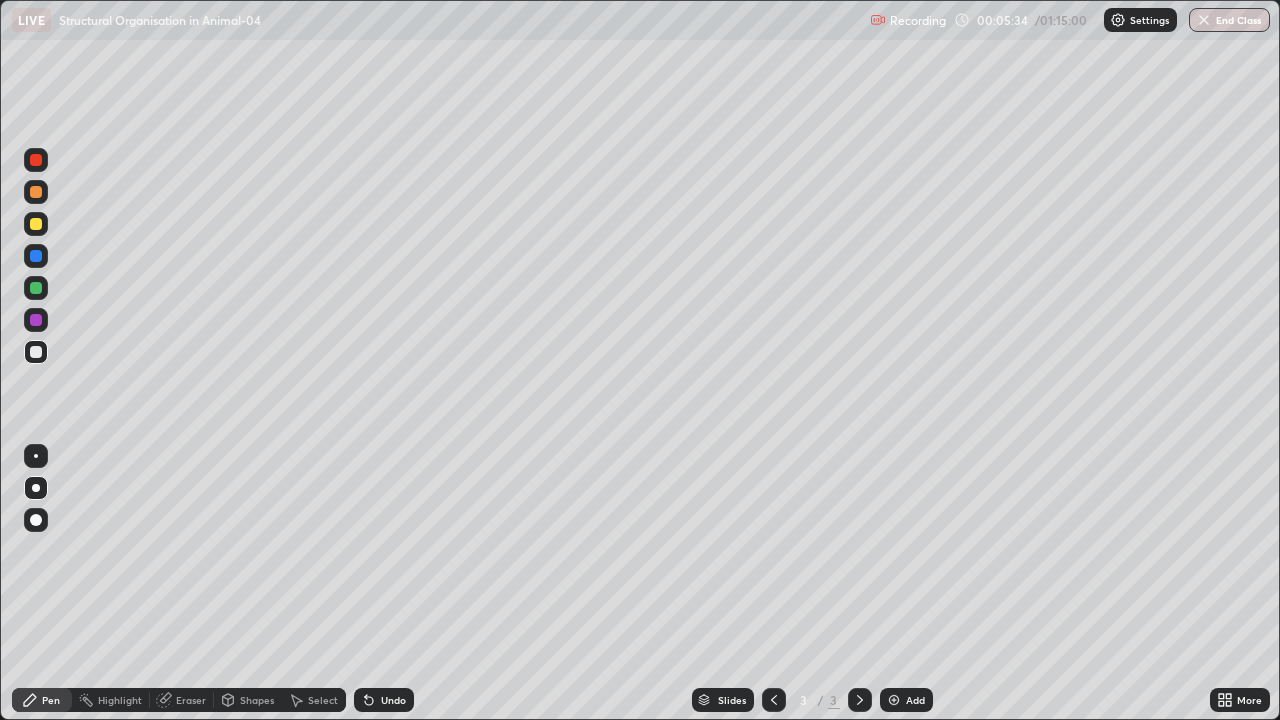click on "Undo" at bounding box center [384, 700] 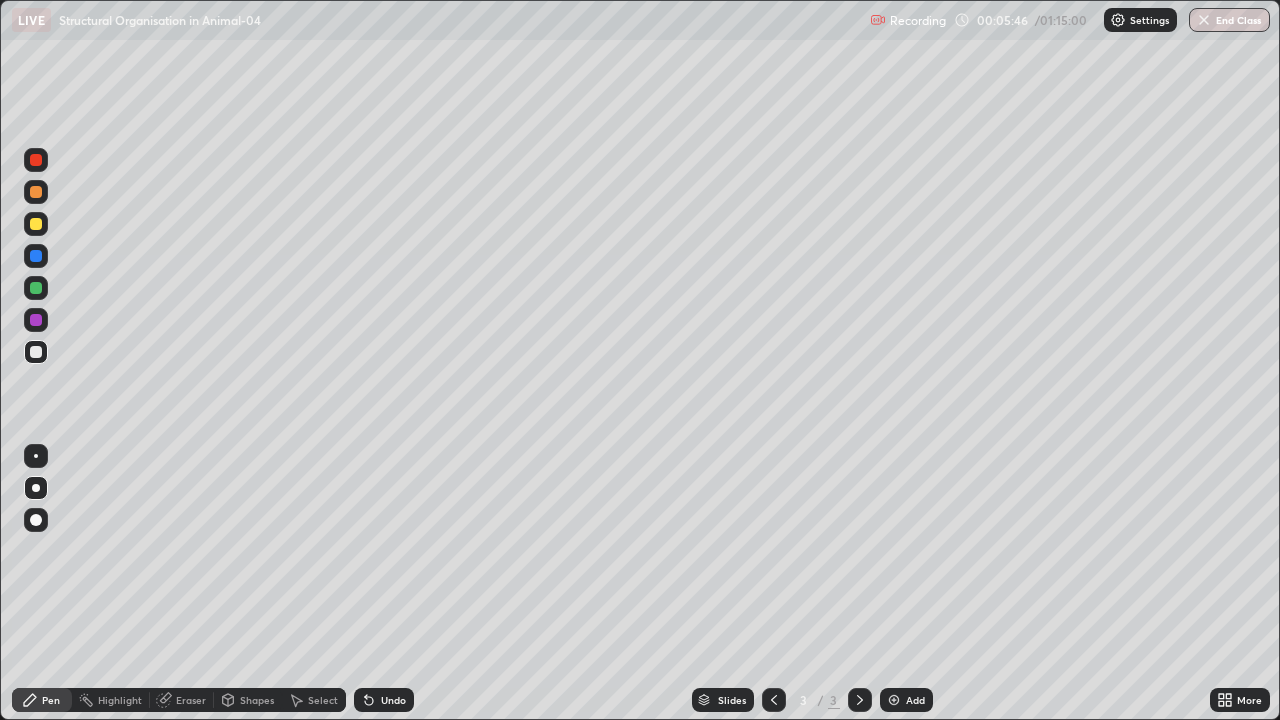 click at bounding box center (36, 224) 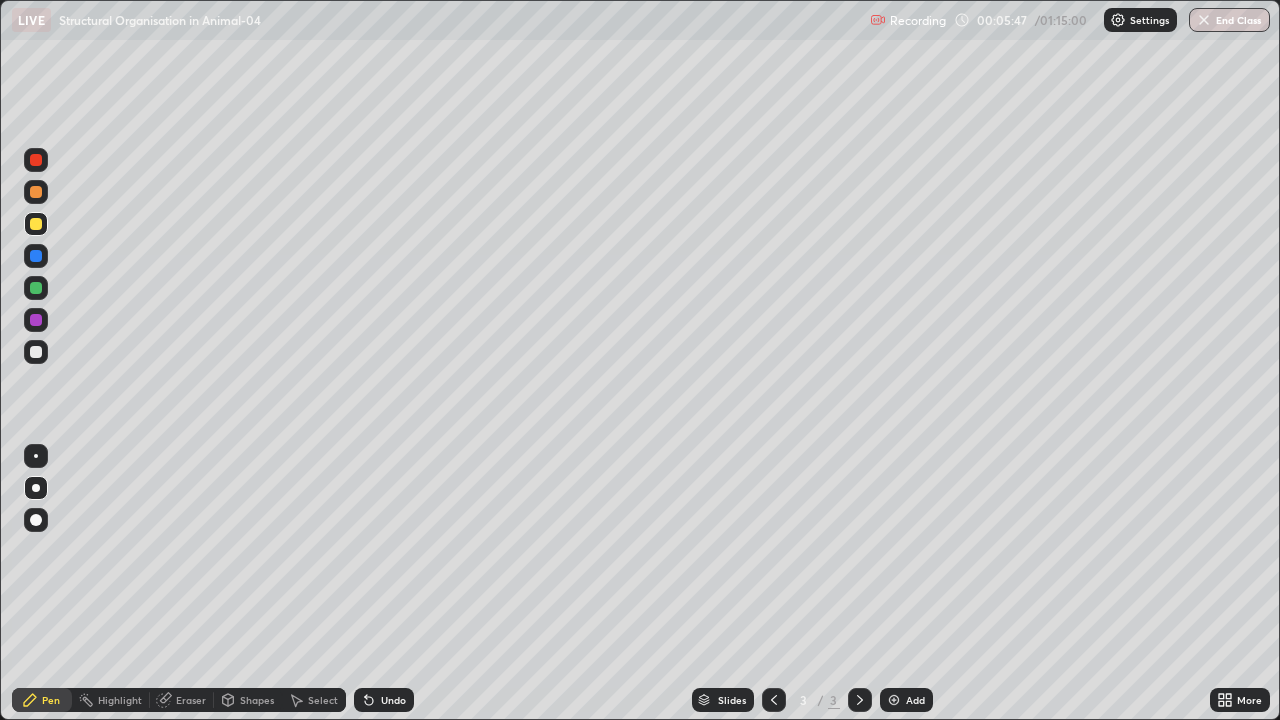 click at bounding box center (36, 520) 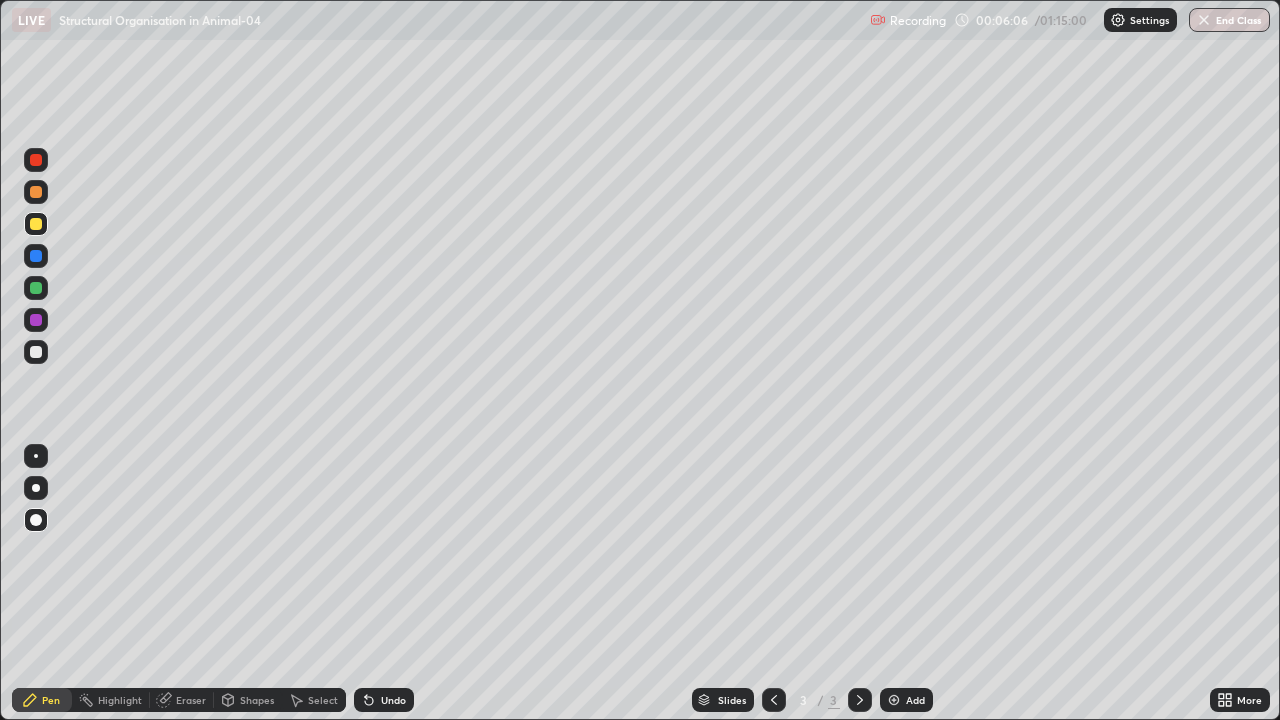 click on "Undo" at bounding box center (393, 700) 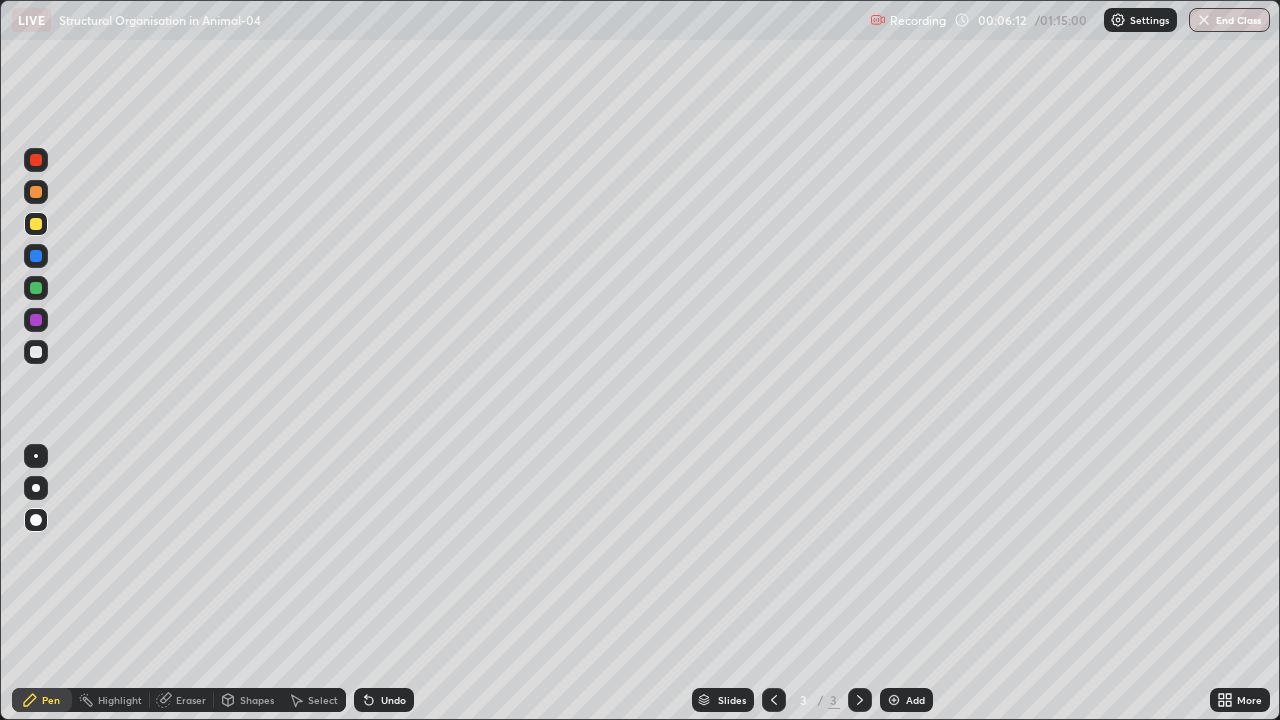 click at bounding box center [36, 160] 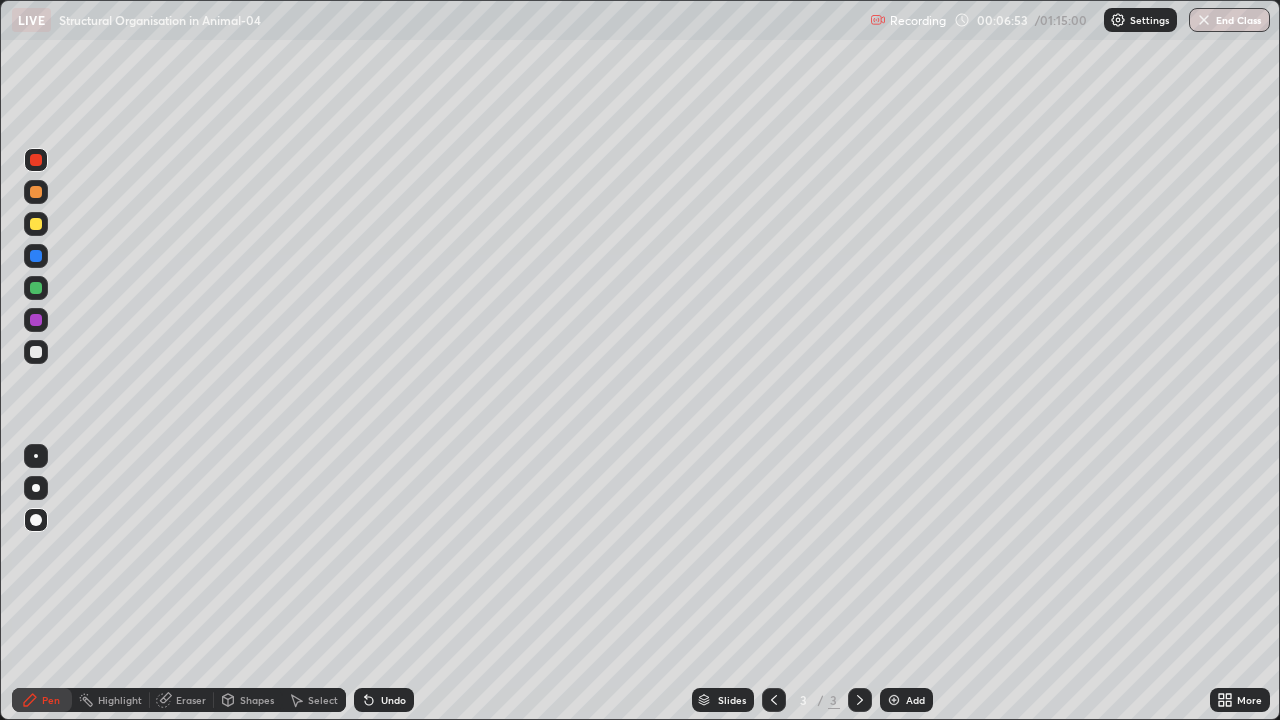 click at bounding box center [36, 224] 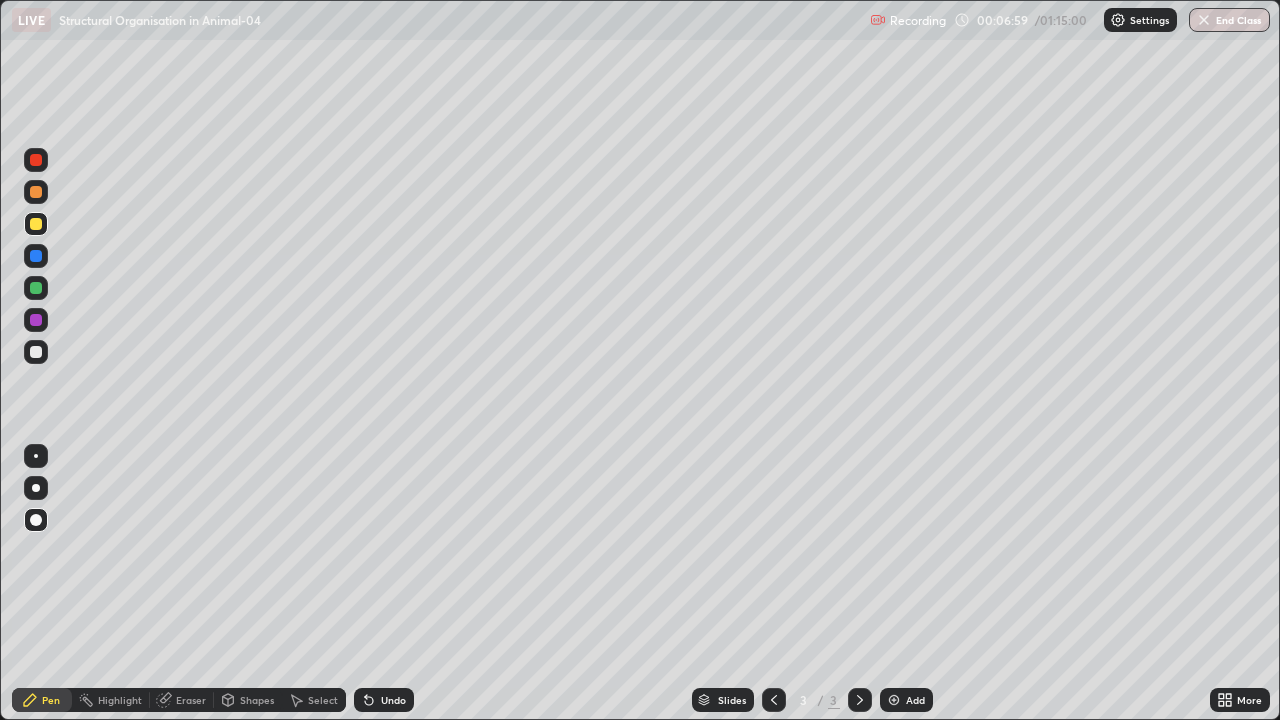 click at bounding box center (36, 192) 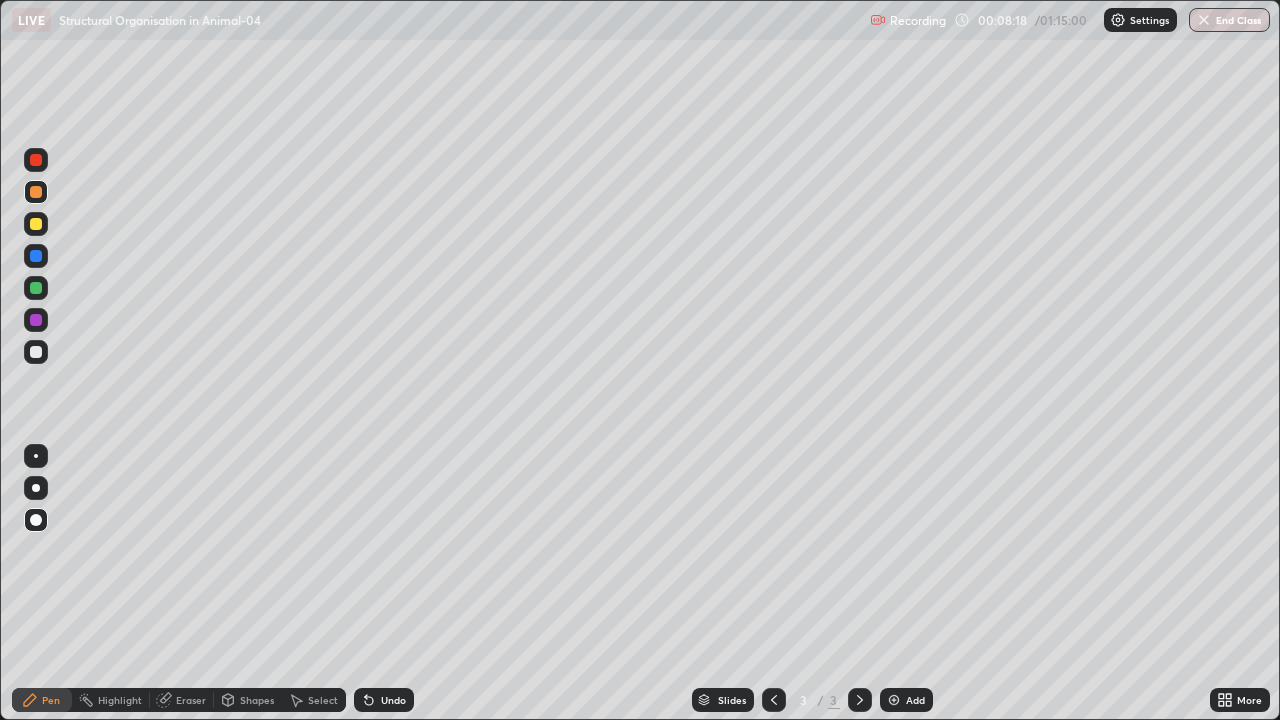 click at bounding box center [36, 352] 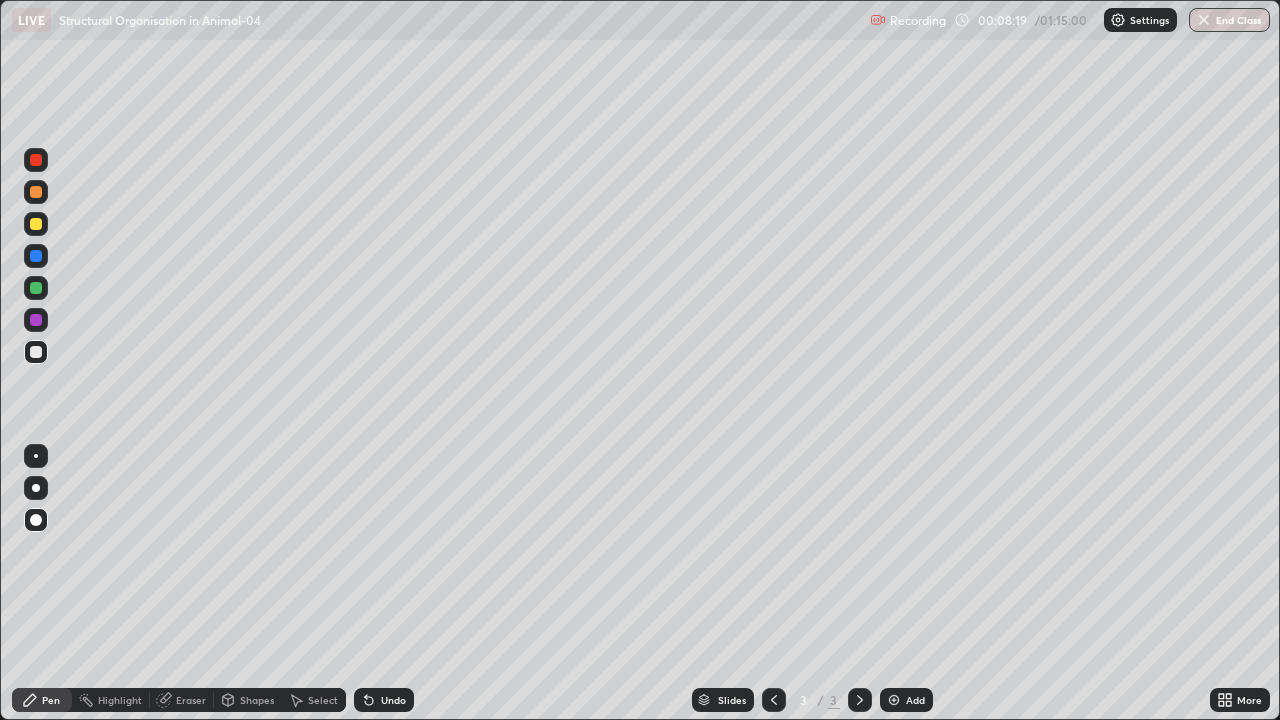 click at bounding box center [36, 488] 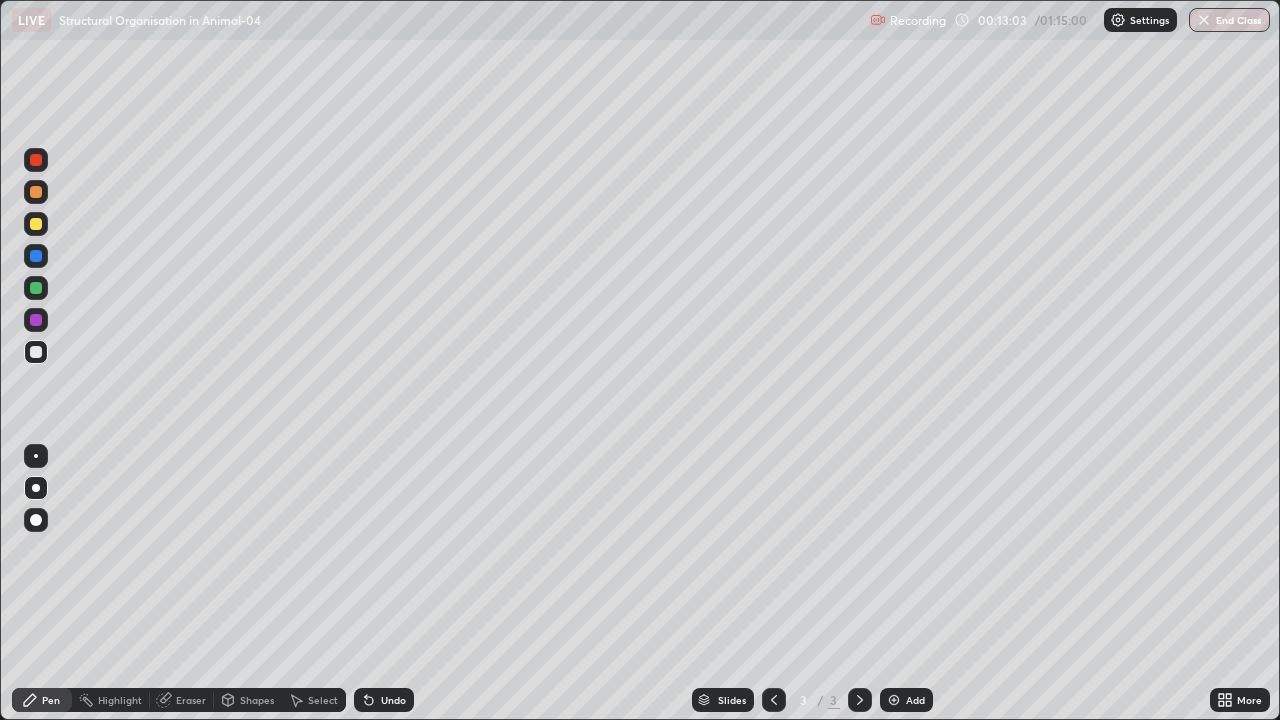 click at bounding box center (36, 352) 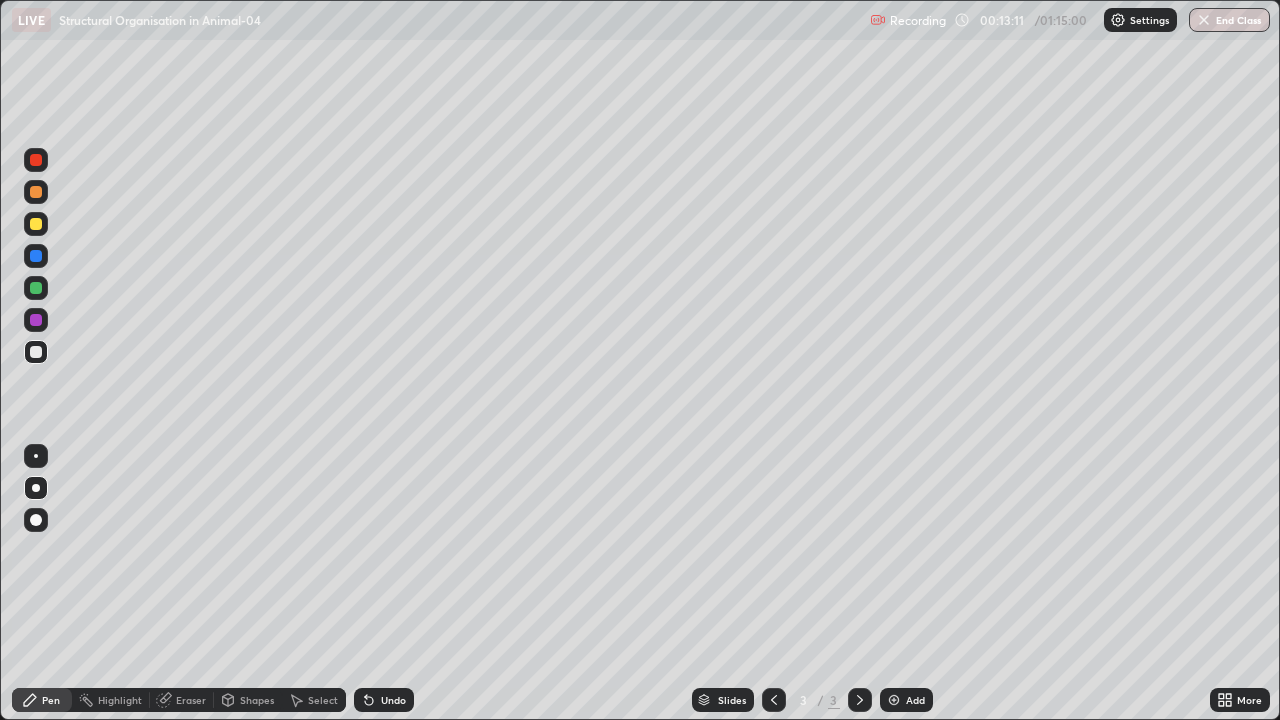 click at bounding box center [36, 160] 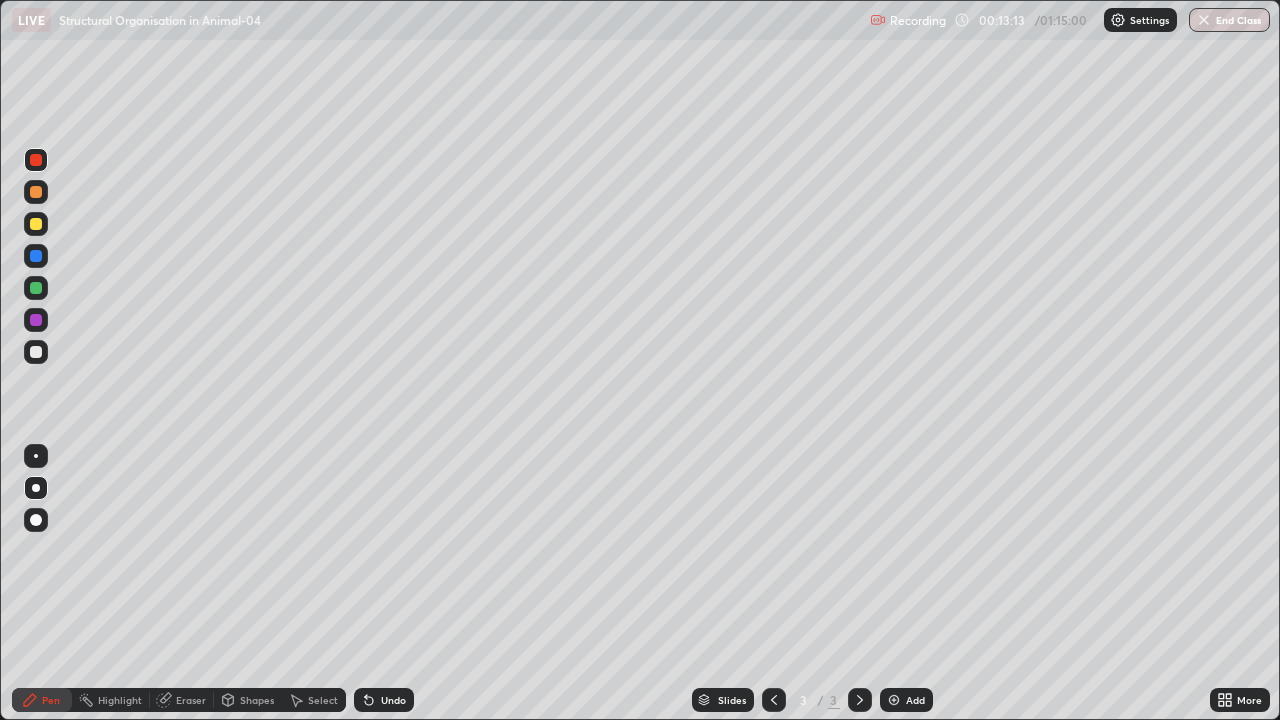 click on "Highlight" at bounding box center [120, 700] 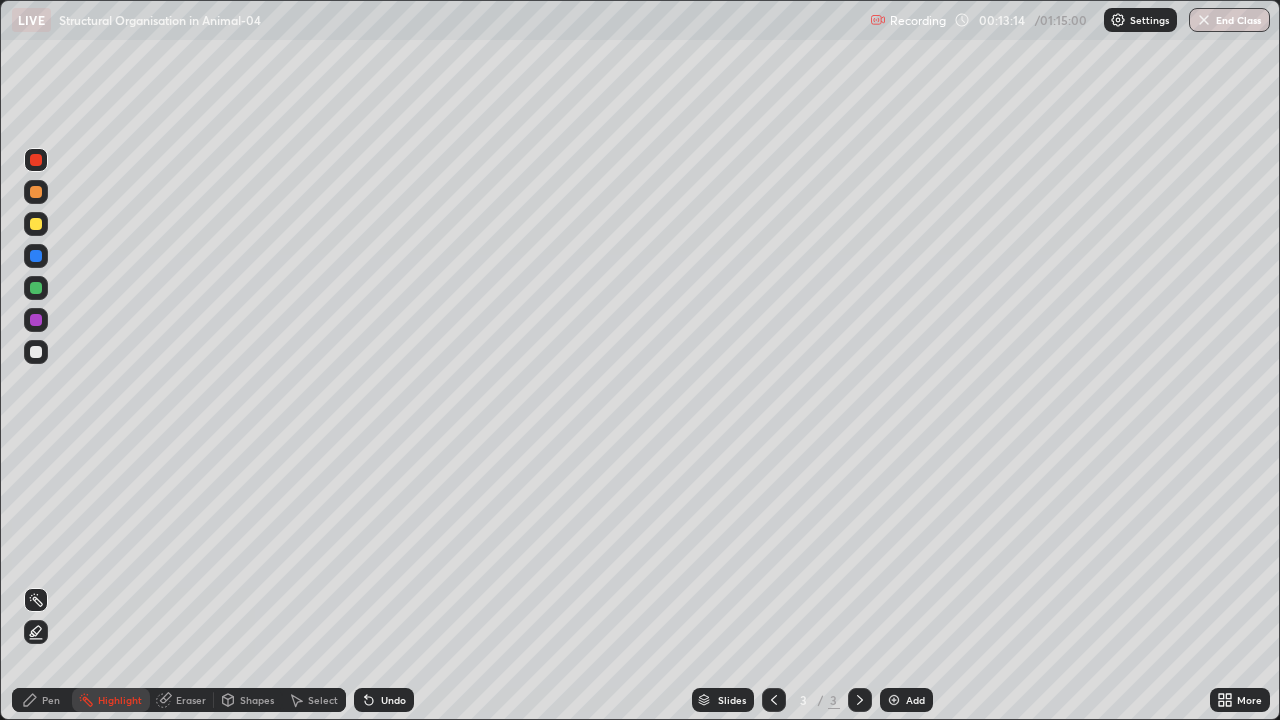 click 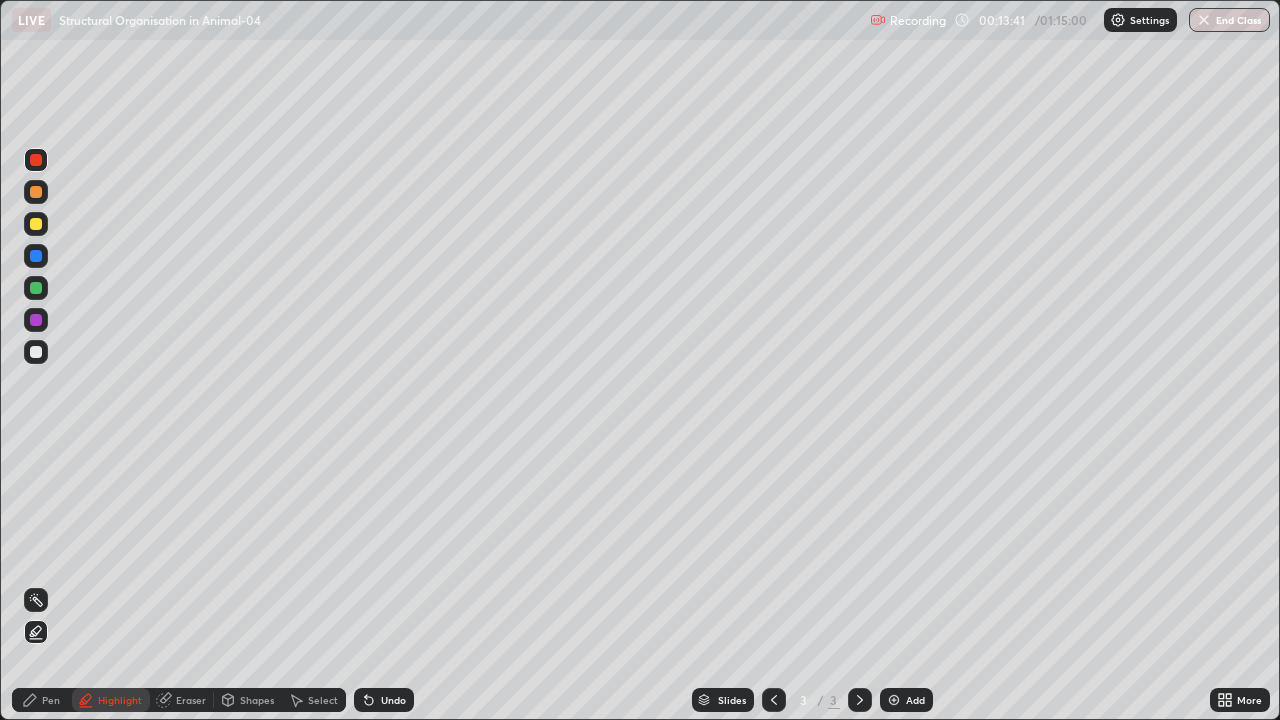 click at bounding box center (36, 352) 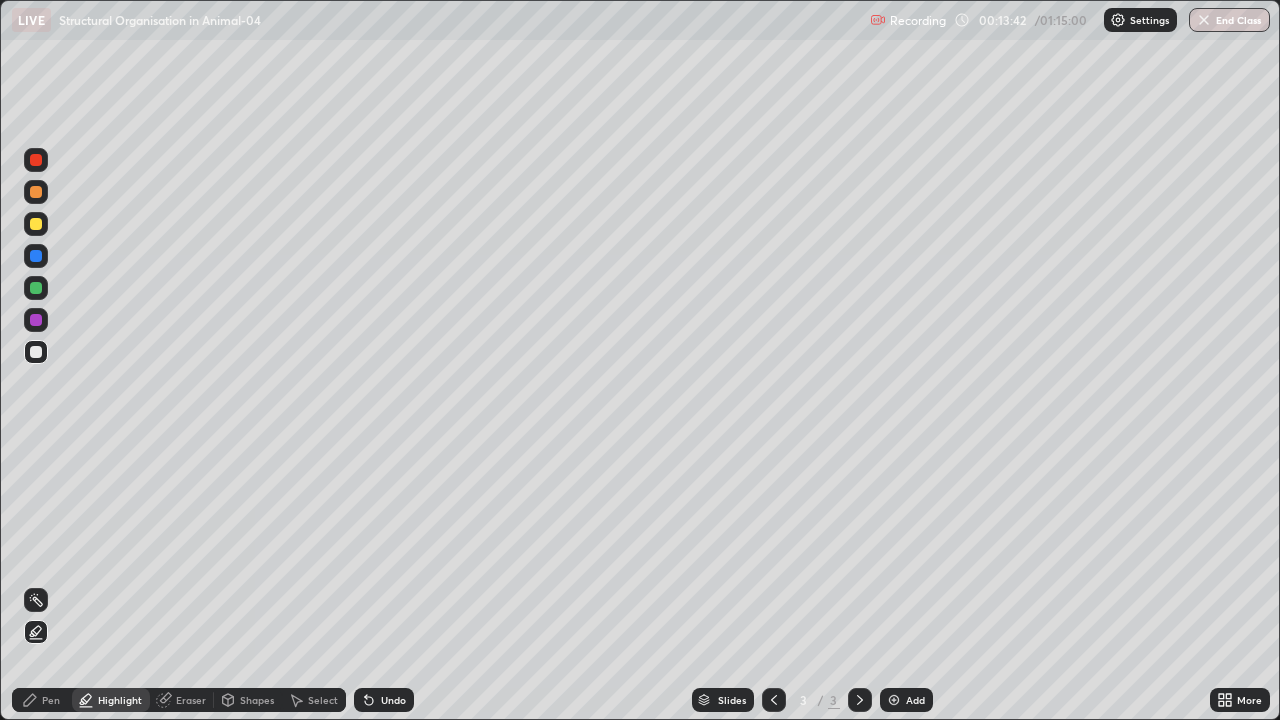 click on "Pen" at bounding box center [42, 700] 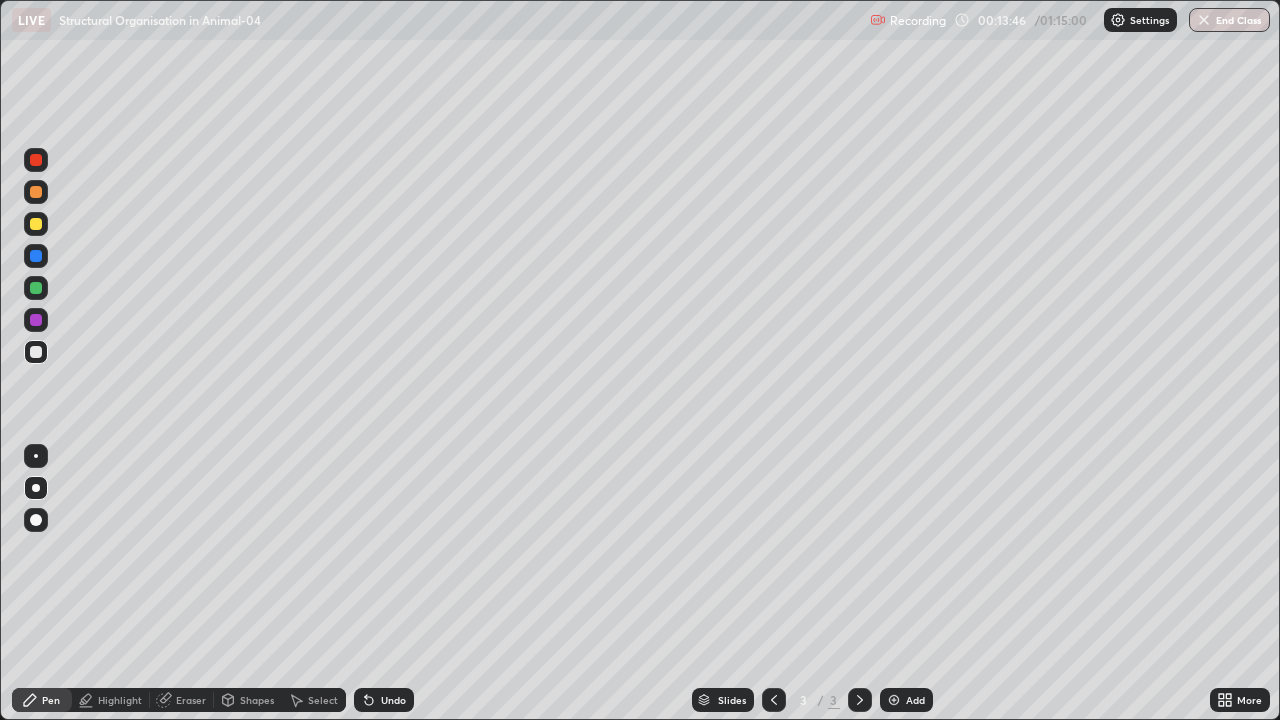 click at bounding box center [36, 224] 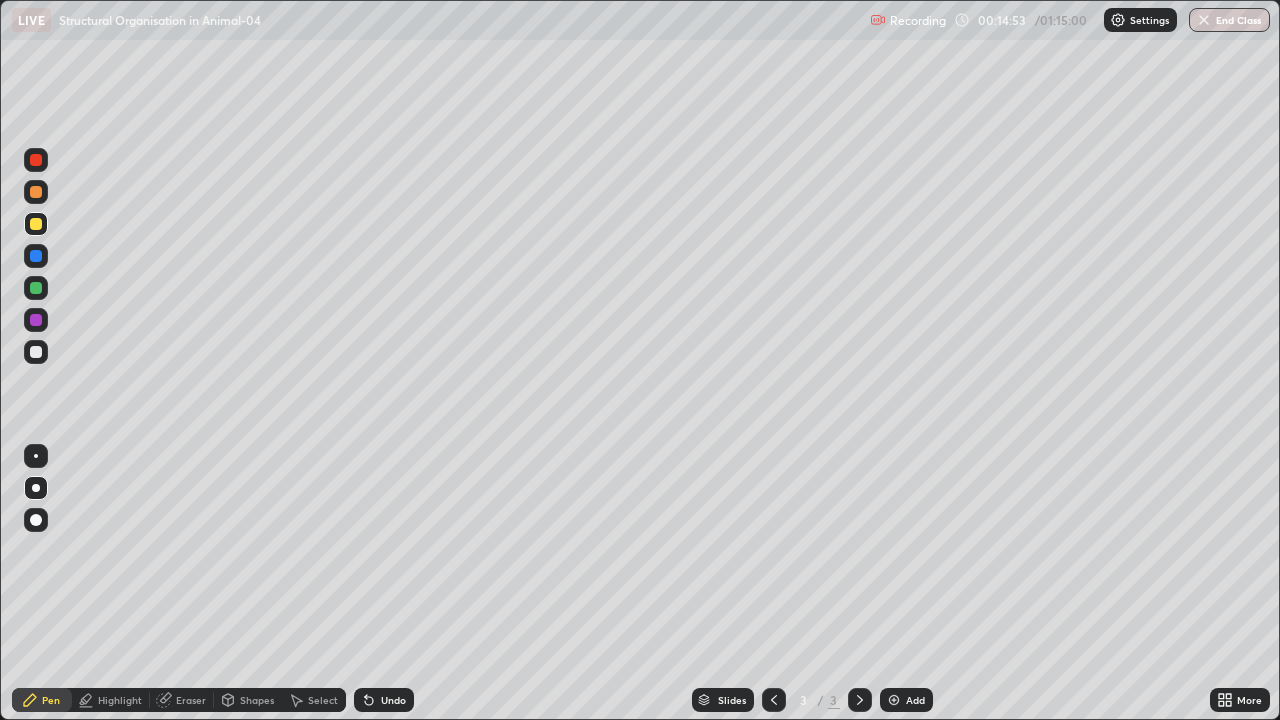 click at bounding box center [36, 352] 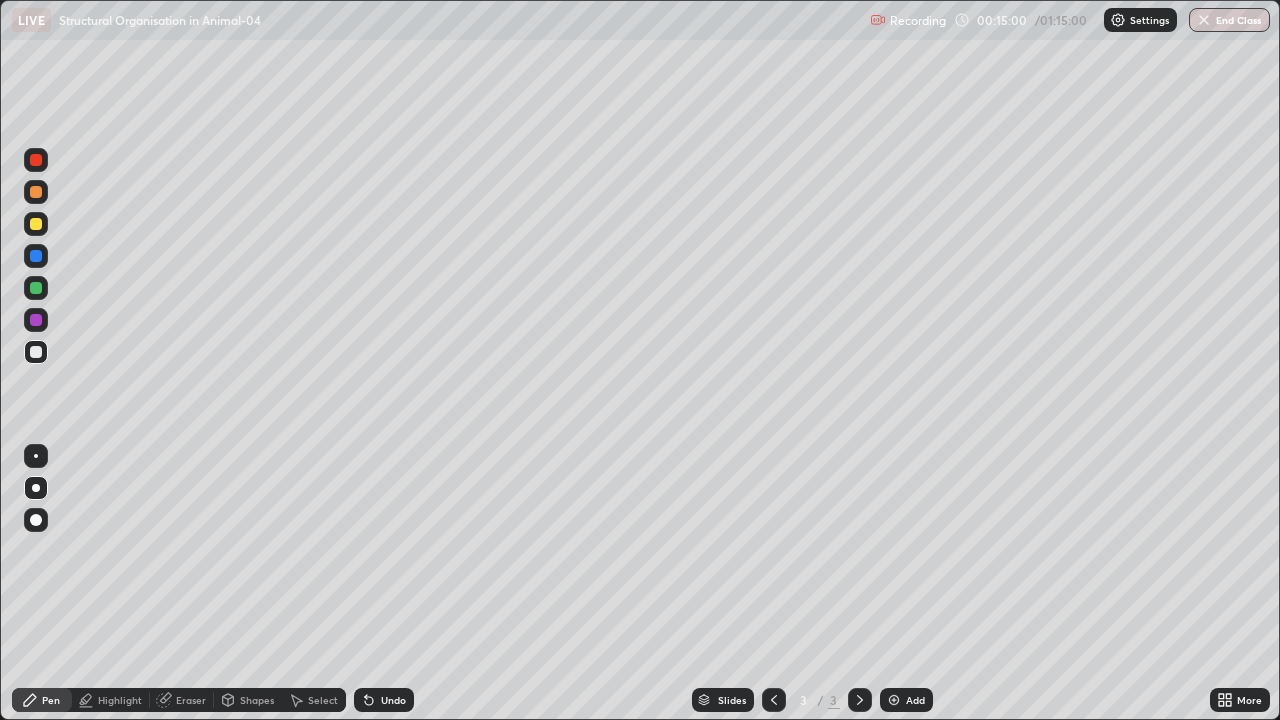 click at bounding box center (36, 160) 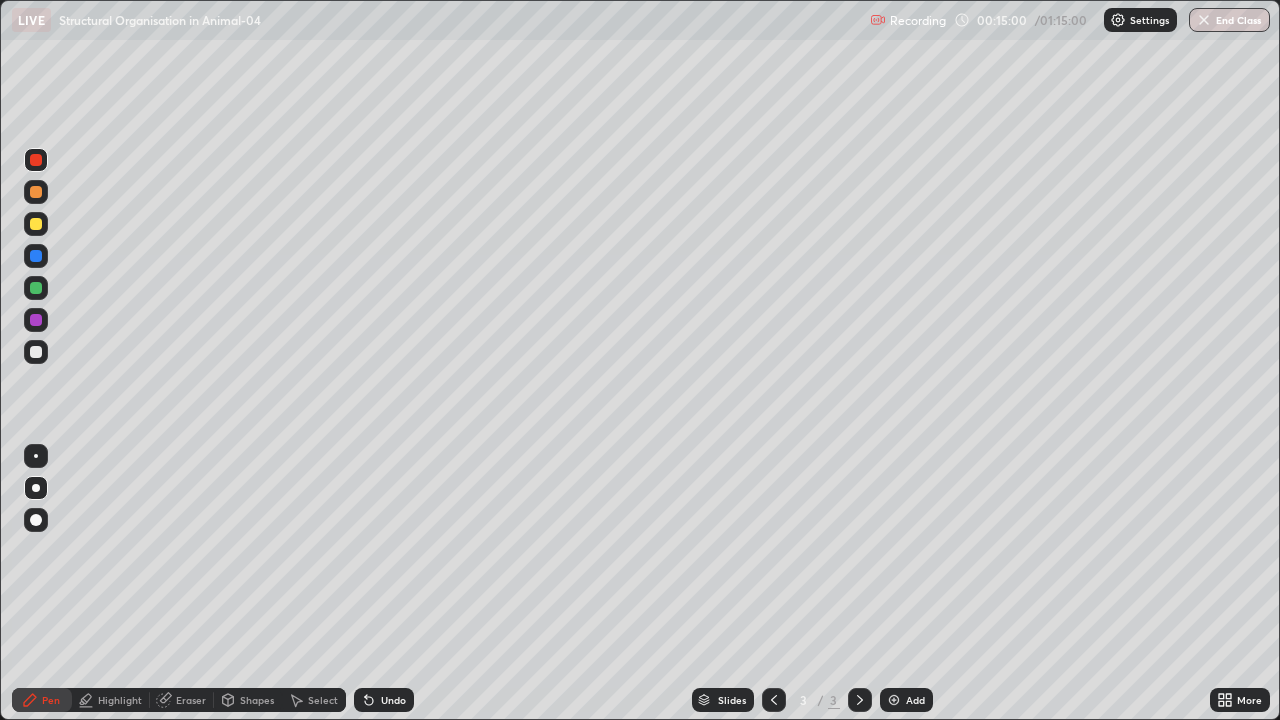 click on "Highlight" at bounding box center [120, 700] 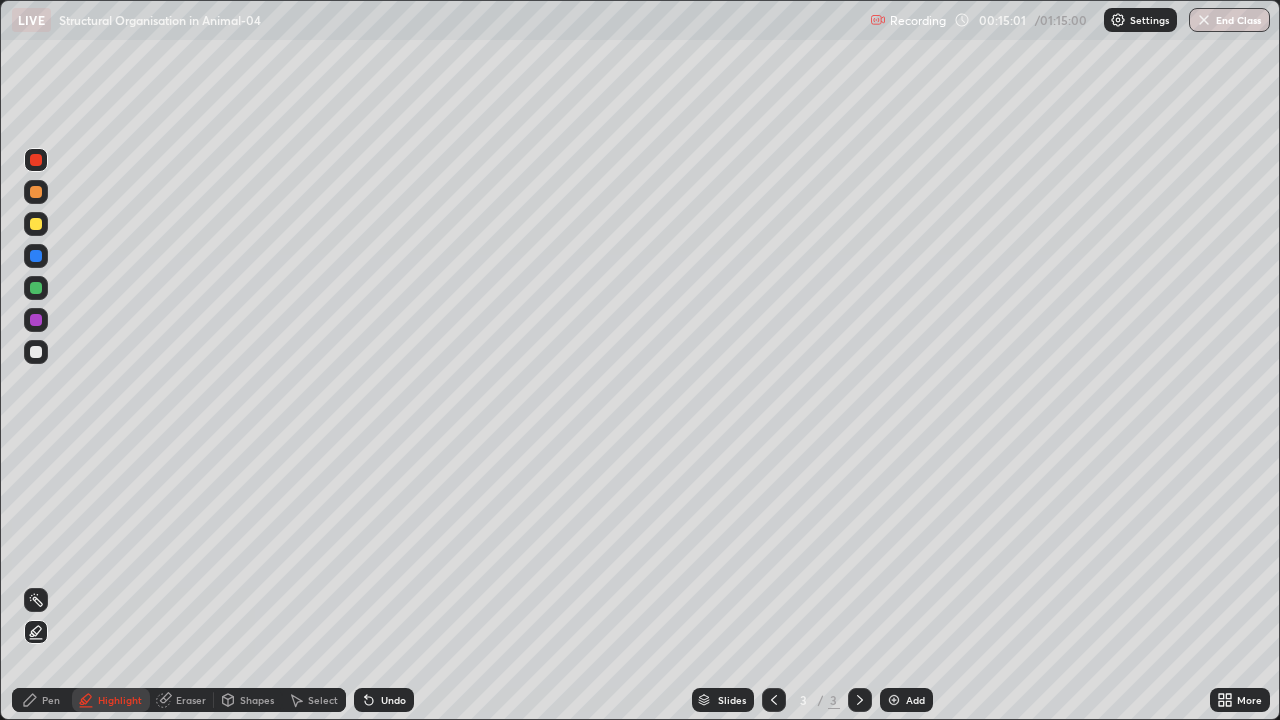 click 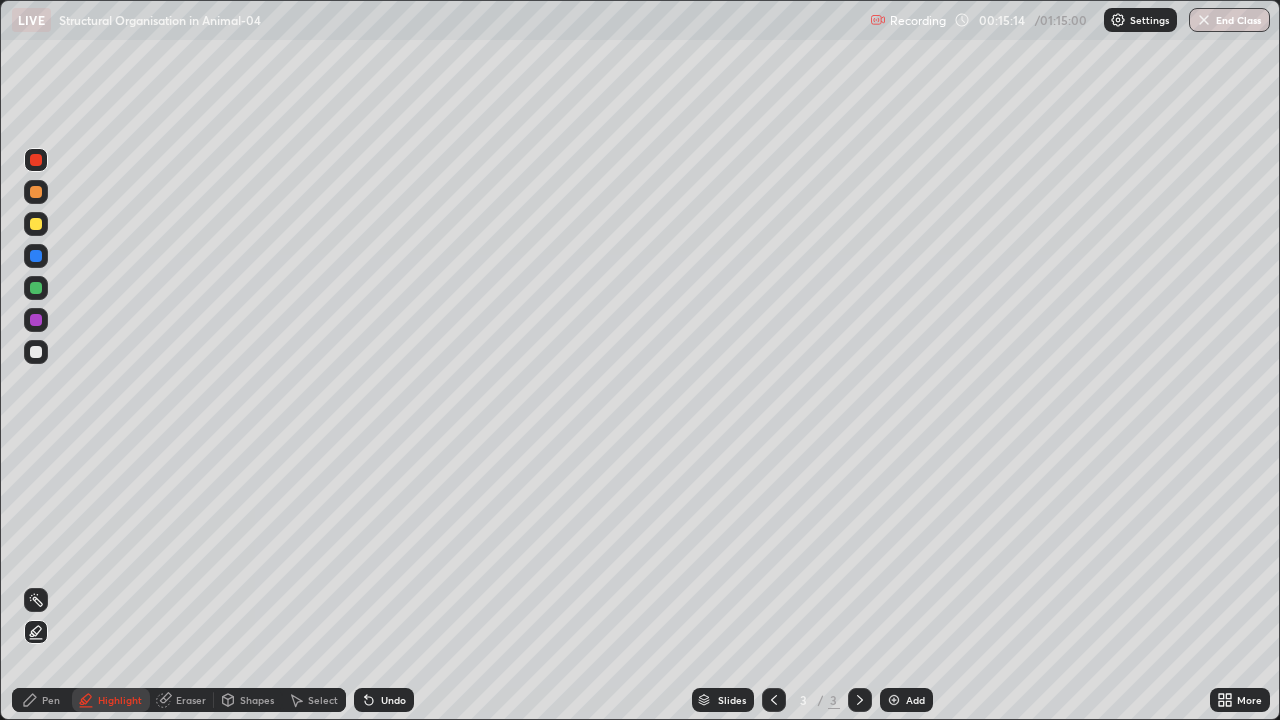 click at bounding box center (36, 352) 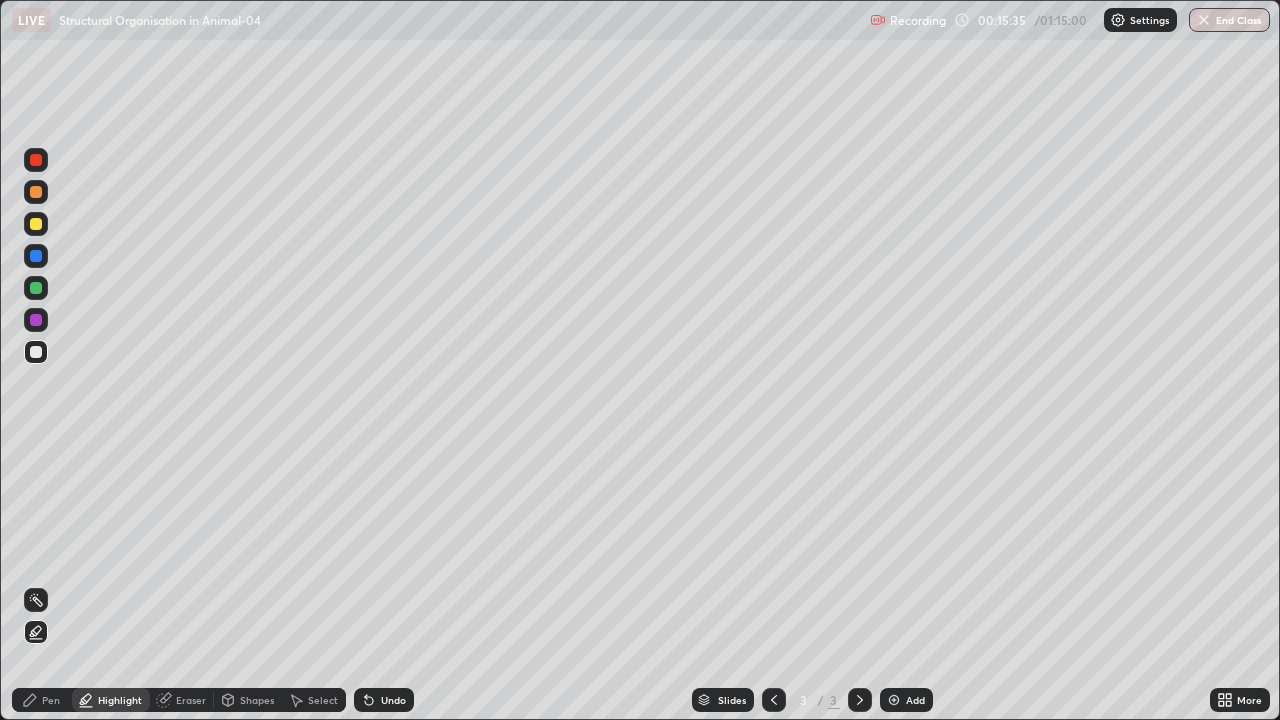 click at bounding box center (36, 352) 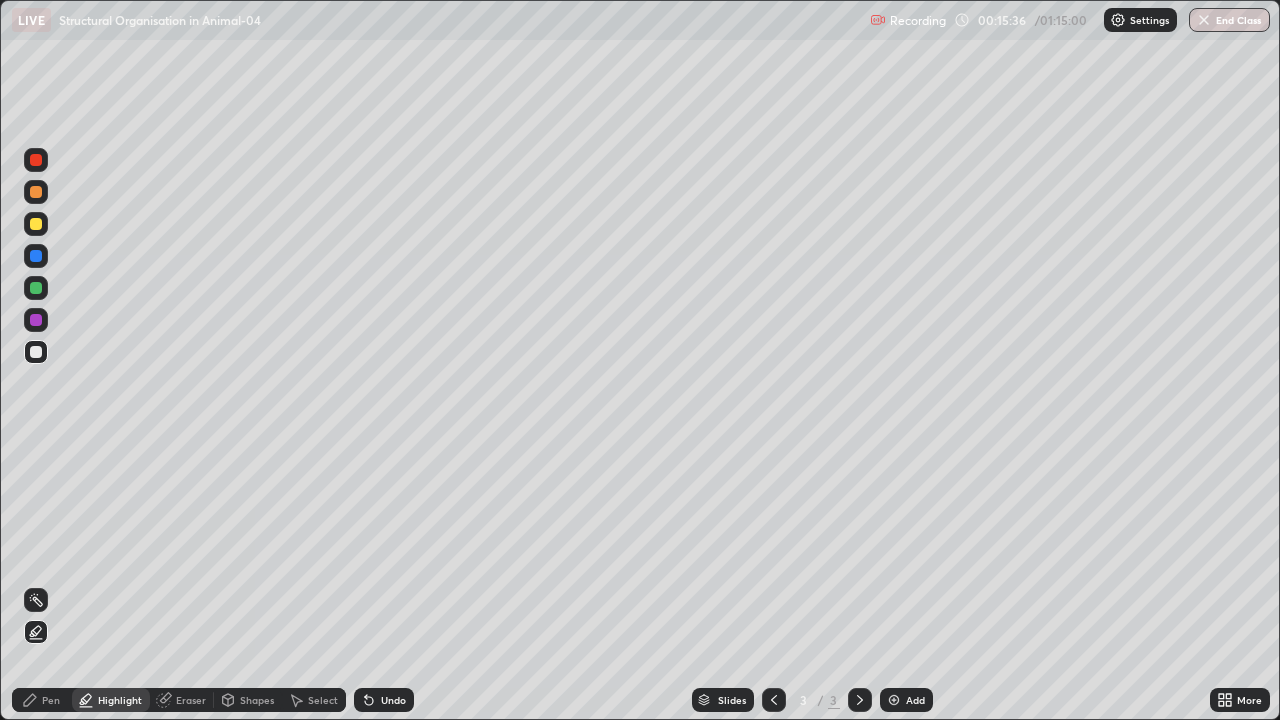click on "Pen" at bounding box center [51, 700] 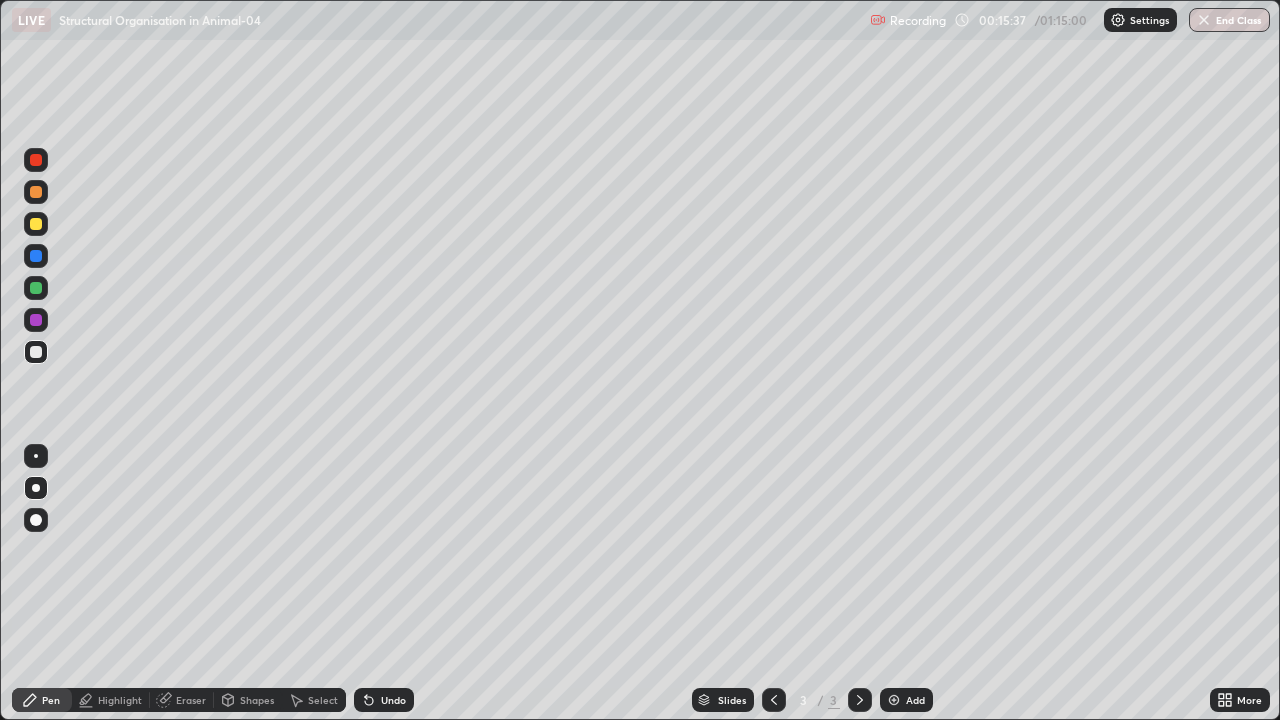 click at bounding box center (36, 224) 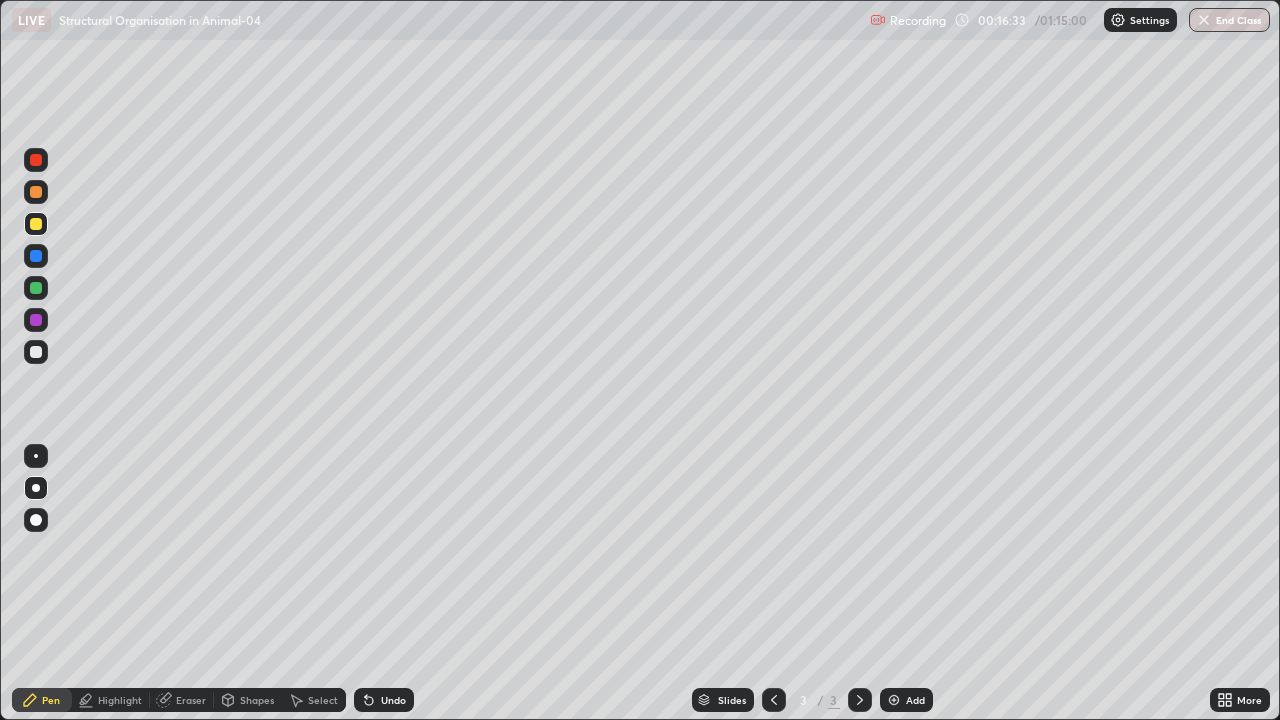 click at bounding box center (36, 288) 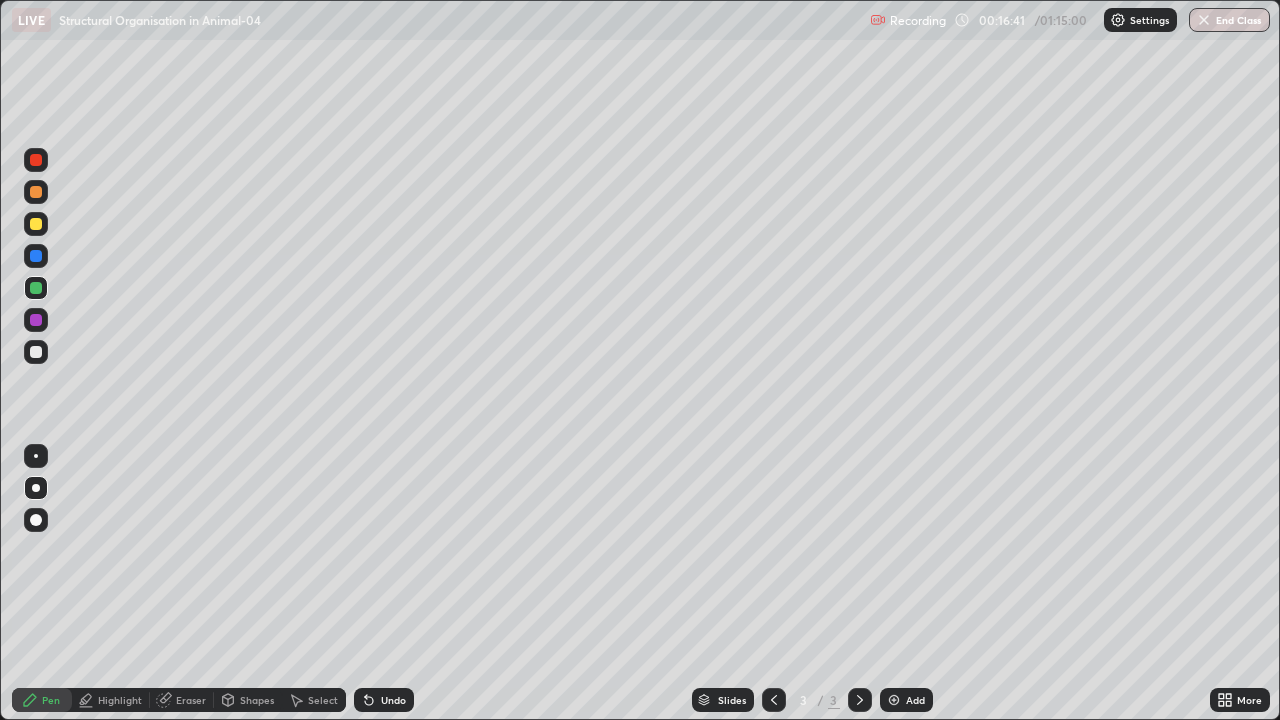 click at bounding box center (36, 352) 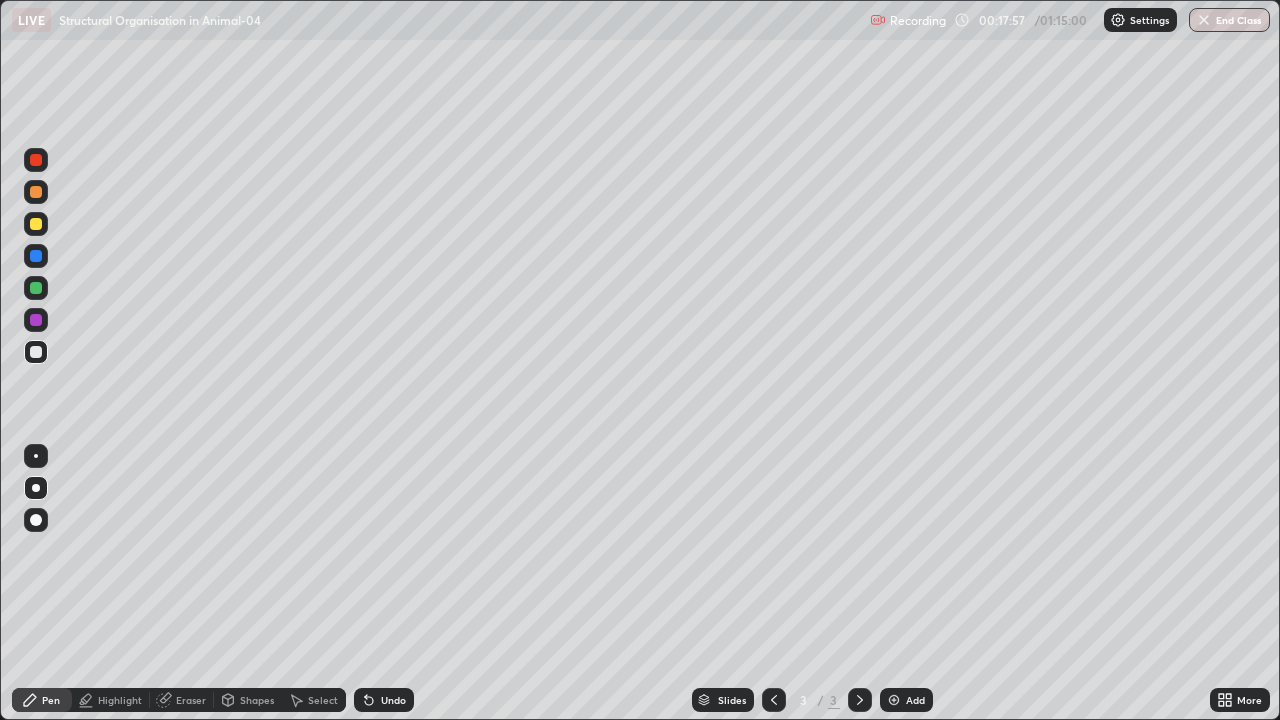 click at bounding box center (36, 160) 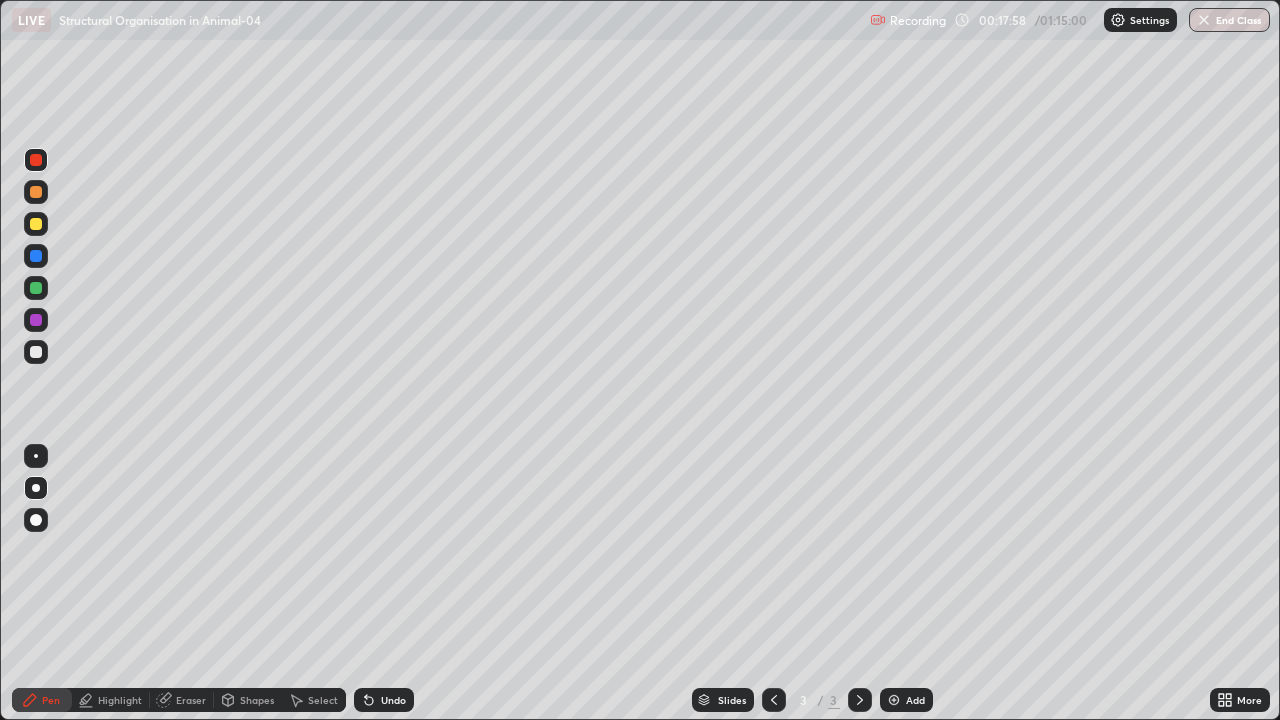 click at bounding box center (36, 456) 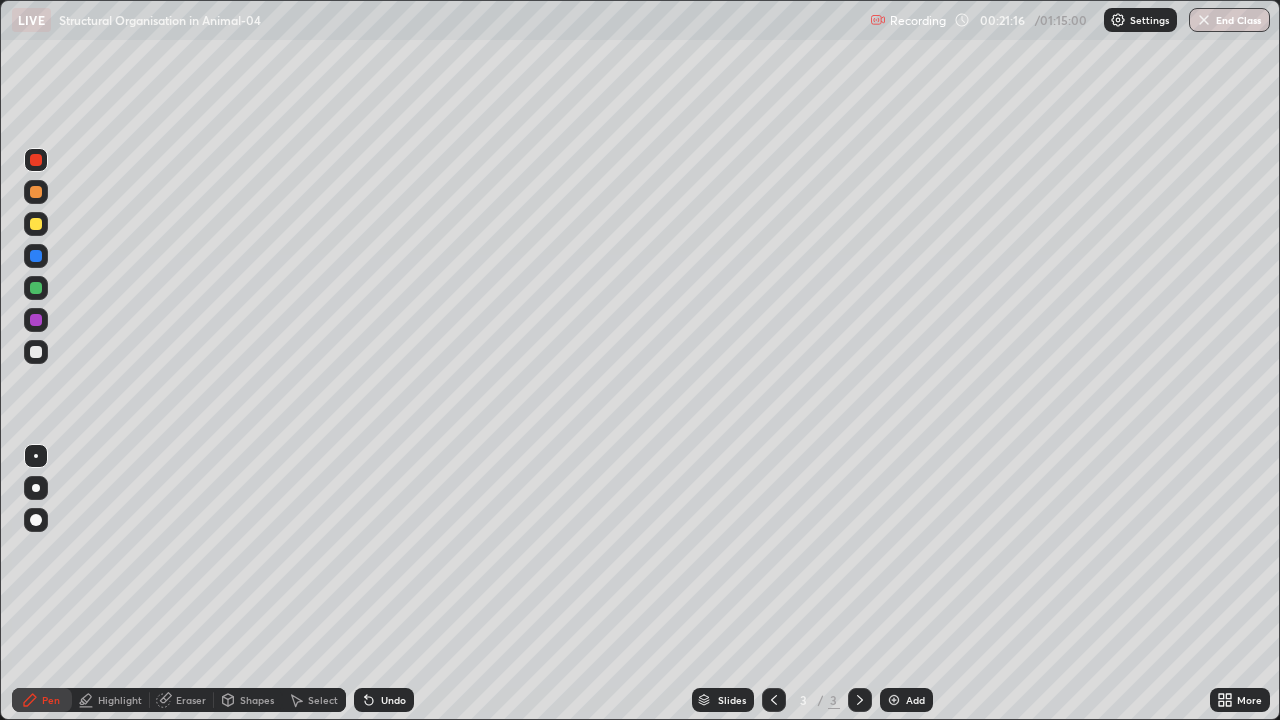 click at bounding box center [894, 700] 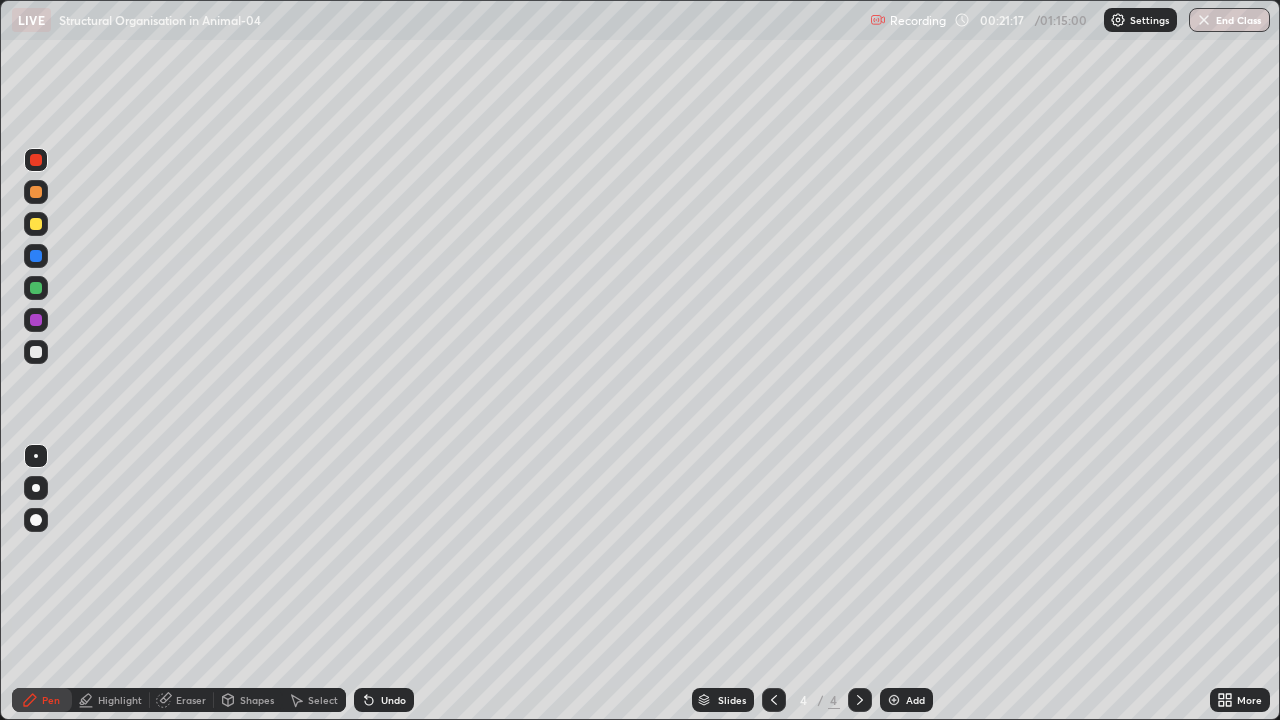 click at bounding box center (36, 520) 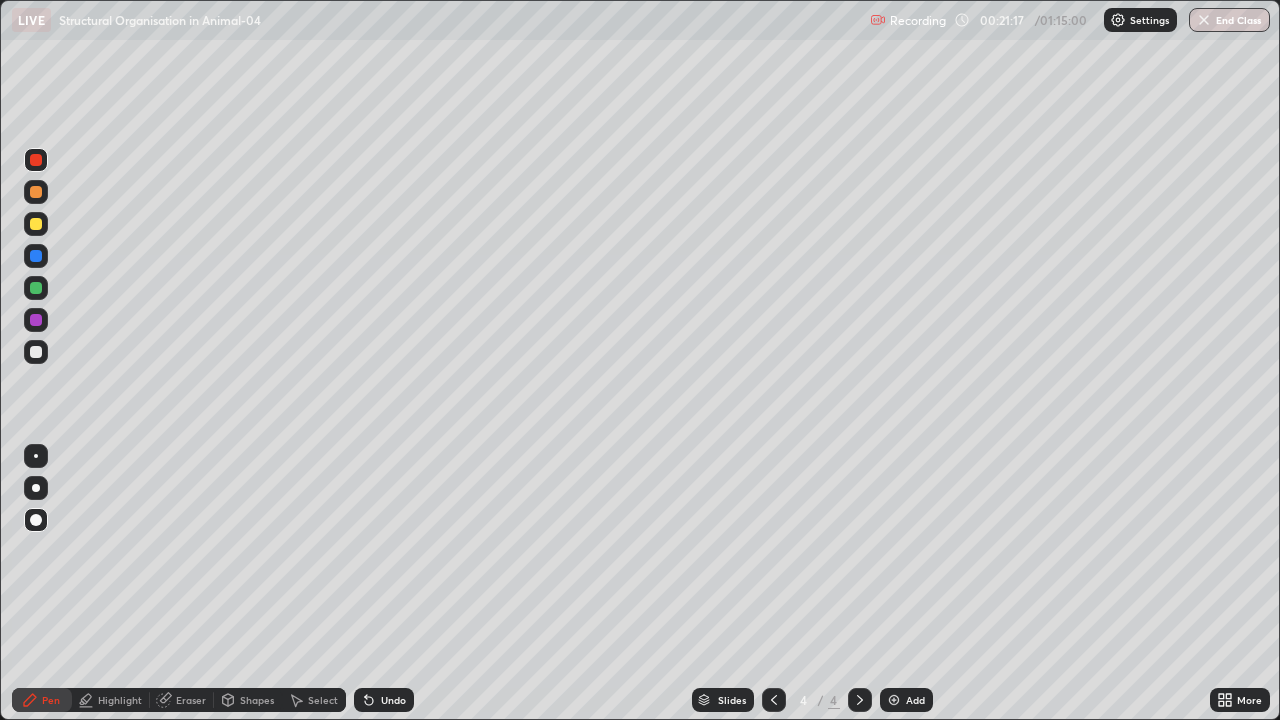 click at bounding box center (36, 520) 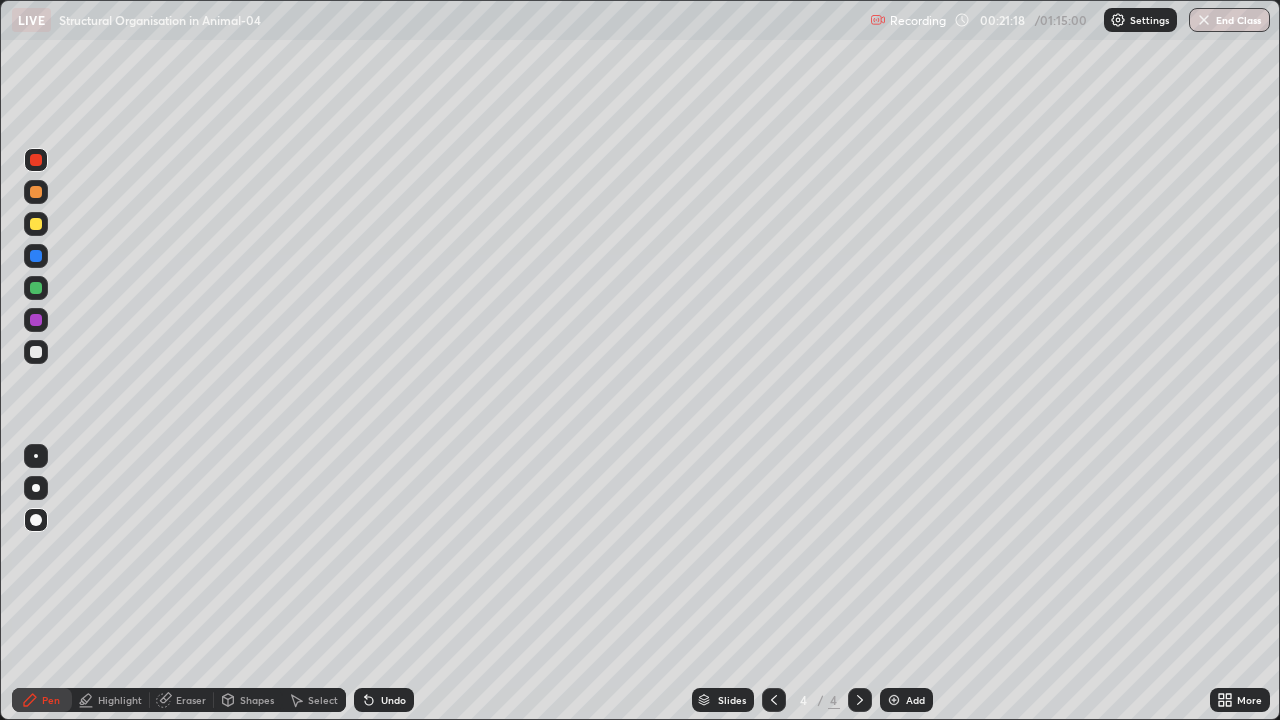 click at bounding box center [36, 224] 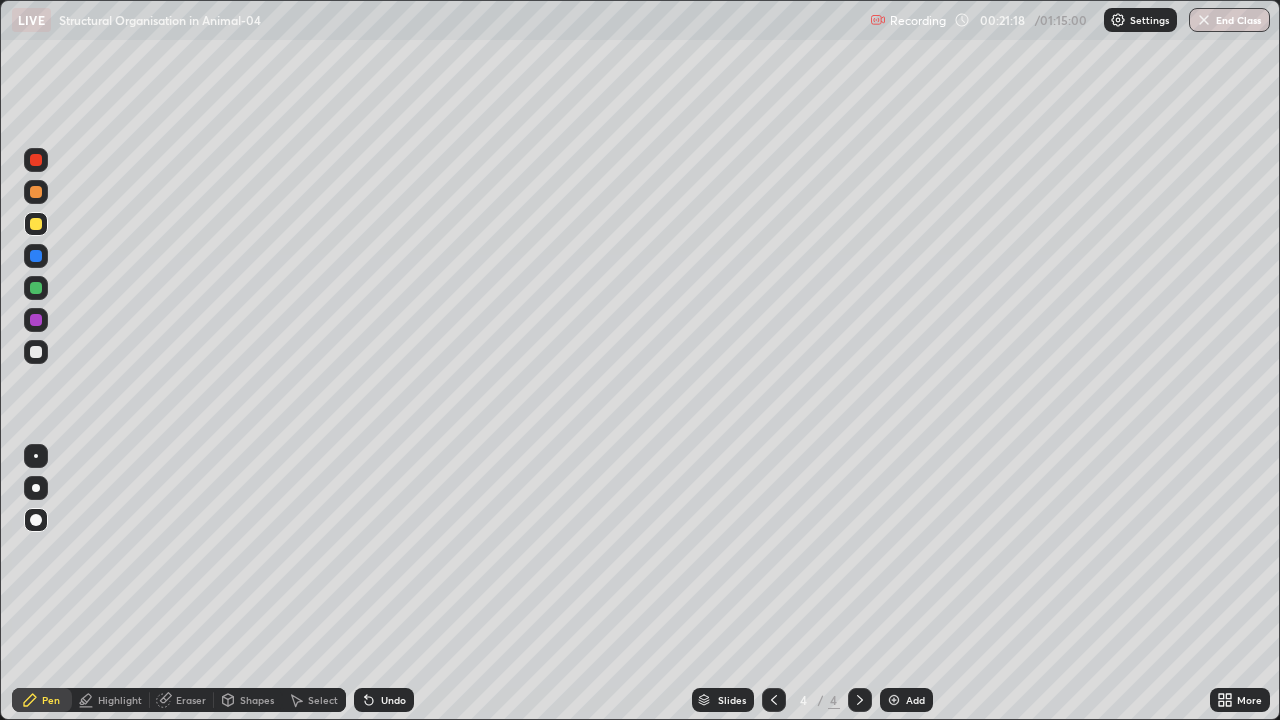 click at bounding box center (36, 224) 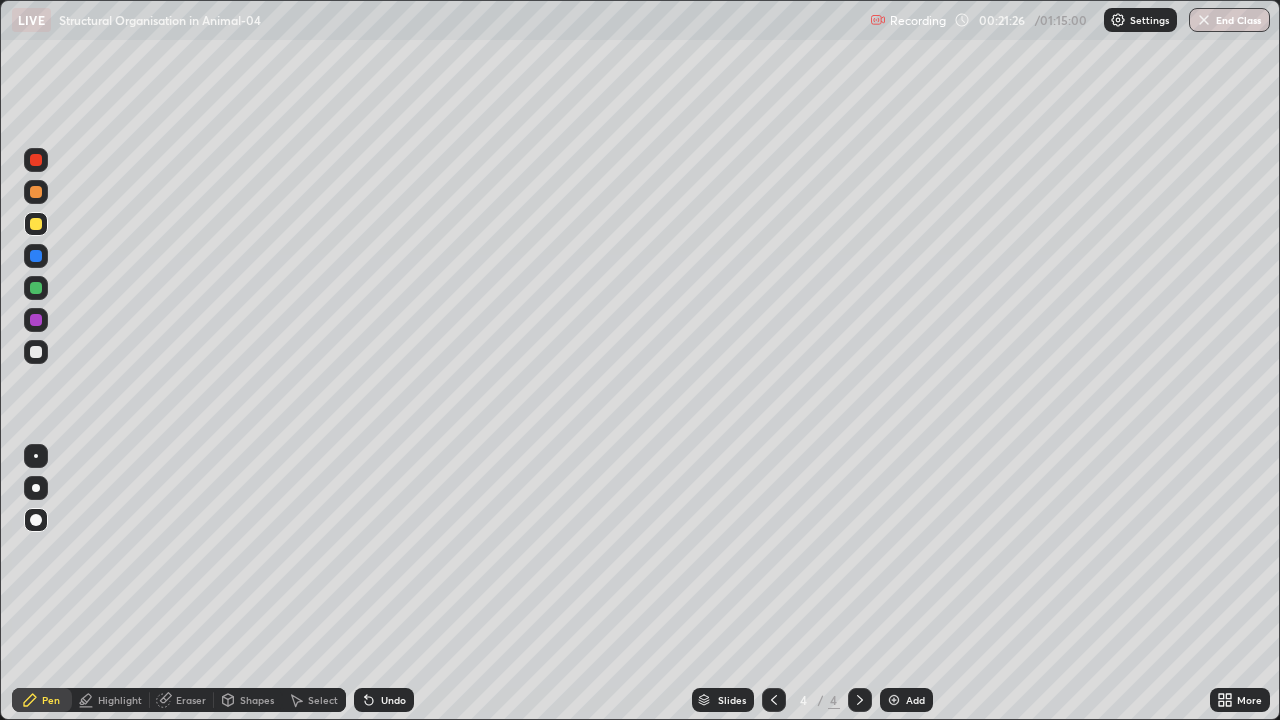 click at bounding box center [36, 192] 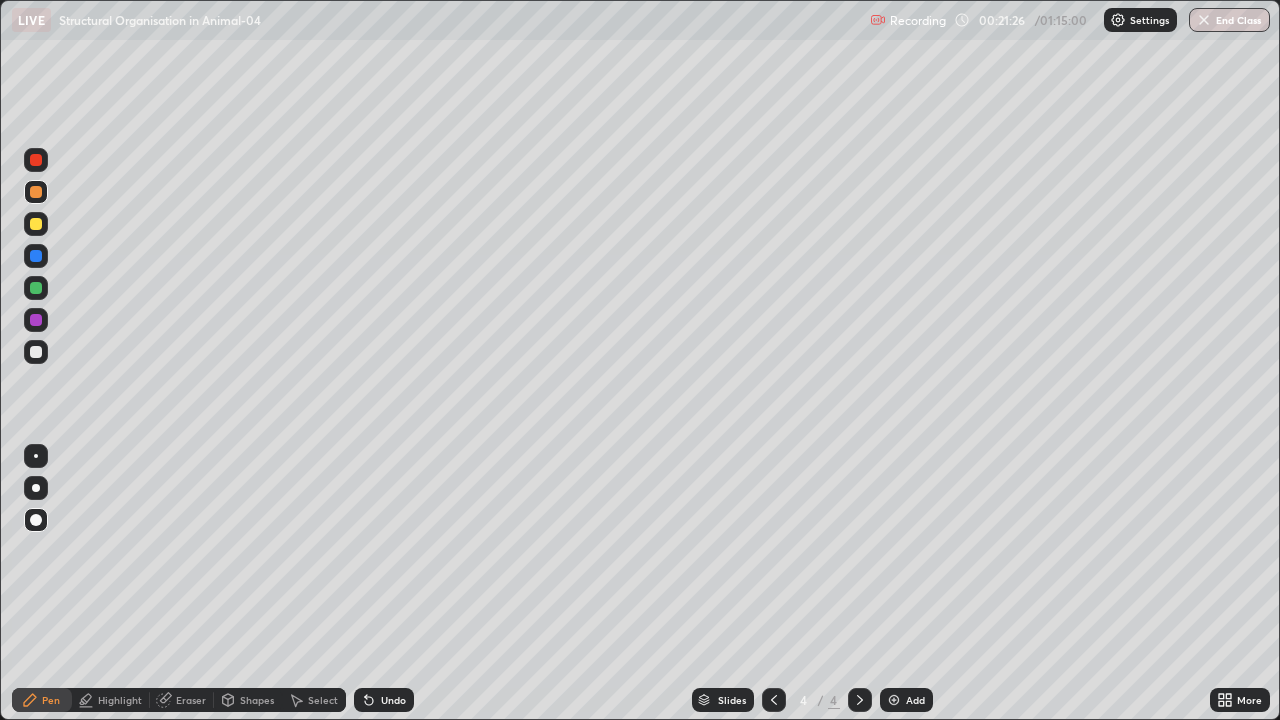 click at bounding box center (36, 192) 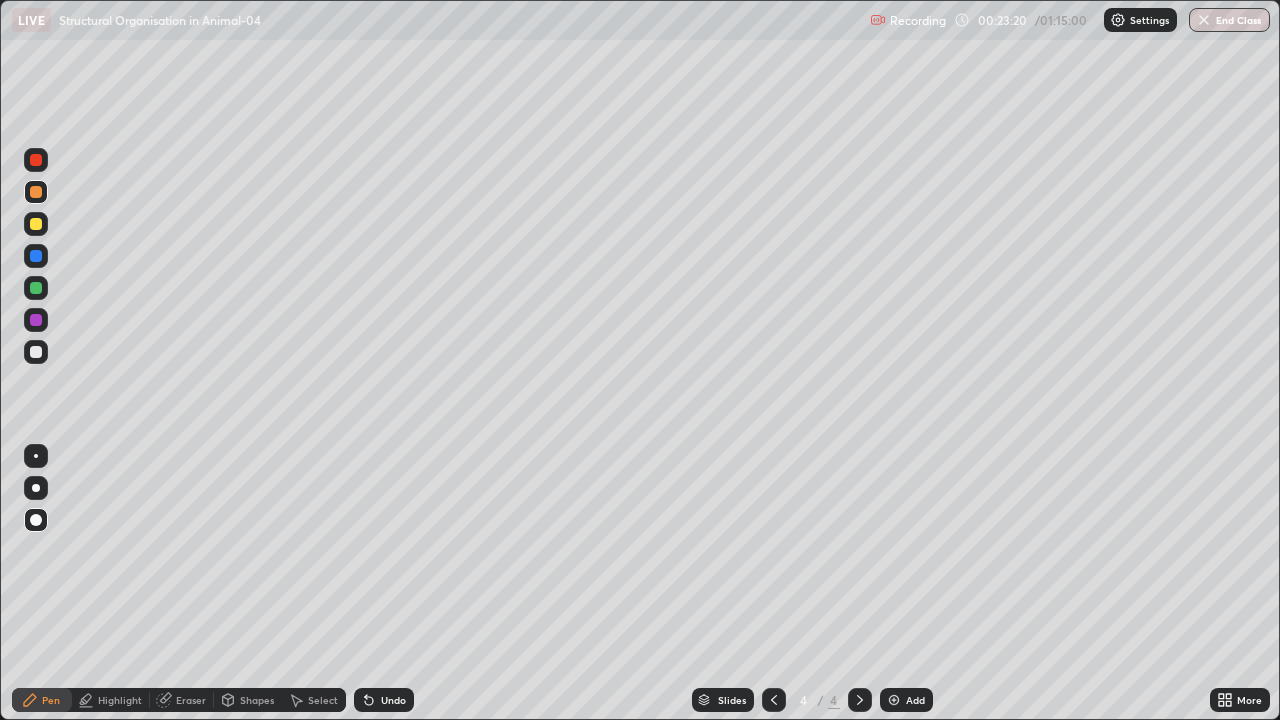 click at bounding box center [36, 224] 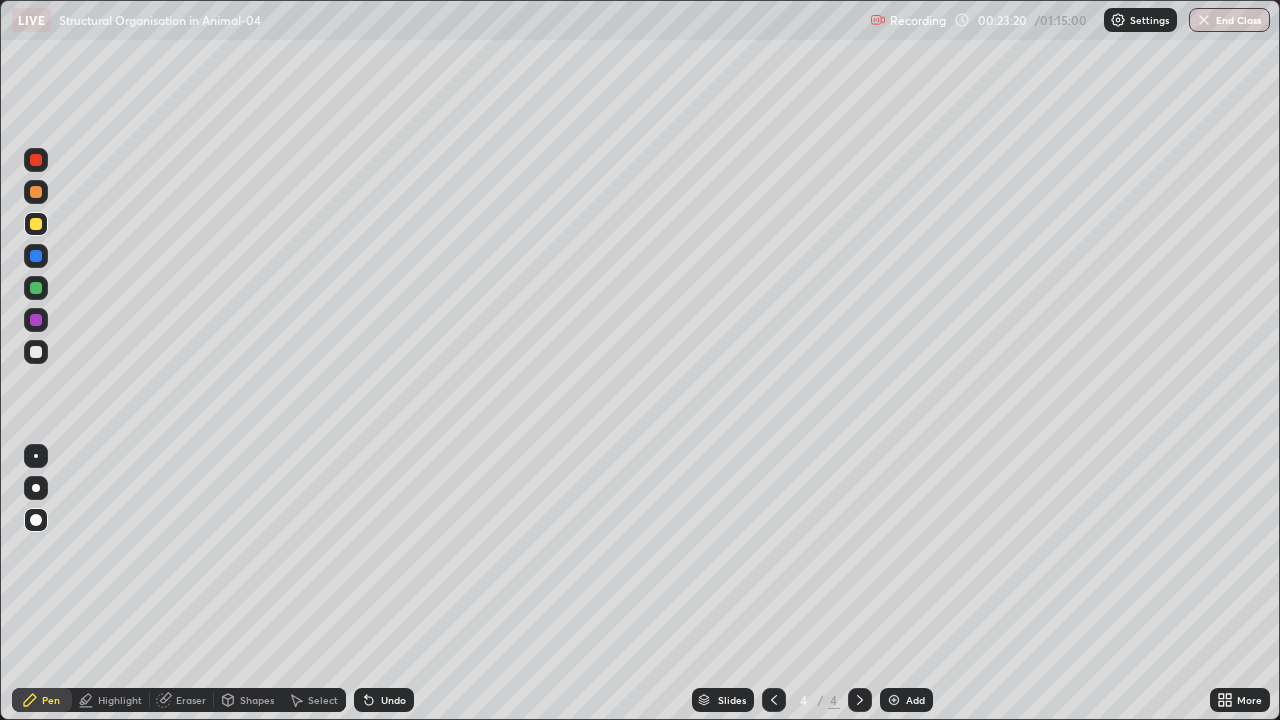 click at bounding box center [36, 224] 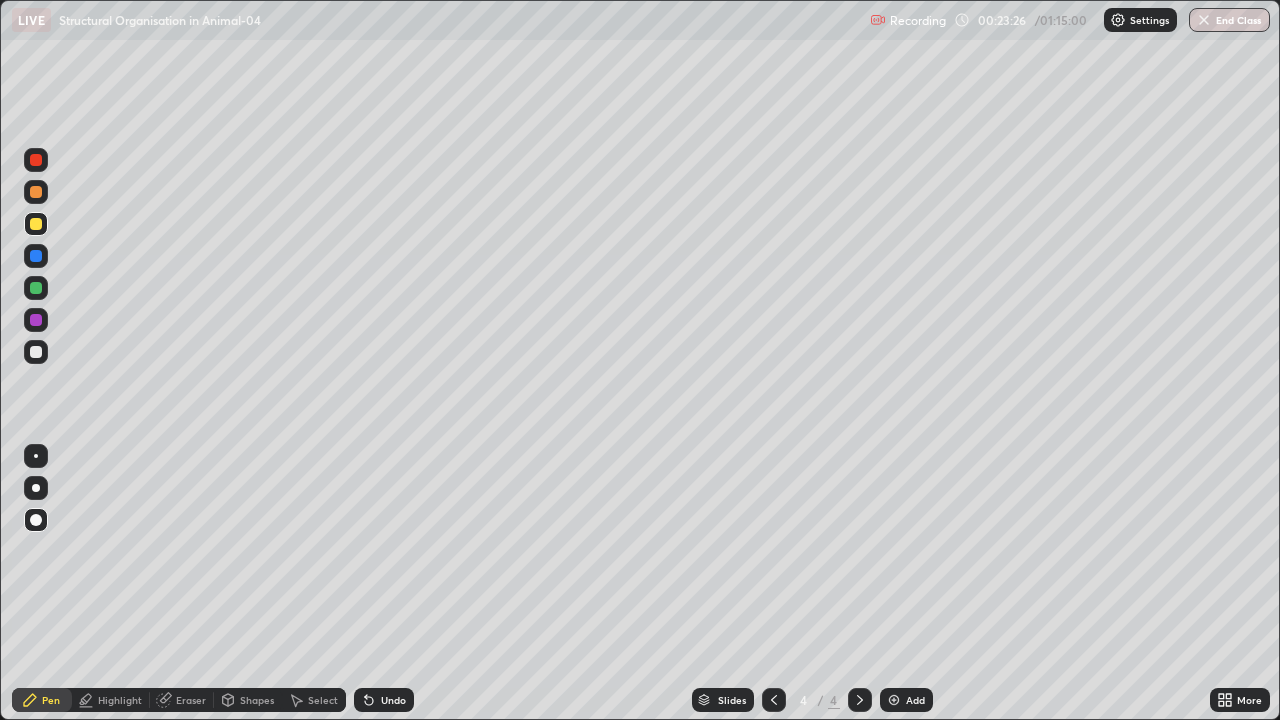 click at bounding box center [36, 192] 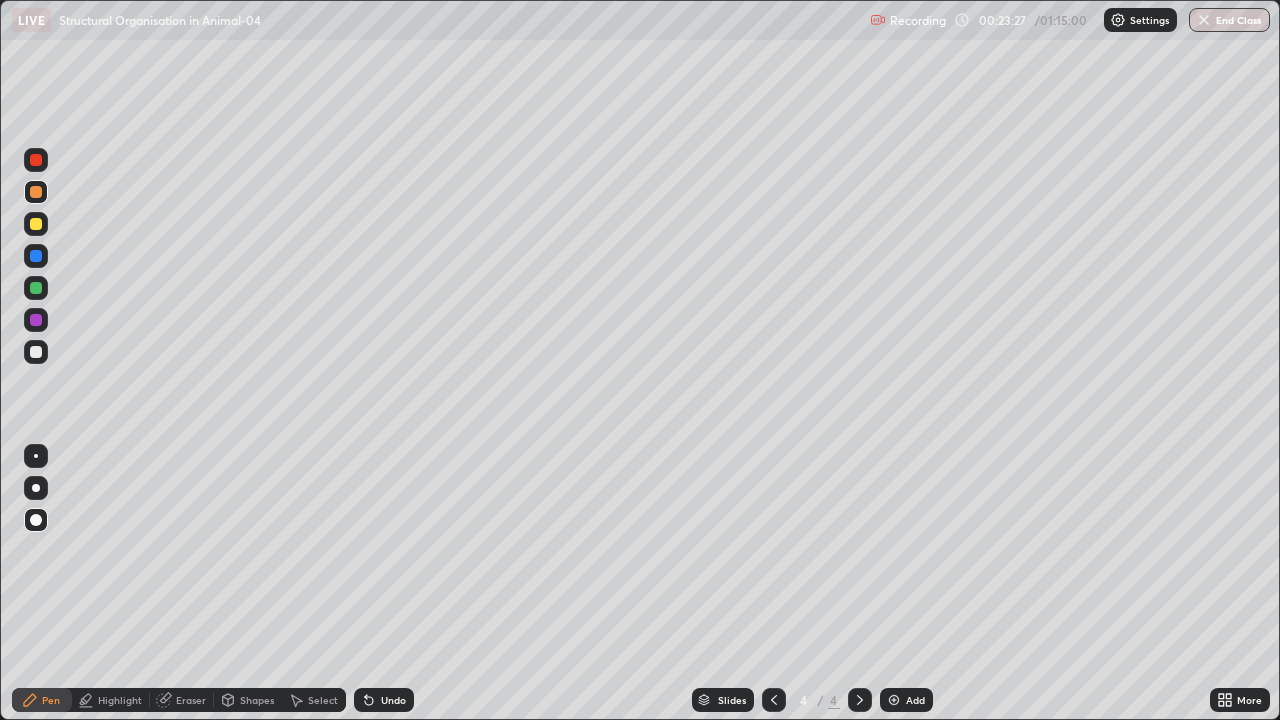click at bounding box center (36, 192) 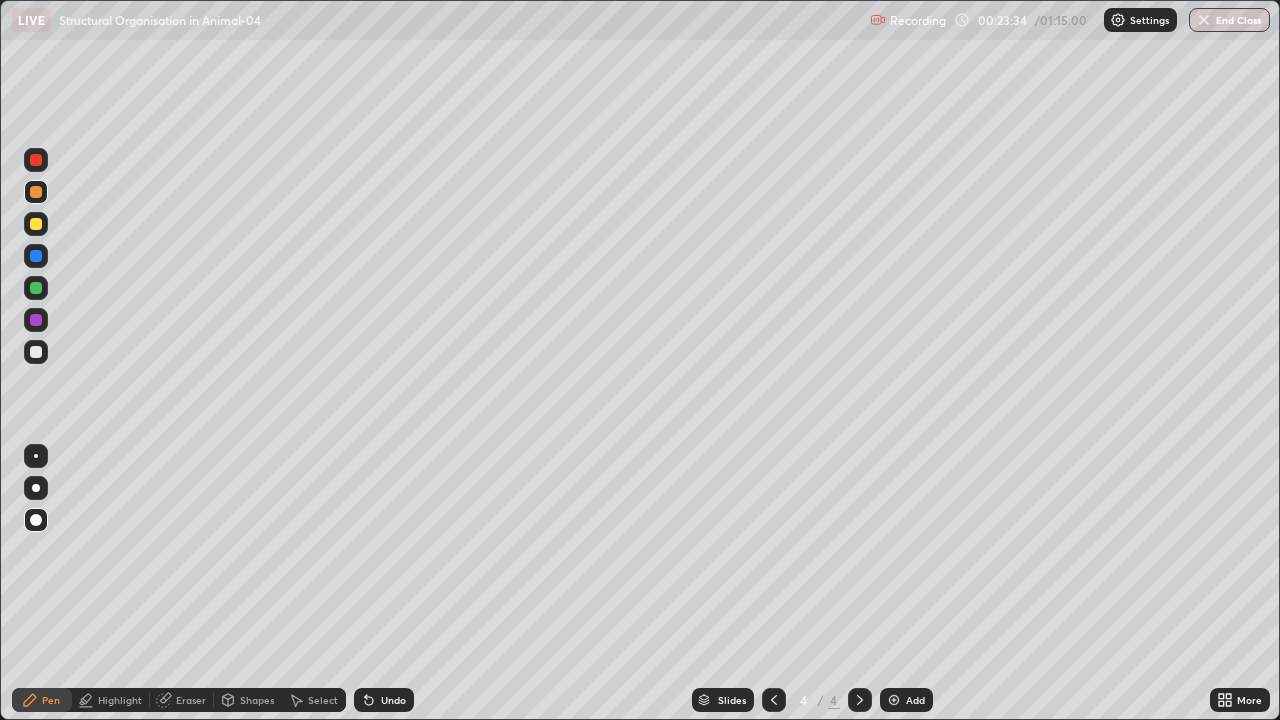 click on "Undo" at bounding box center (393, 700) 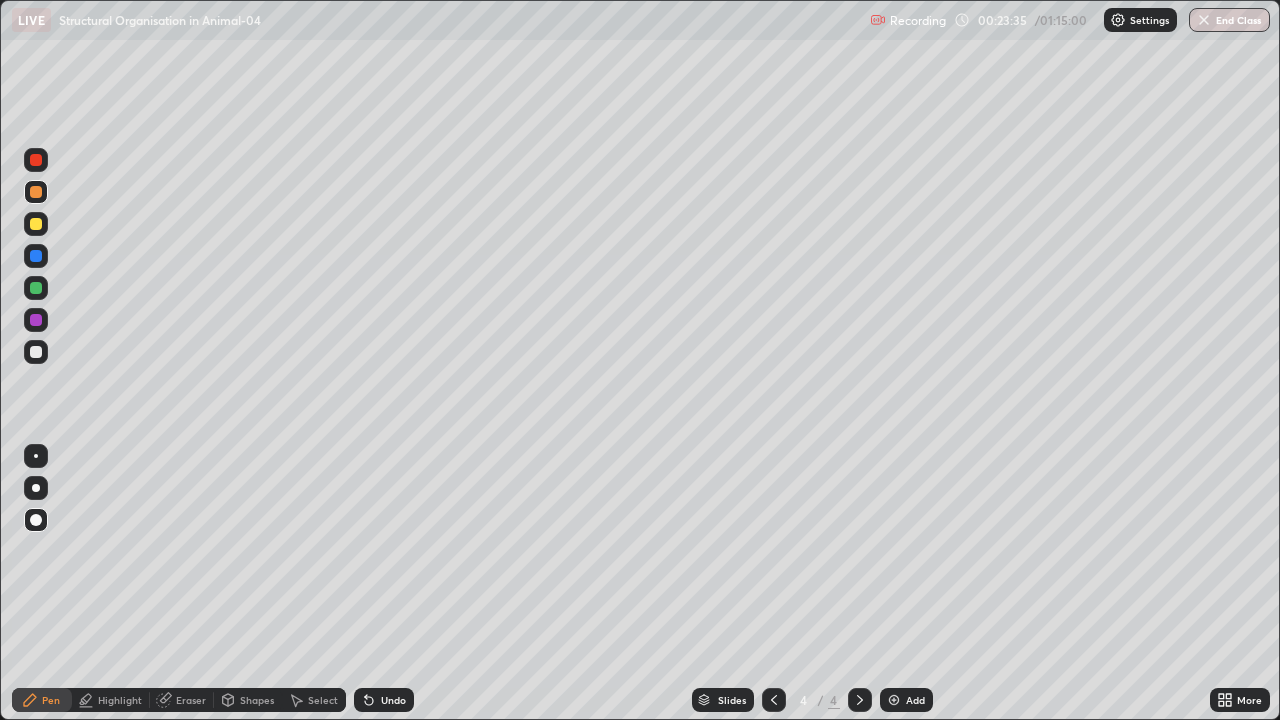click on "Undo" at bounding box center (384, 700) 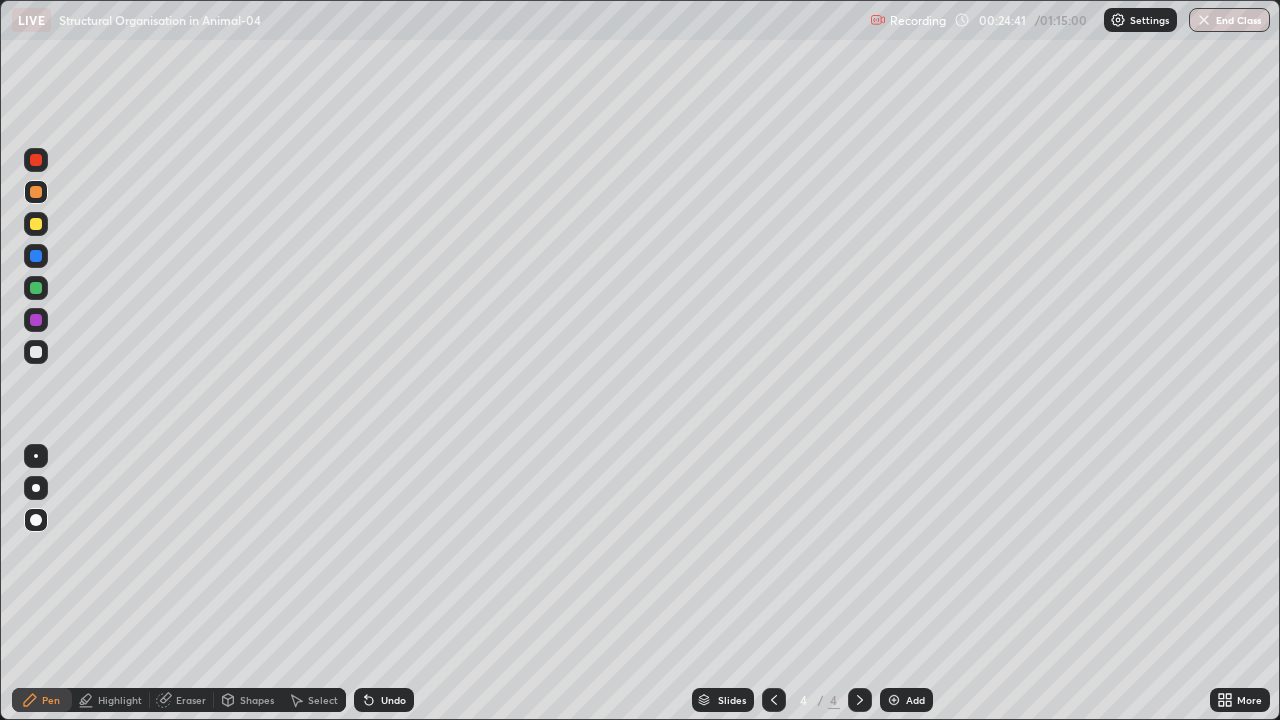 click on "Undo" at bounding box center (384, 700) 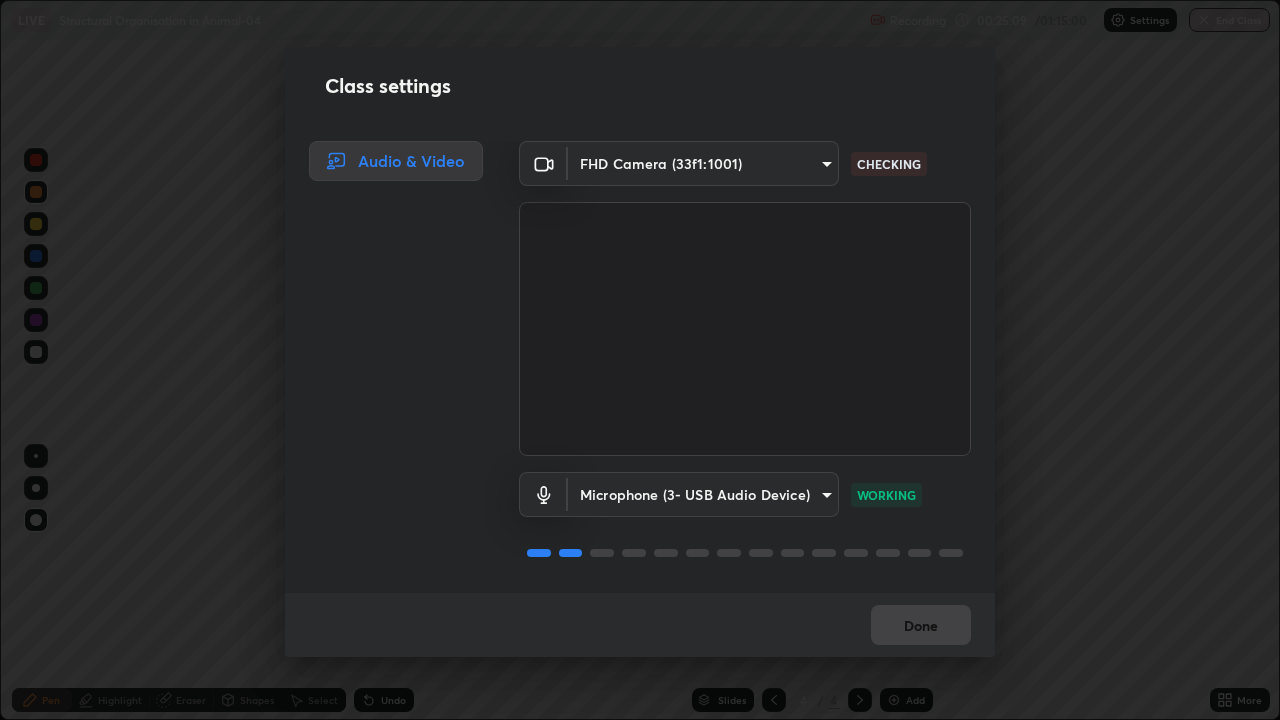 scroll, scrollTop: 0, scrollLeft: 0, axis: both 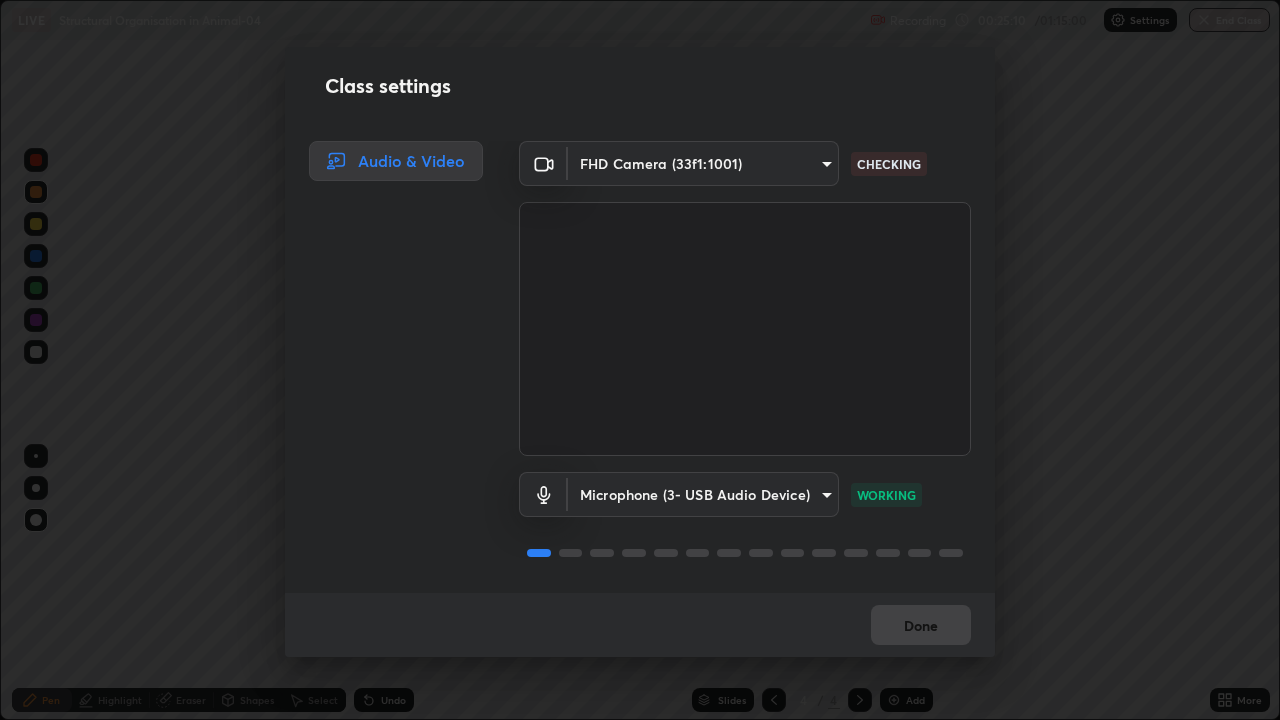 click on "Done" at bounding box center (640, 625) 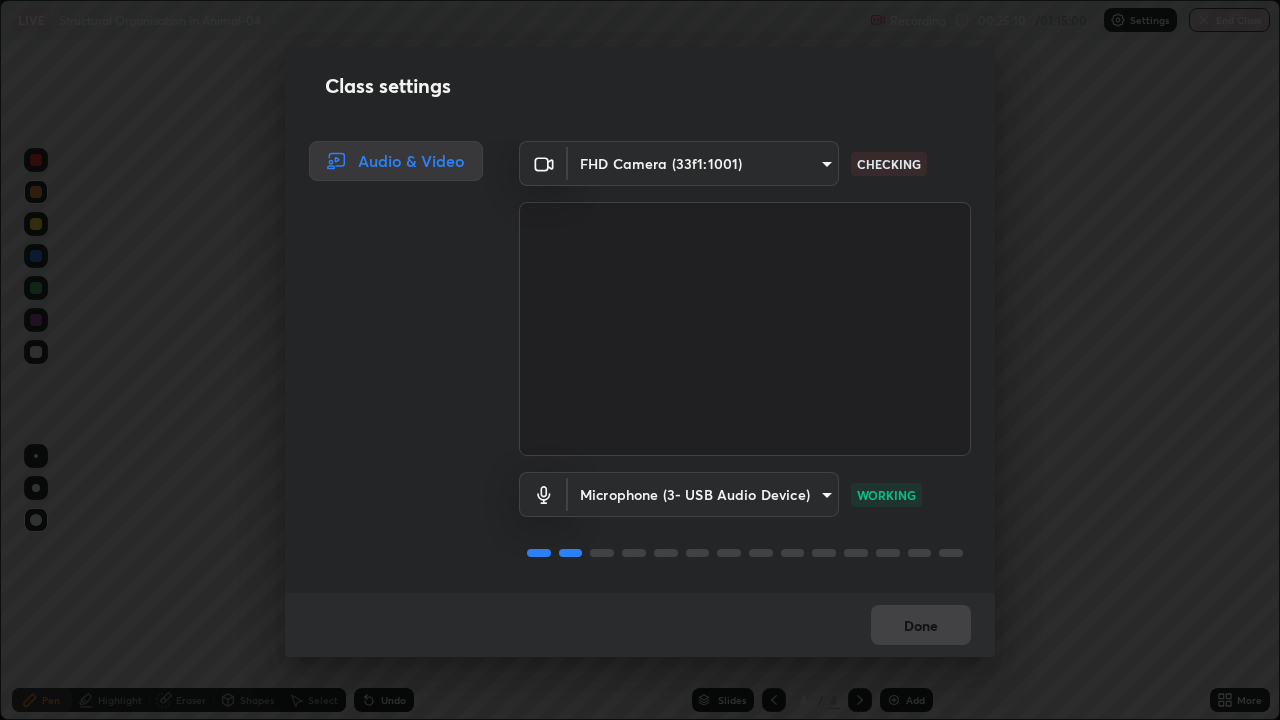 click on "Done" at bounding box center (640, 625) 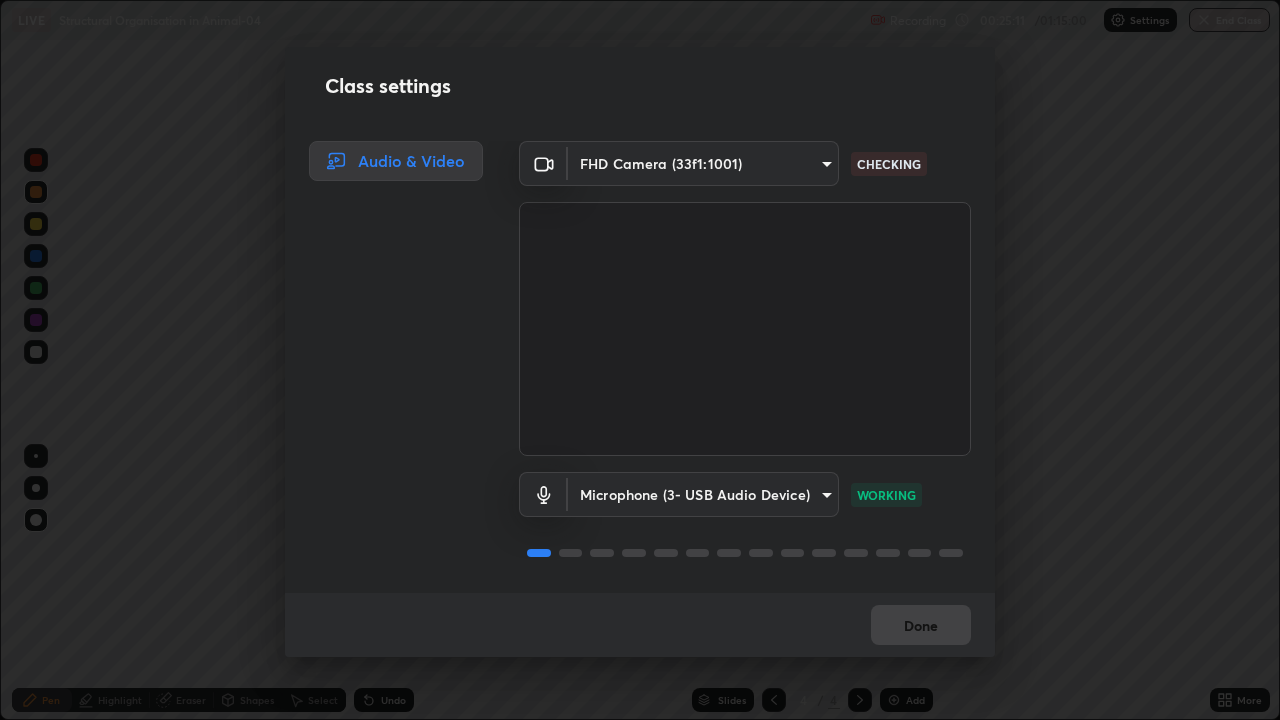 click on "Done" at bounding box center [640, 625] 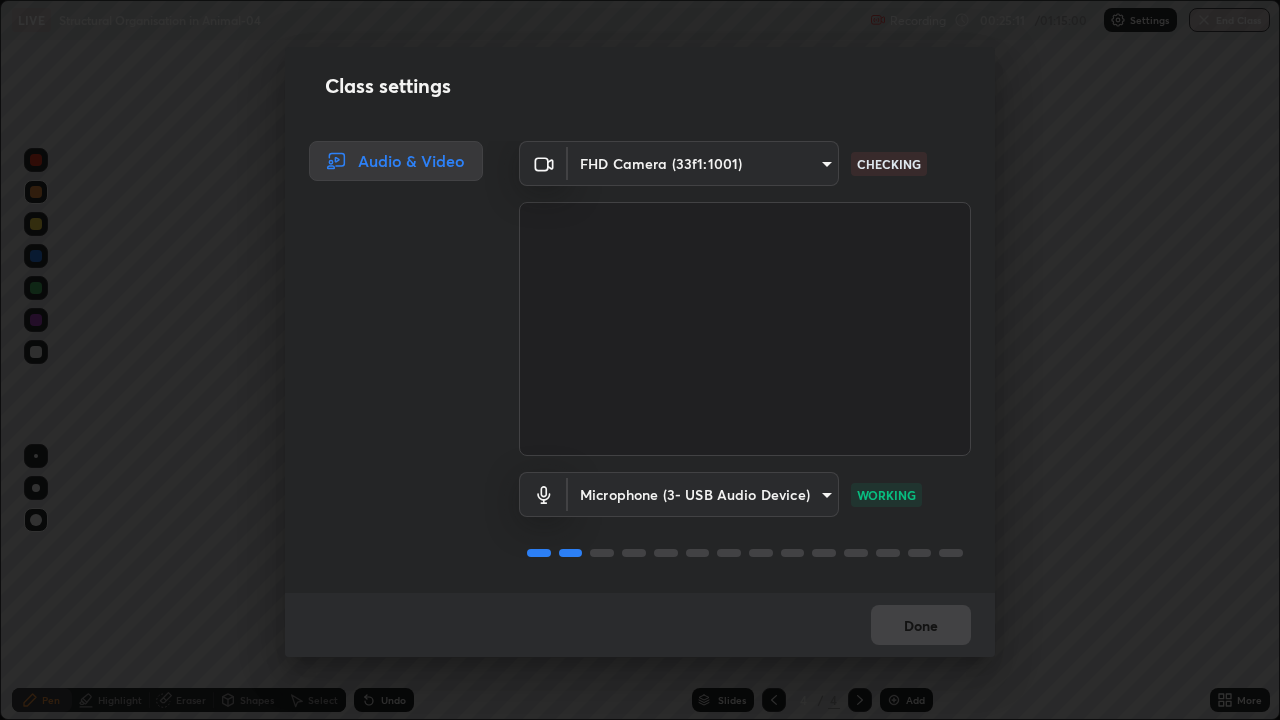 click on "Done" at bounding box center (640, 625) 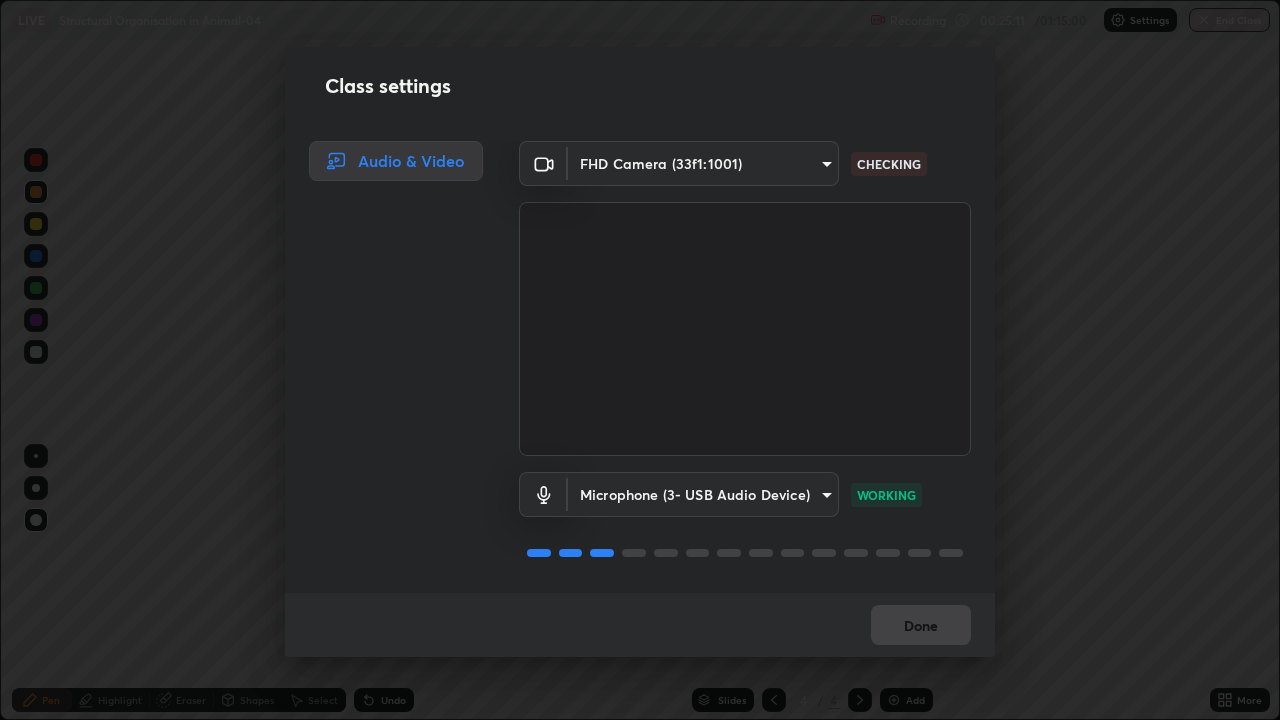 click on "Done" at bounding box center [640, 625] 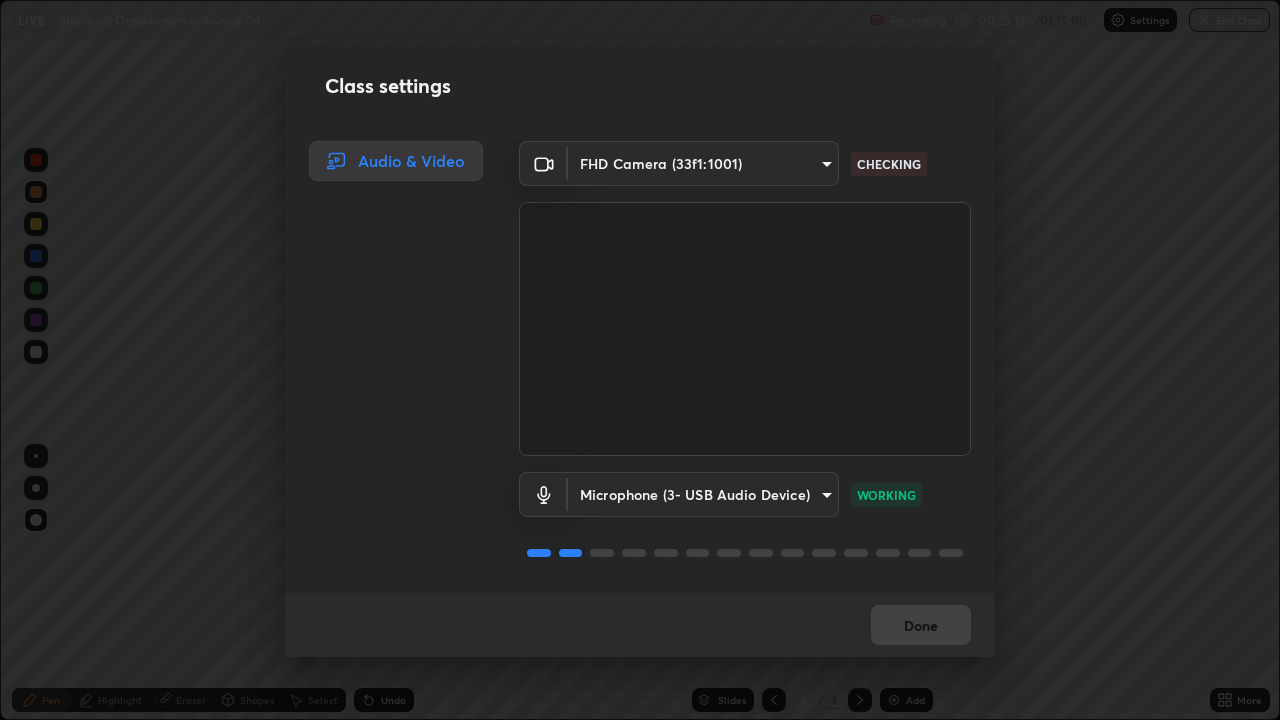 click on "Done" at bounding box center [640, 625] 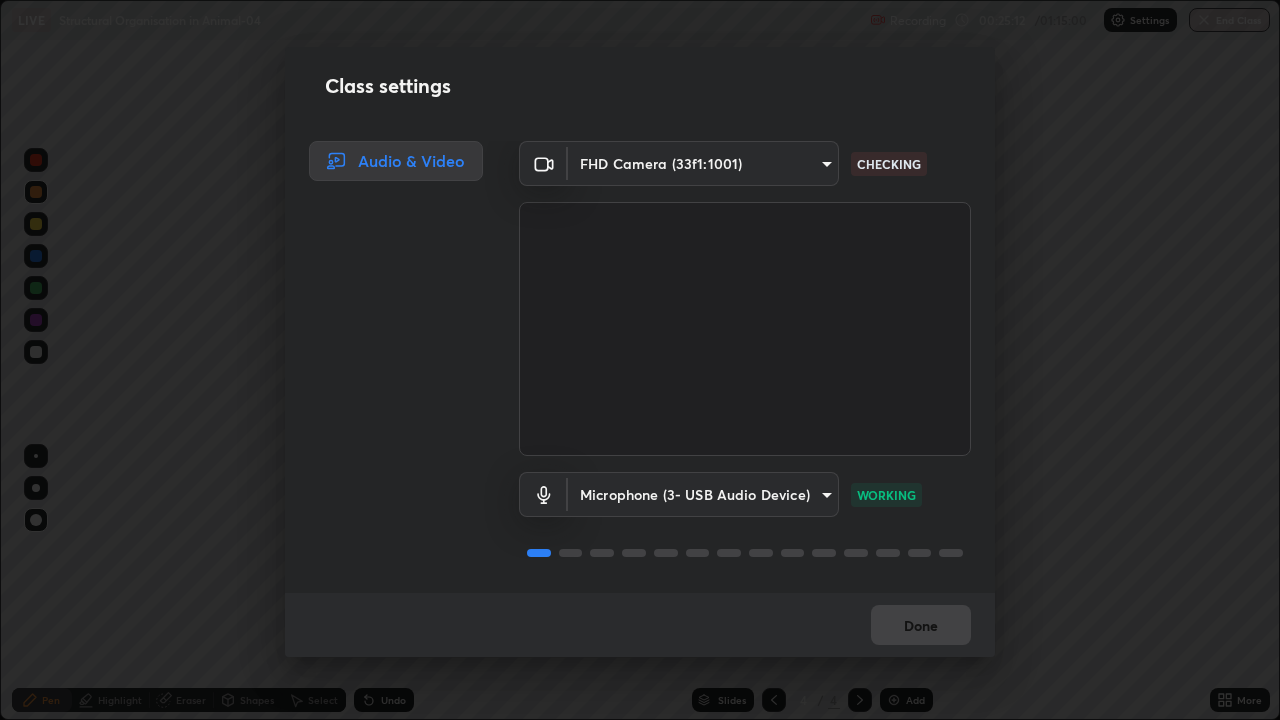 click on "Done" at bounding box center (640, 625) 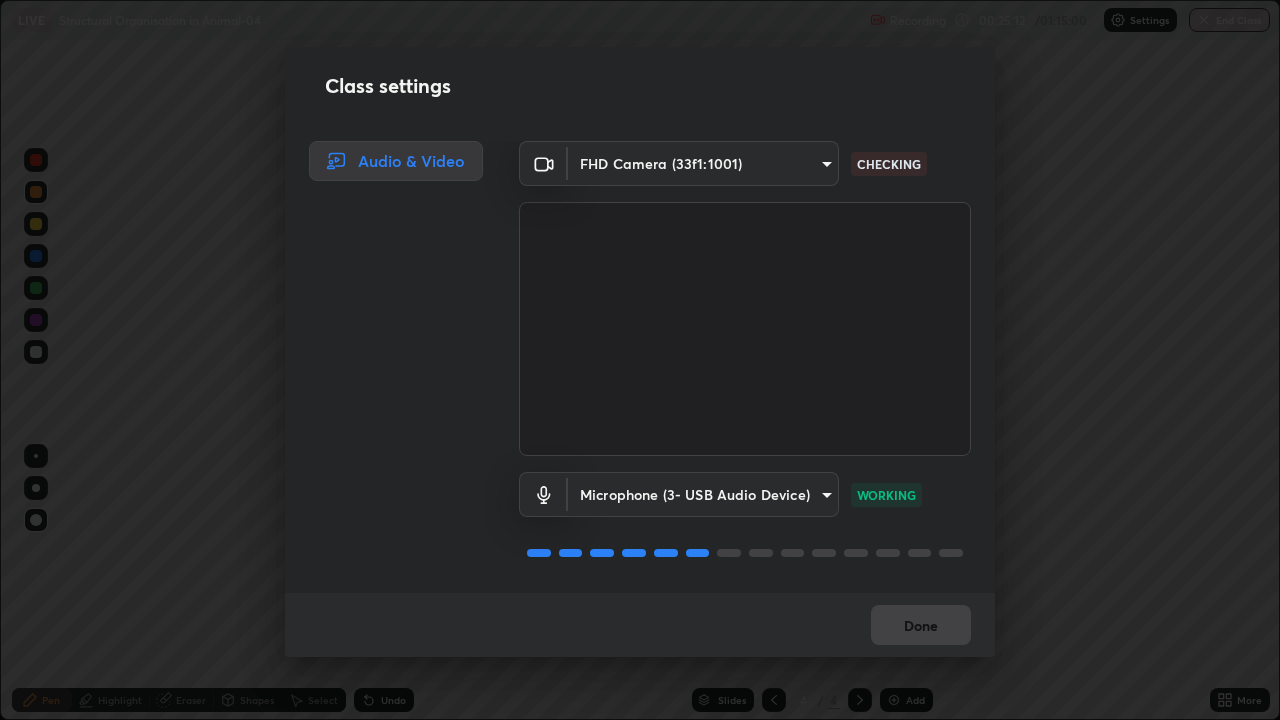 click on "Done" at bounding box center [640, 625] 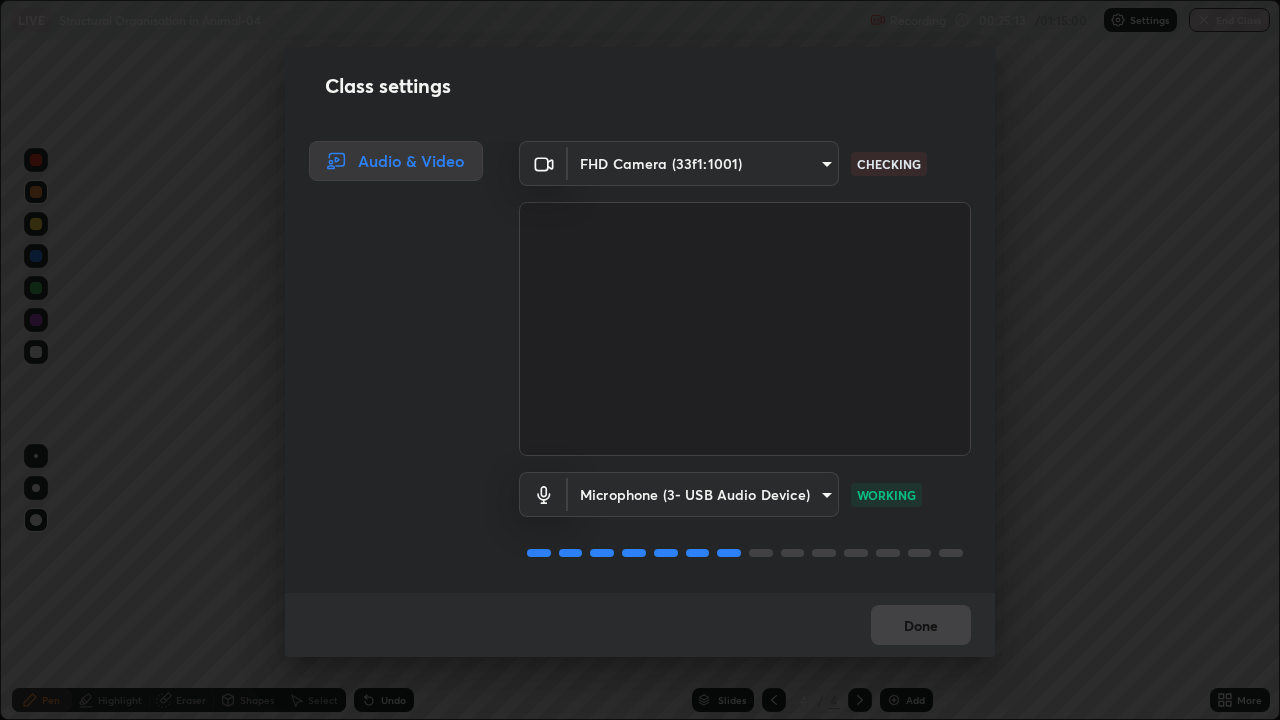 click on "Done" at bounding box center (640, 625) 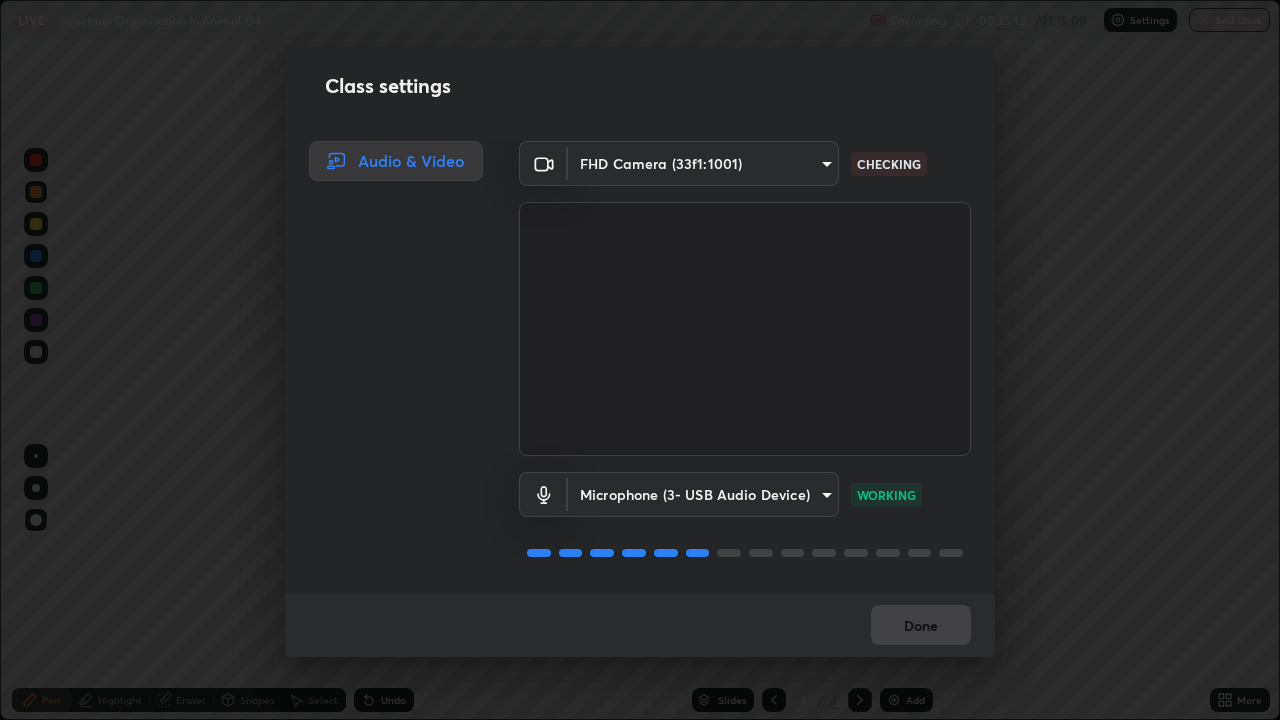 click on "Done" at bounding box center (640, 625) 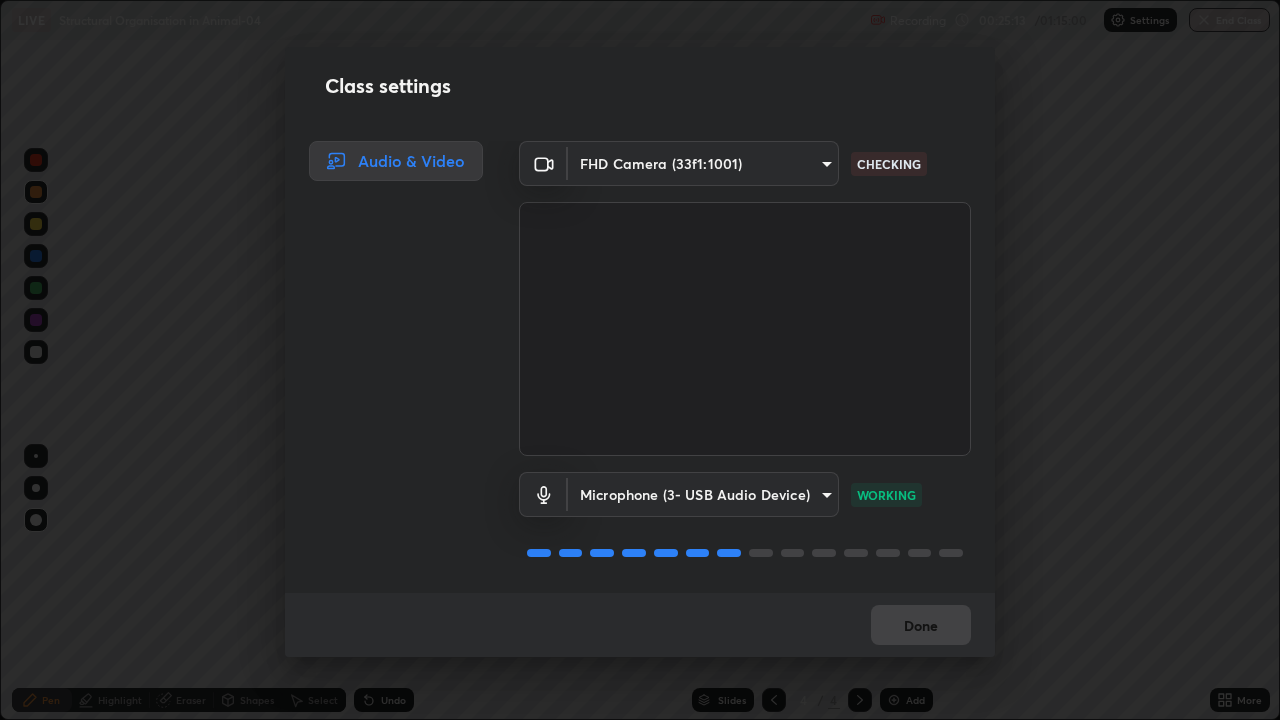 click on "Done" at bounding box center (640, 625) 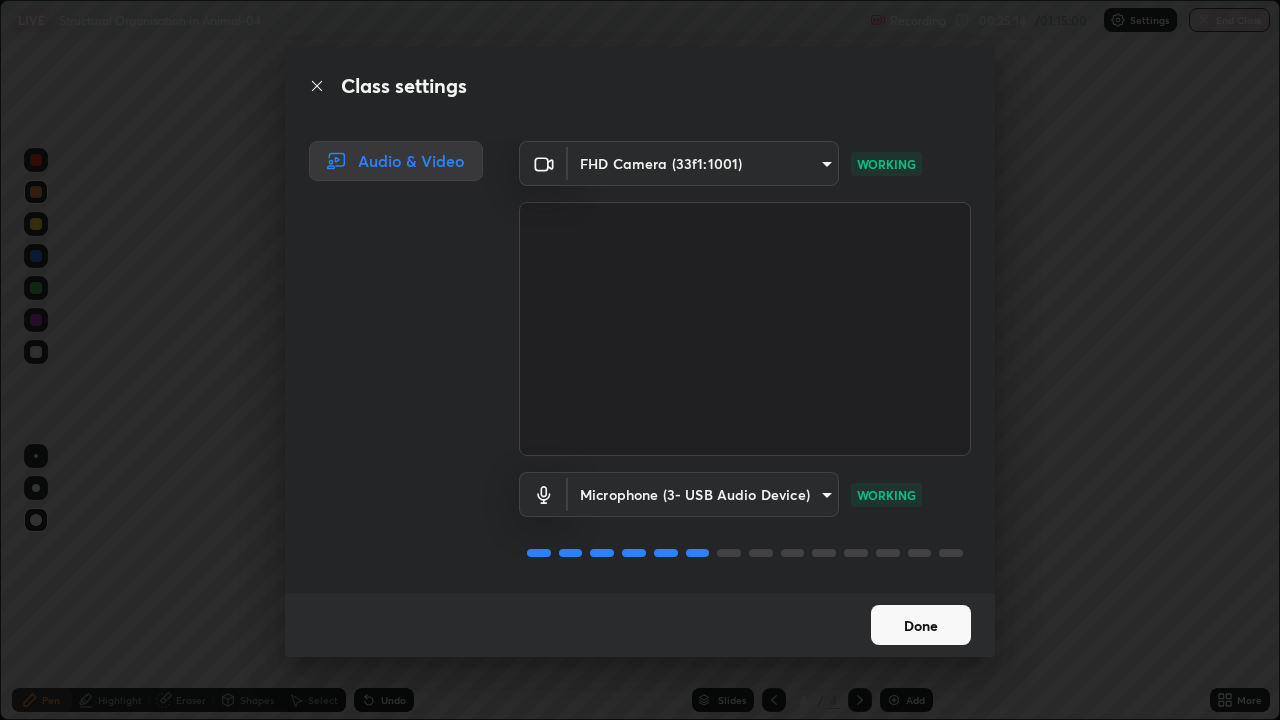 click on "Done" at bounding box center (921, 625) 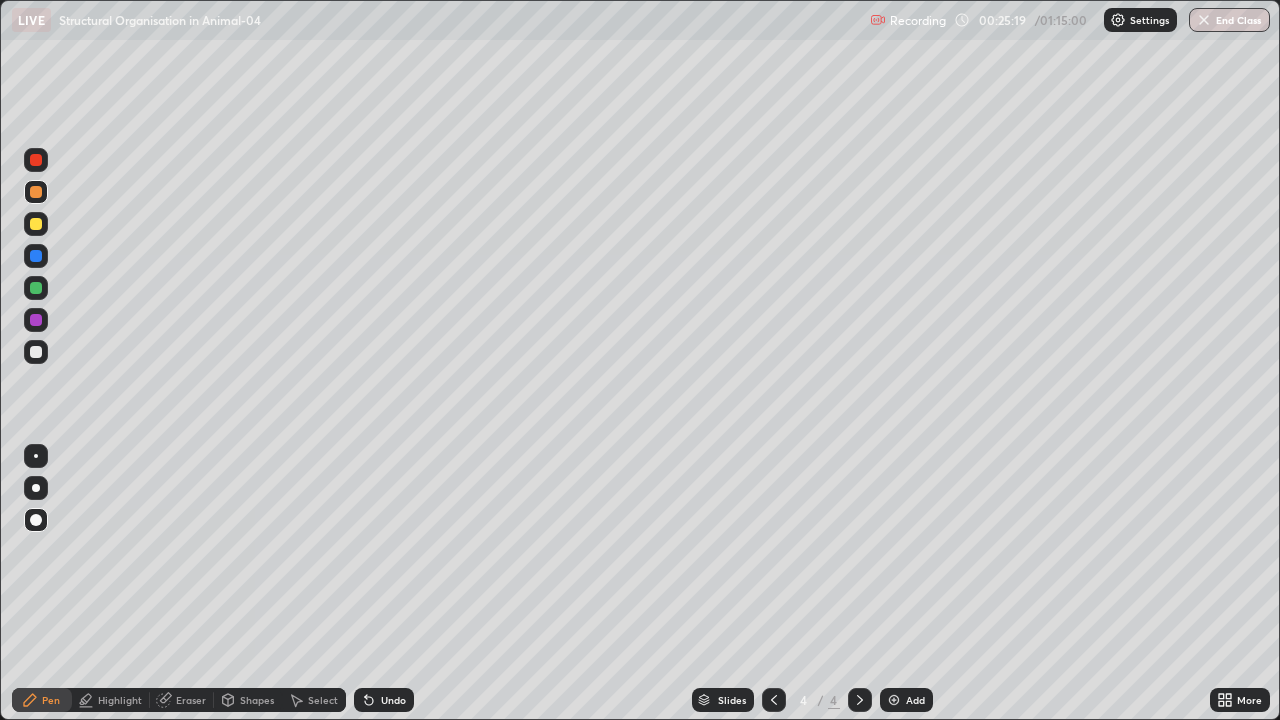 click on "Eraser" at bounding box center [191, 700] 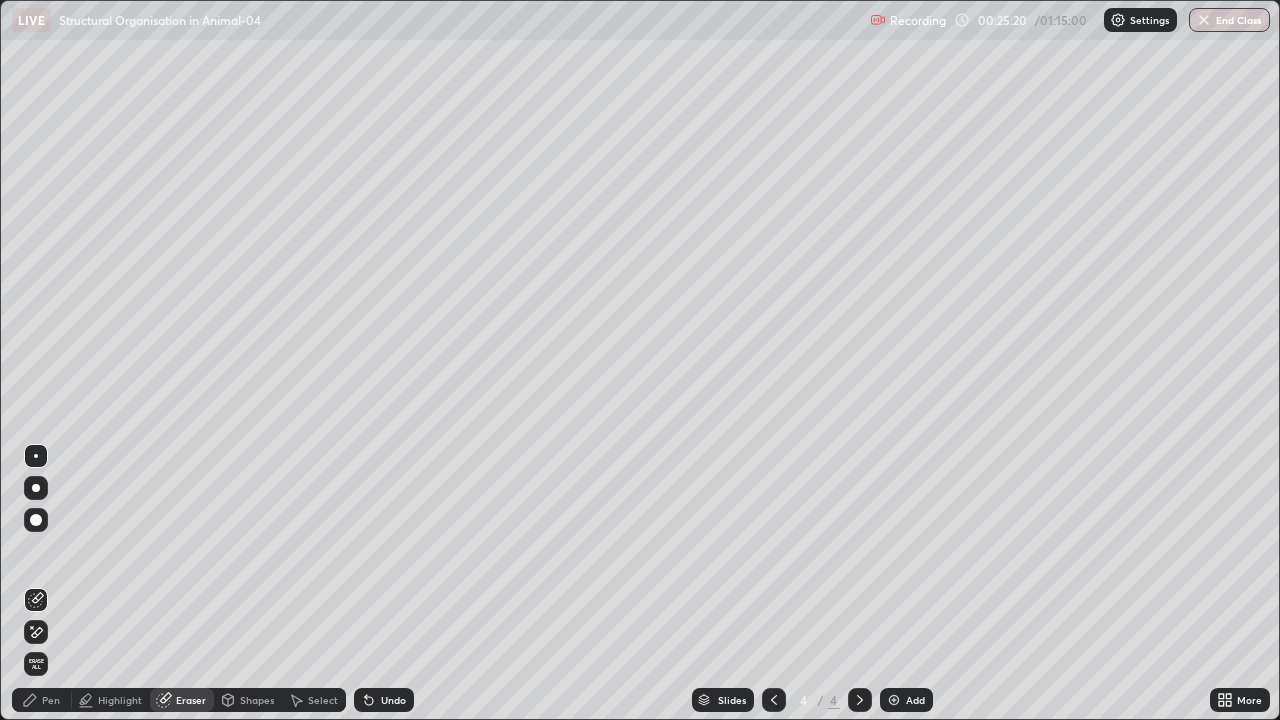 click 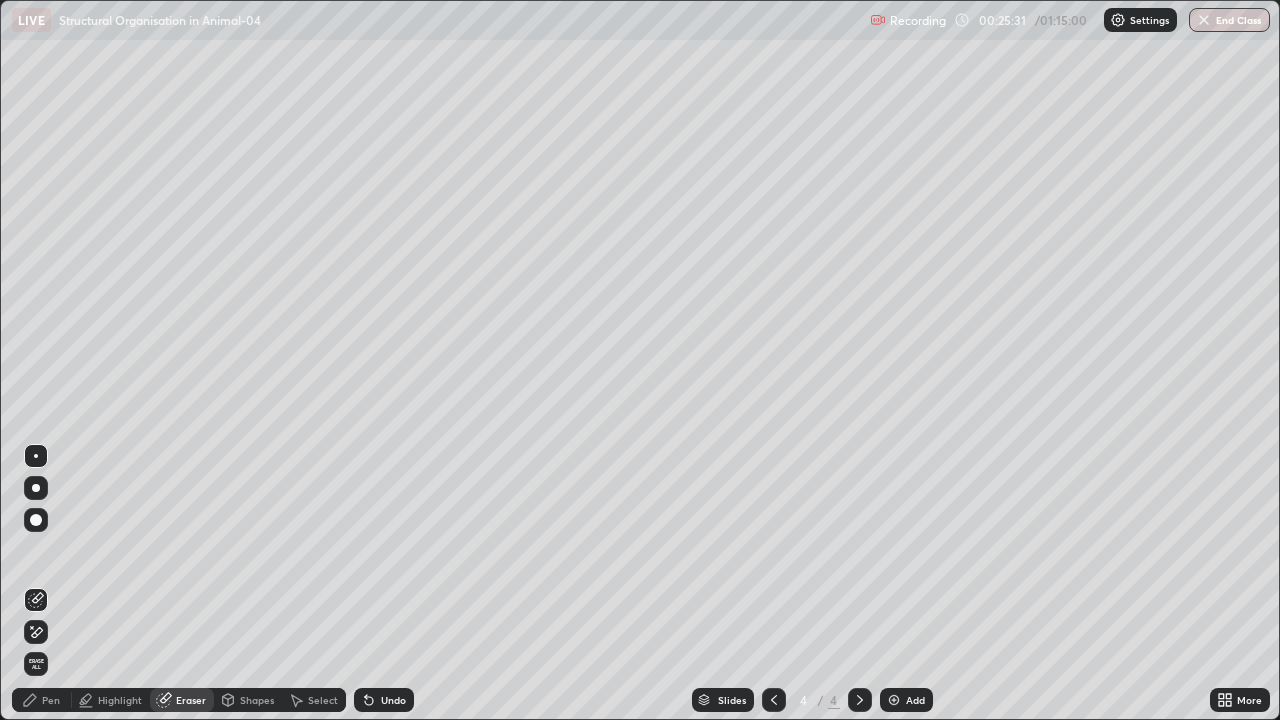 click on "Pen" at bounding box center (51, 700) 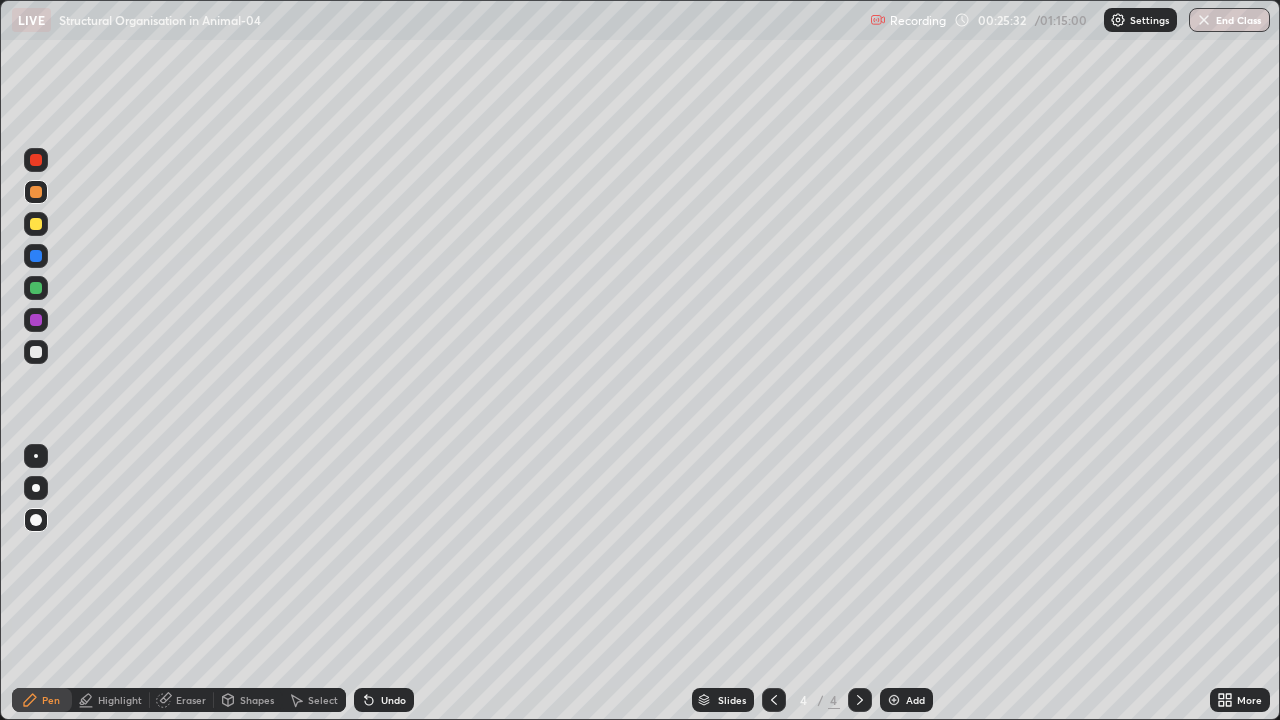 click at bounding box center [36, 320] 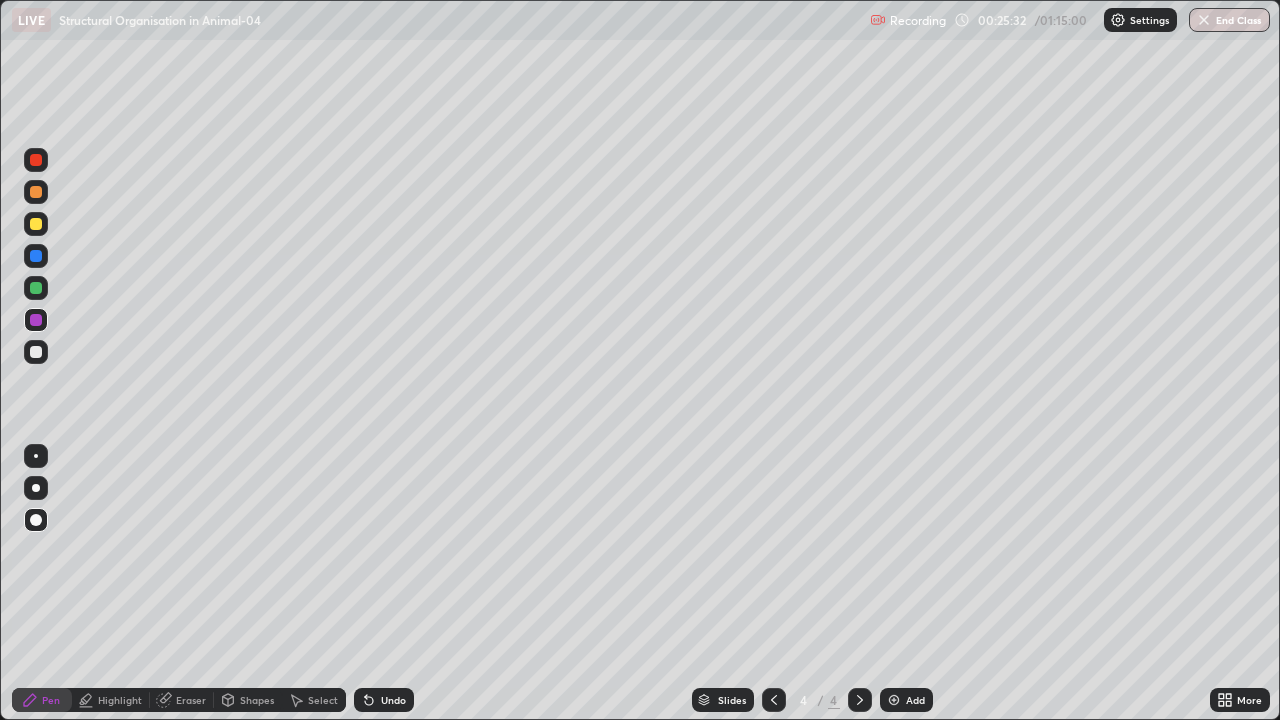 click at bounding box center [36, 352] 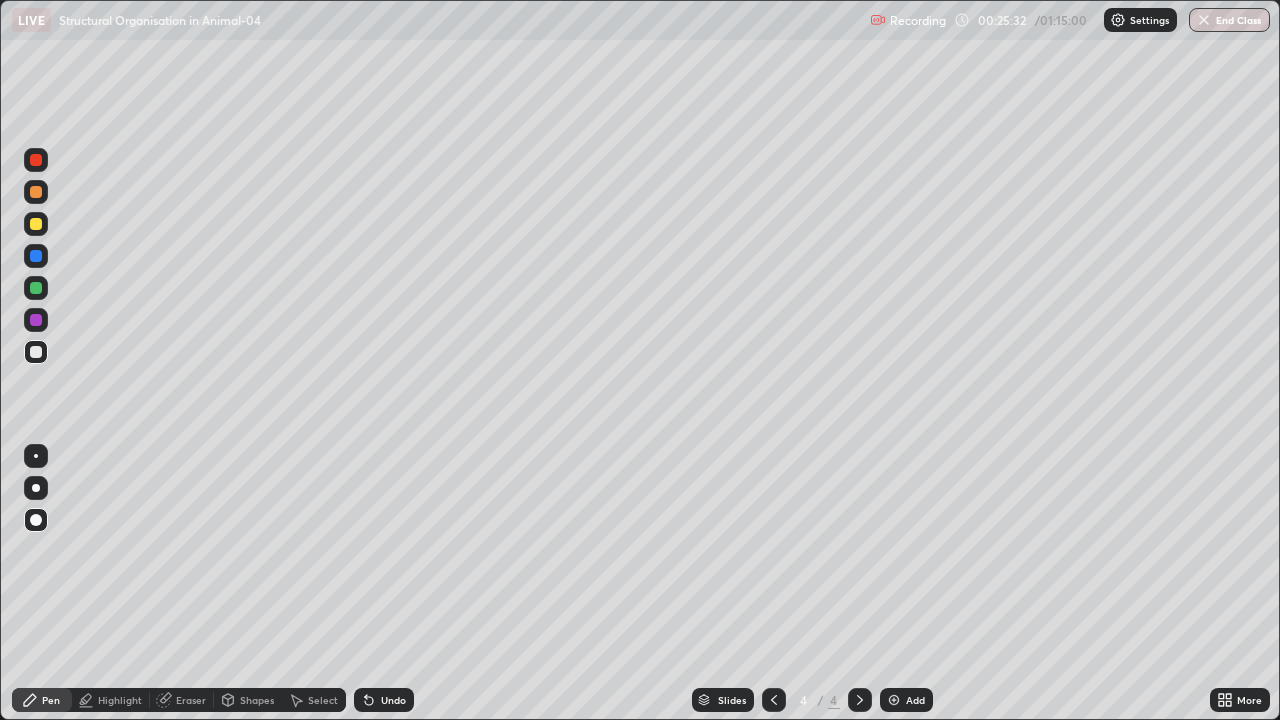 click at bounding box center (36, 456) 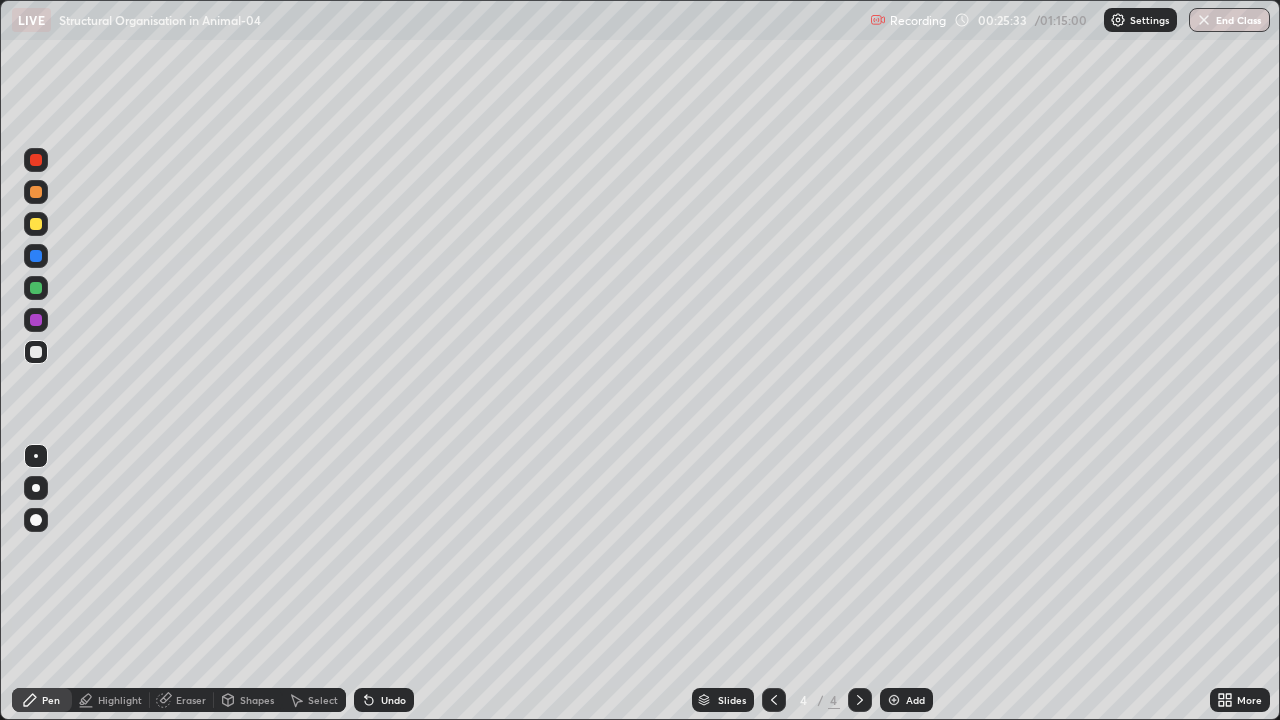 click at bounding box center [36, 488] 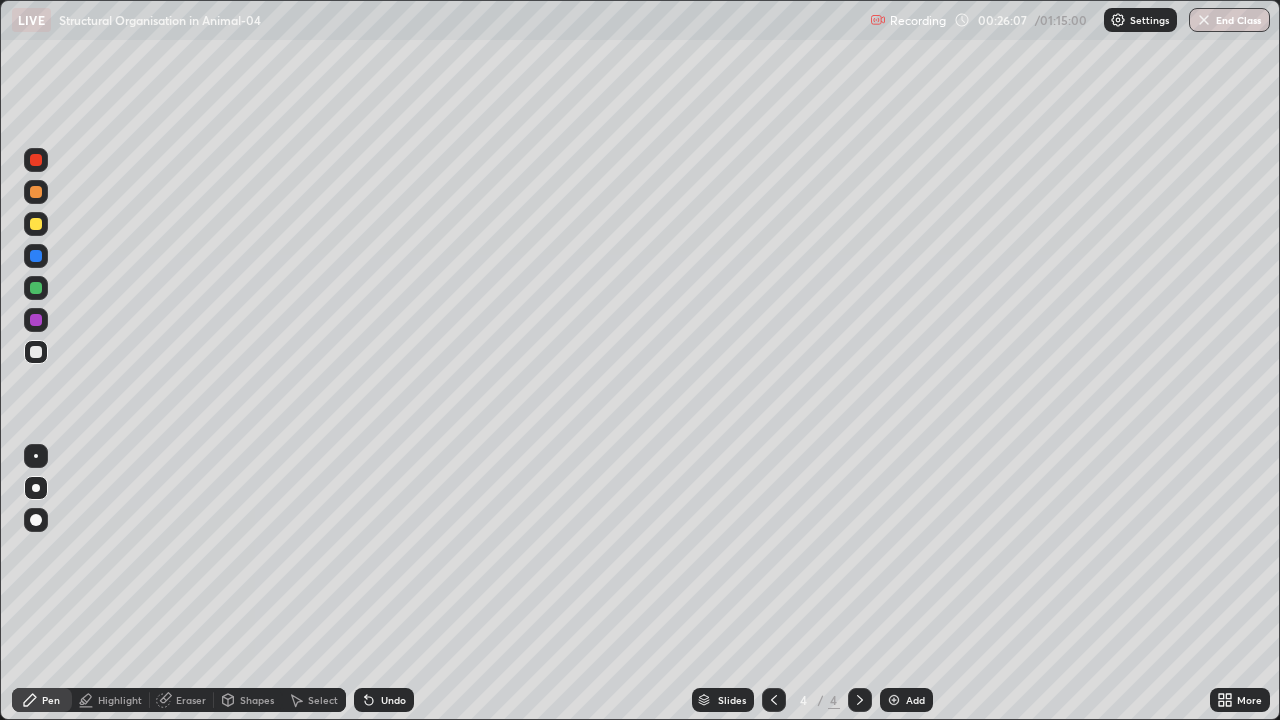 click at bounding box center [36, 256] 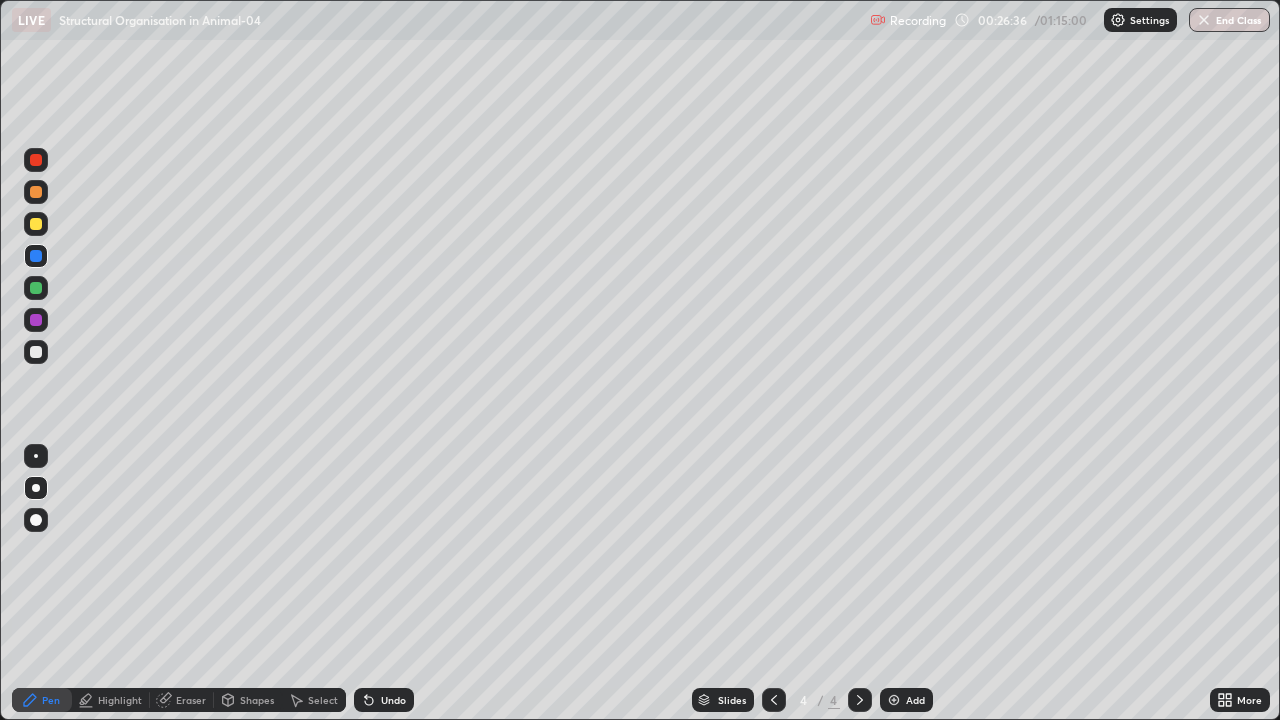 click on "Undo" at bounding box center [393, 700] 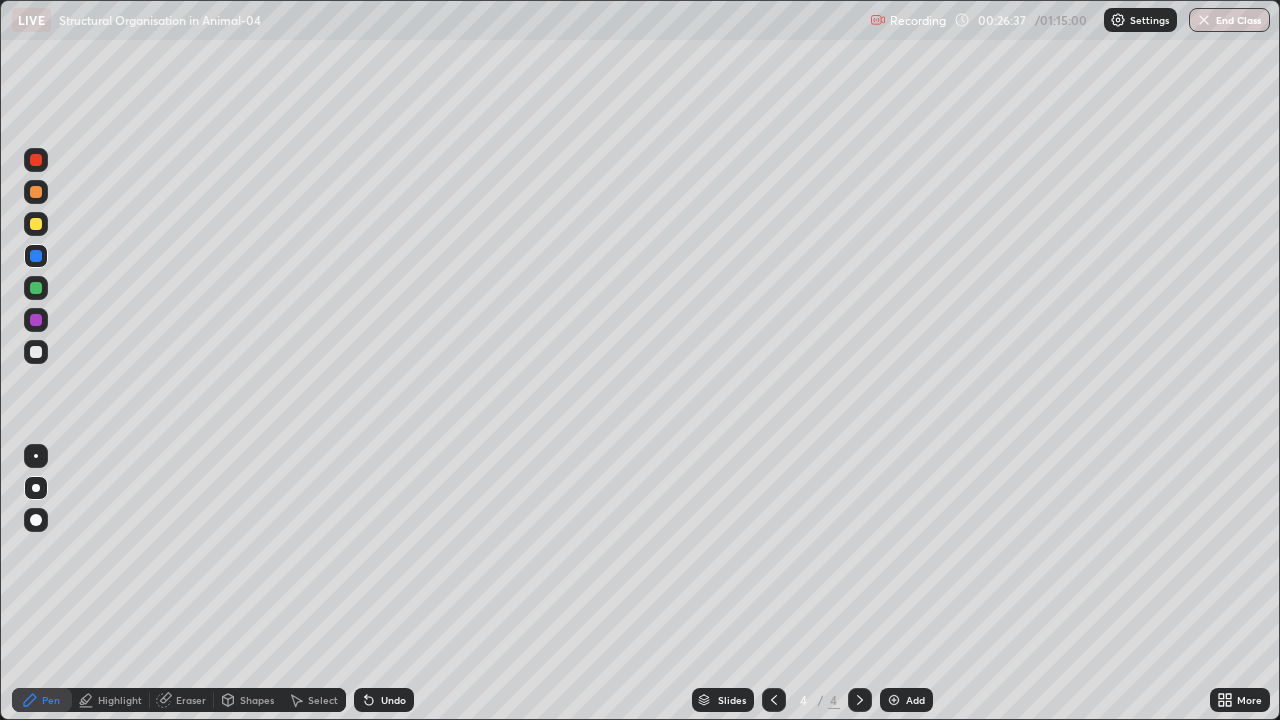 click on "Undo" at bounding box center [384, 700] 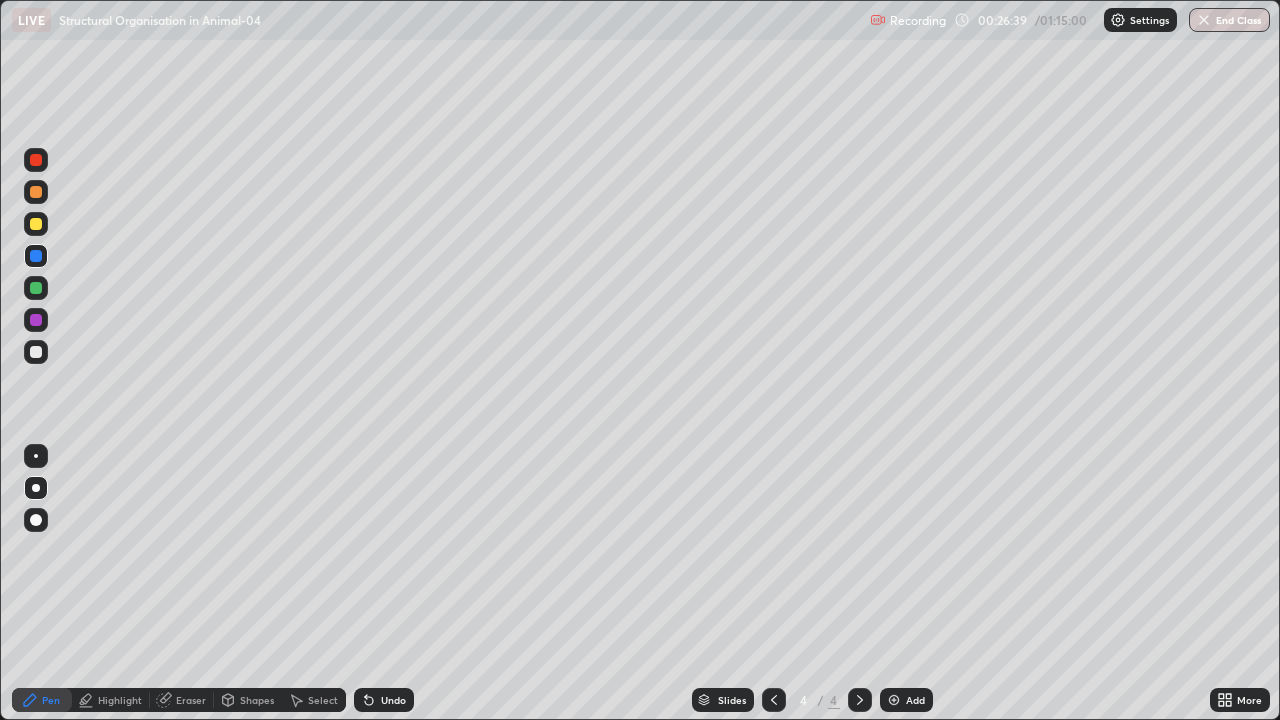 click on "Undo" at bounding box center [384, 700] 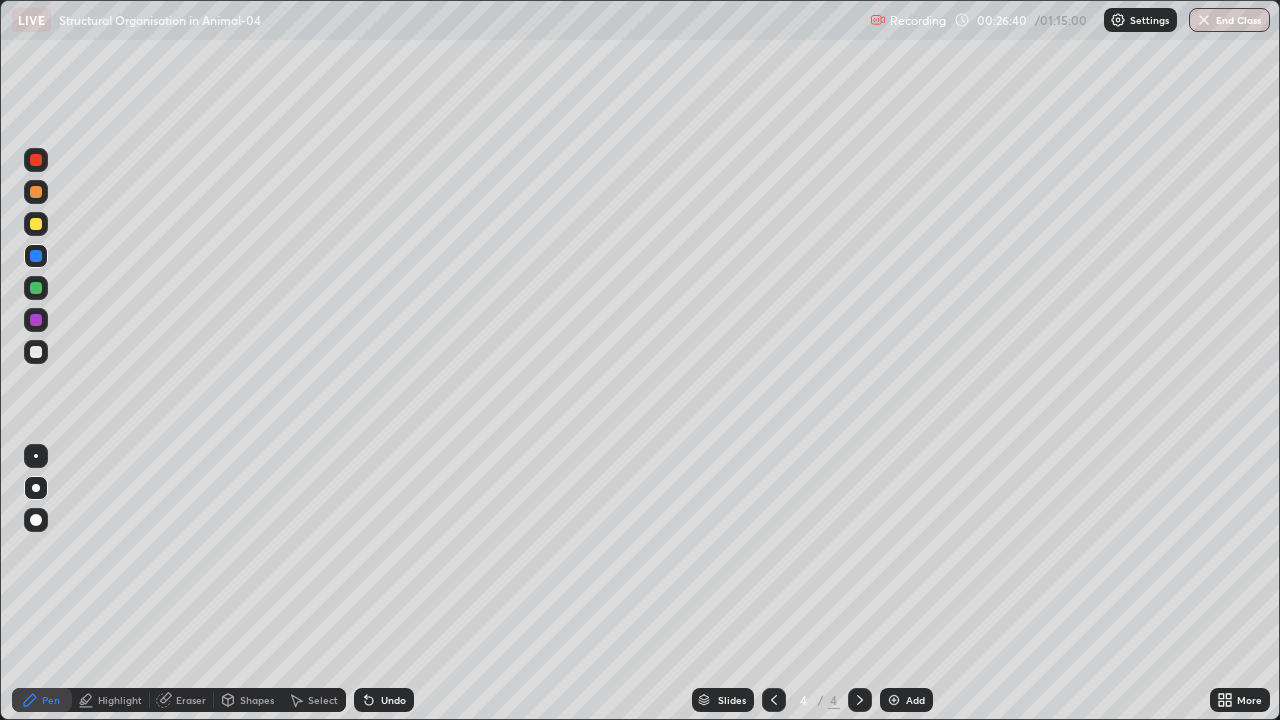 click on "Undo" at bounding box center (384, 700) 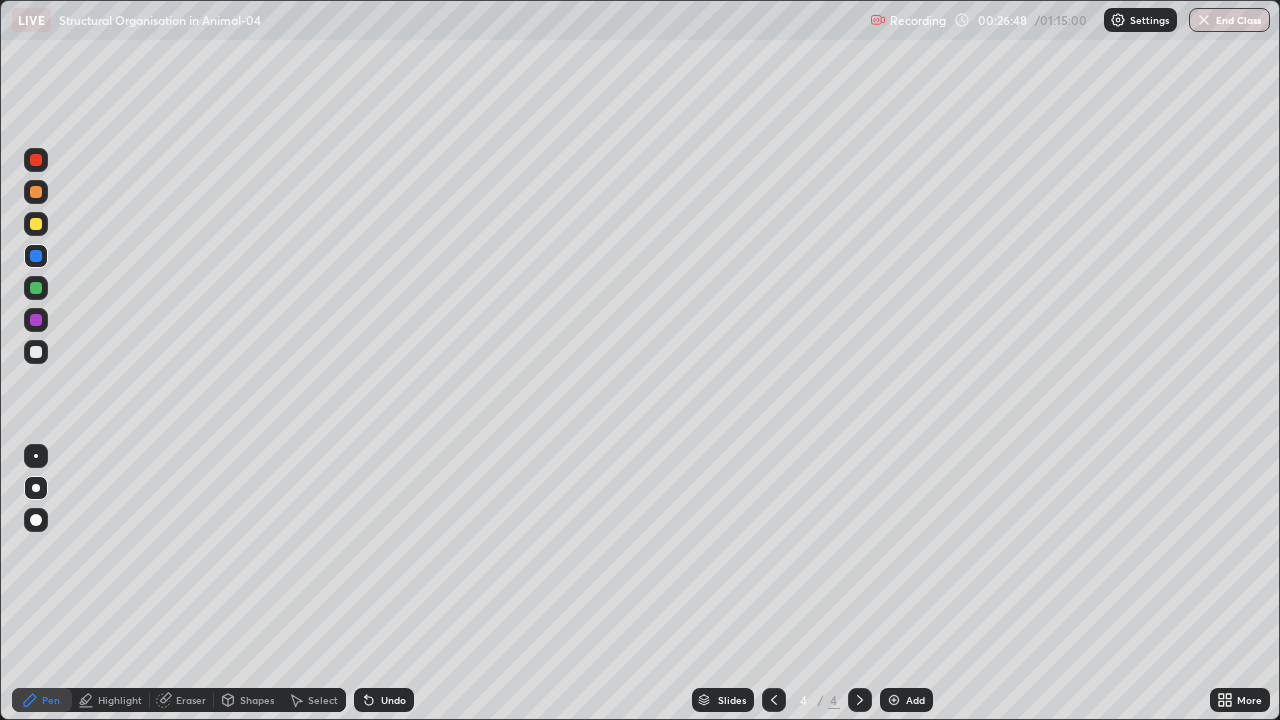 click on "Undo" at bounding box center [393, 700] 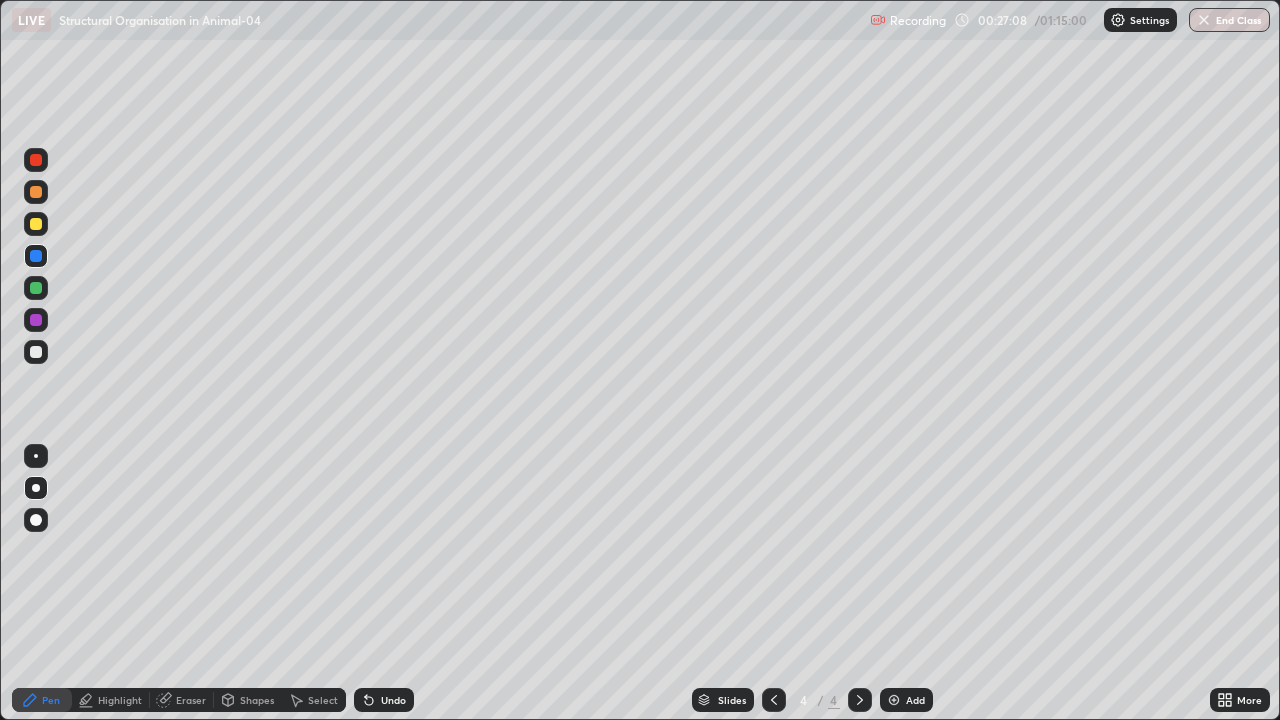 click at bounding box center [36, 488] 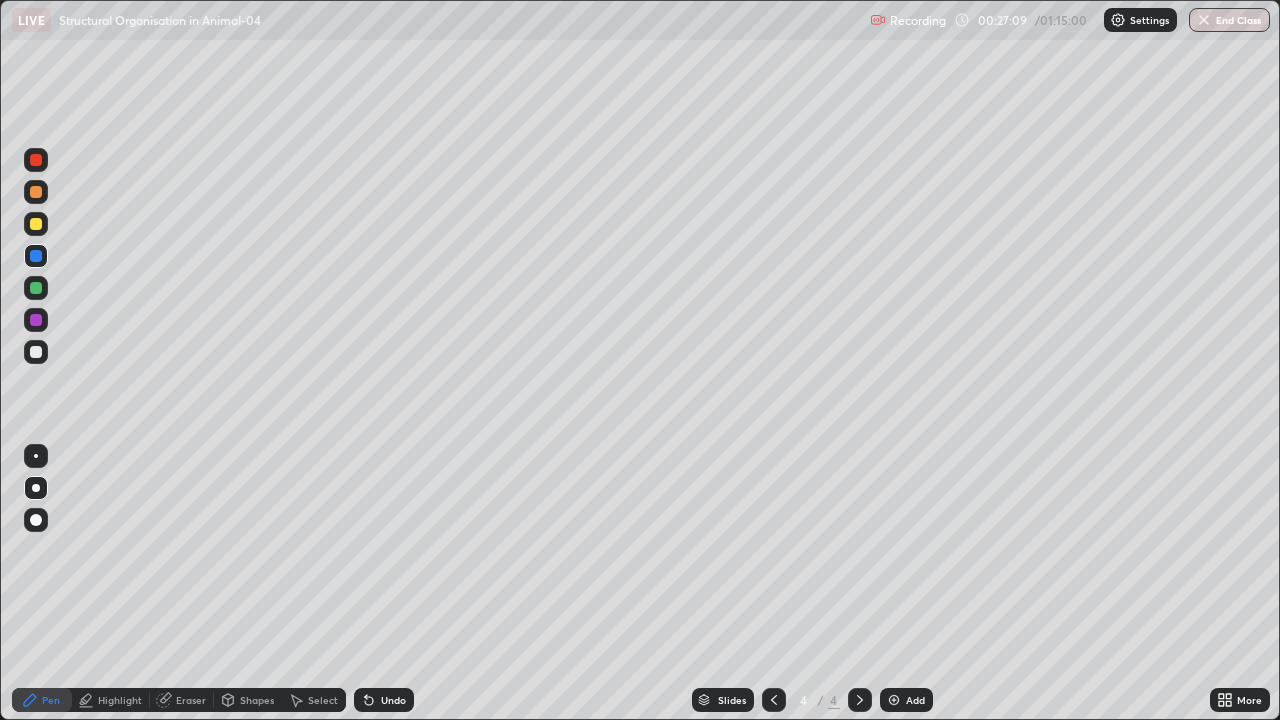 click at bounding box center [36, 352] 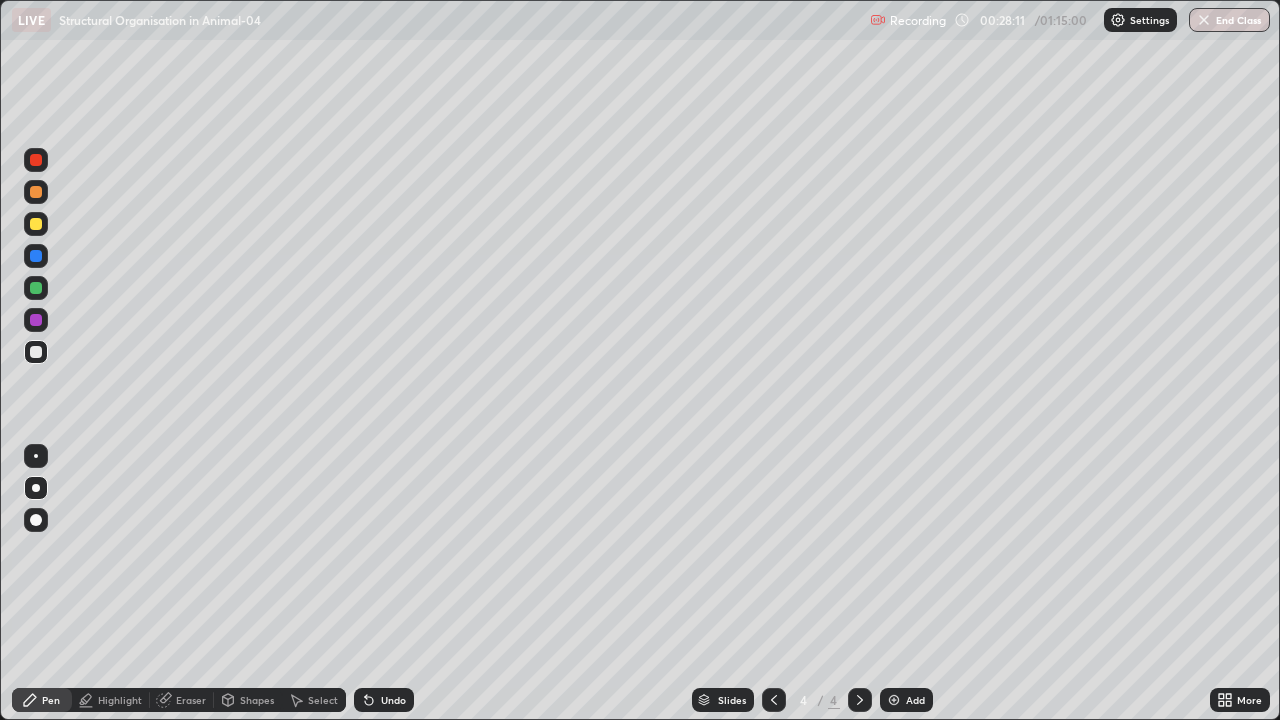 click at bounding box center (36, 224) 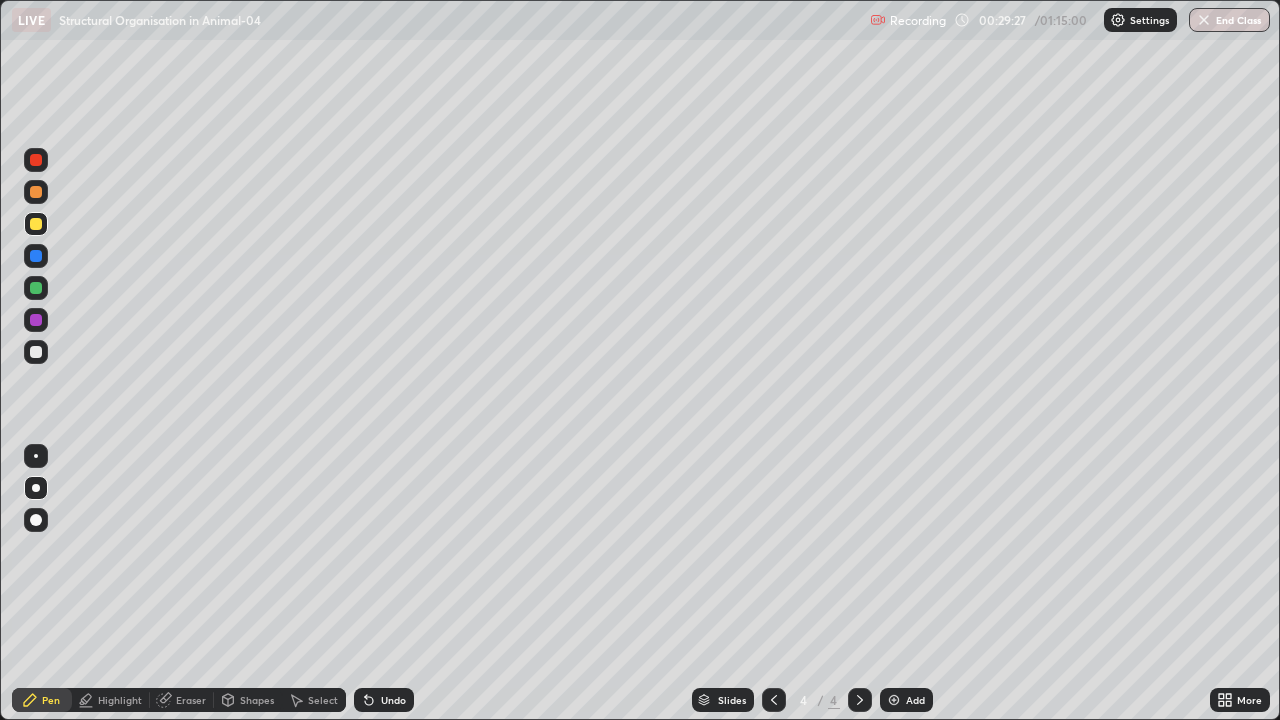 click at bounding box center (36, 288) 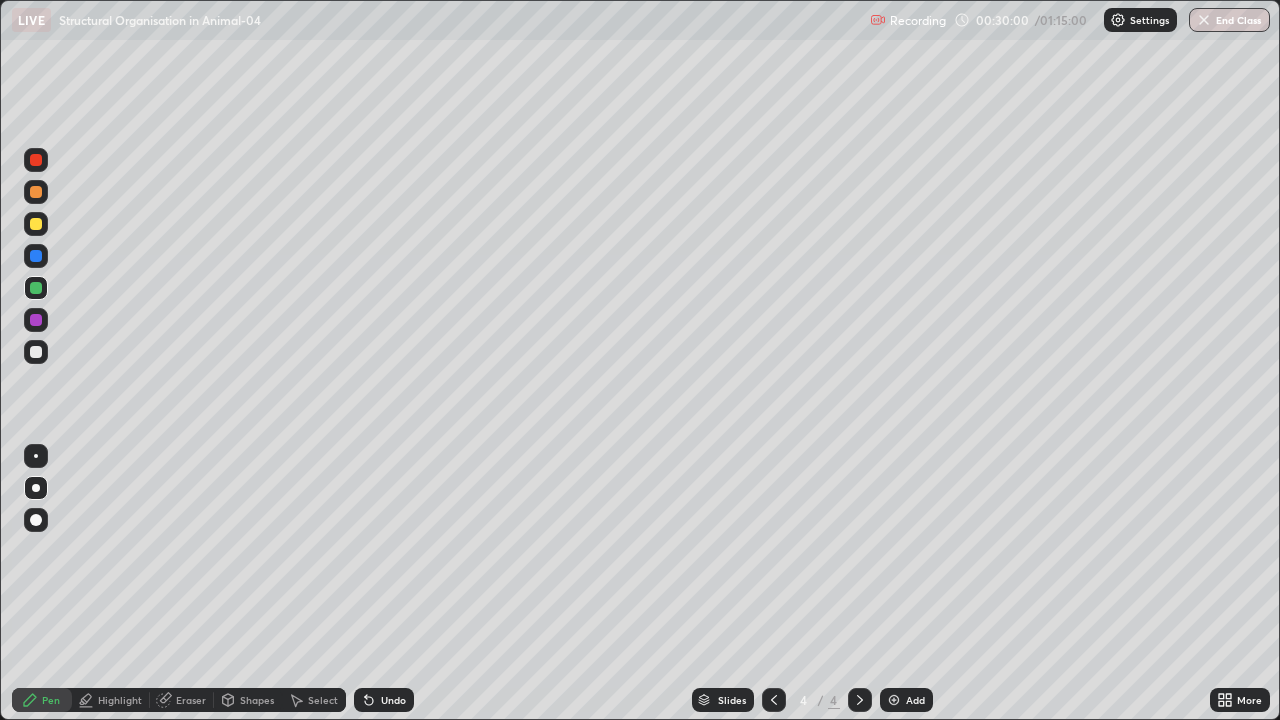 click on "Eraser" at bounding box center [191, 700] 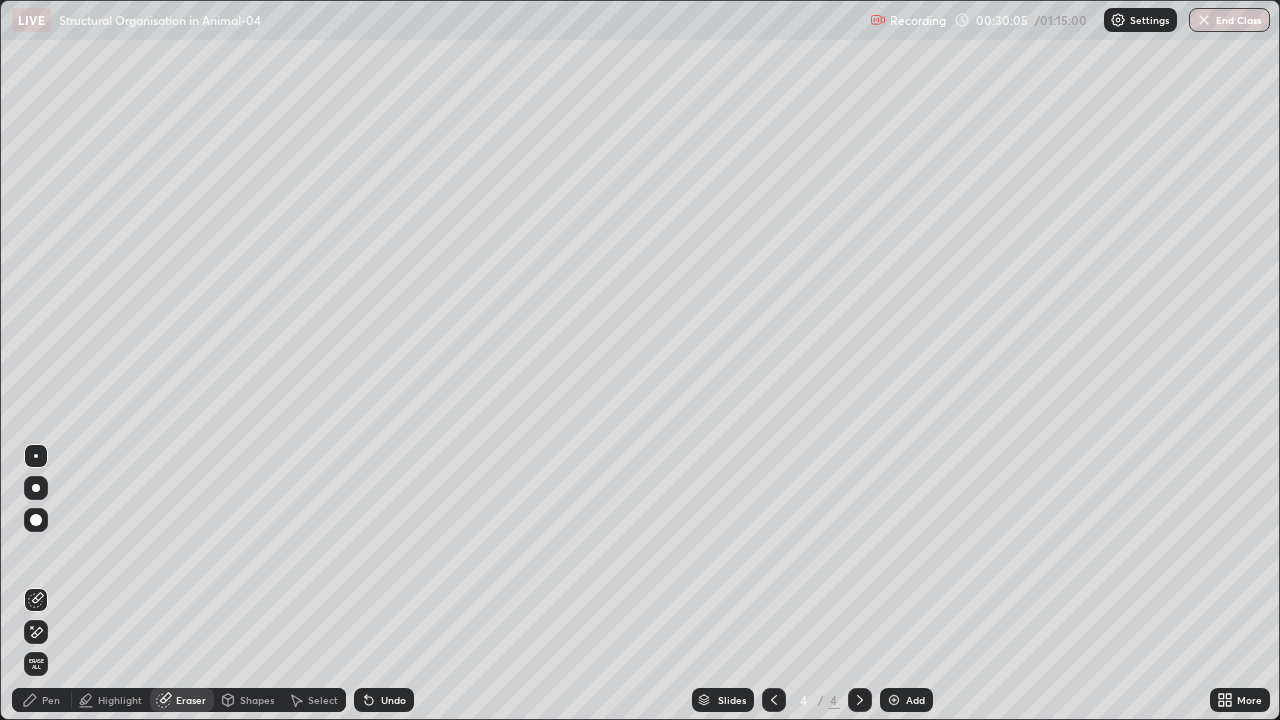 click on "Pen" at bounding box center [51, 700] 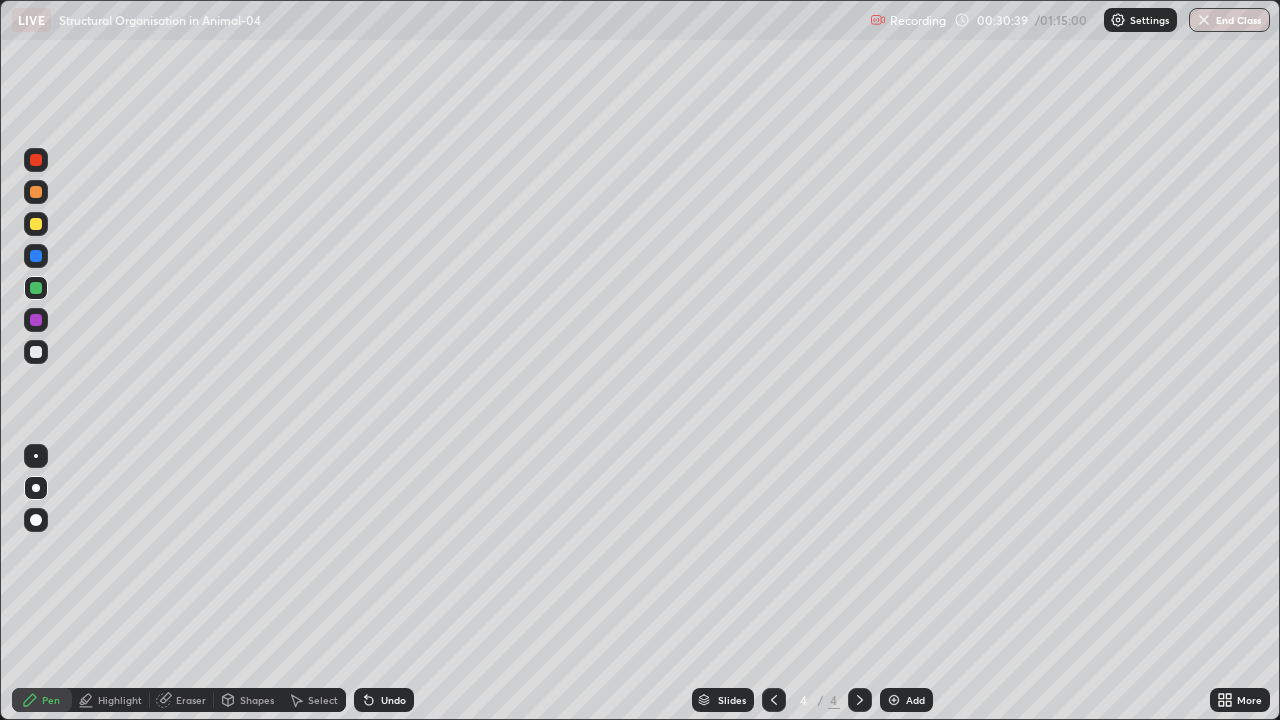 click on "Undo" at bounding box center (393, 700) 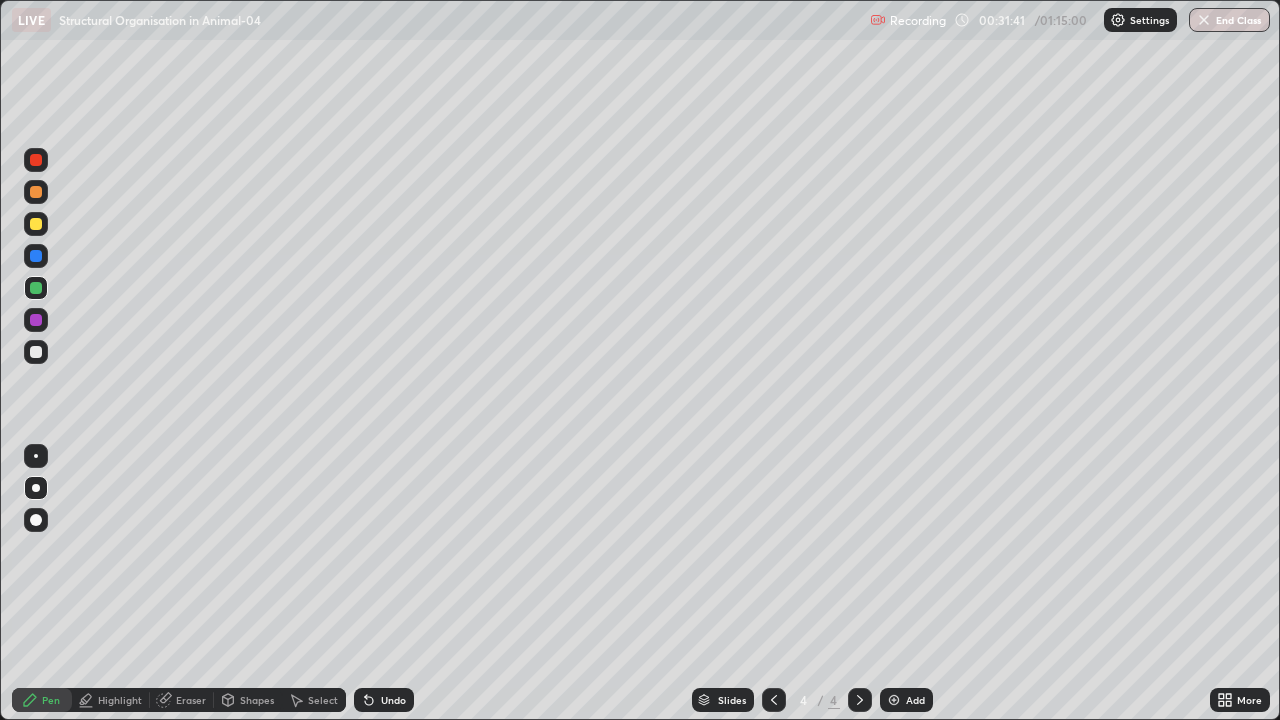 click at bounding box center [36, 352] 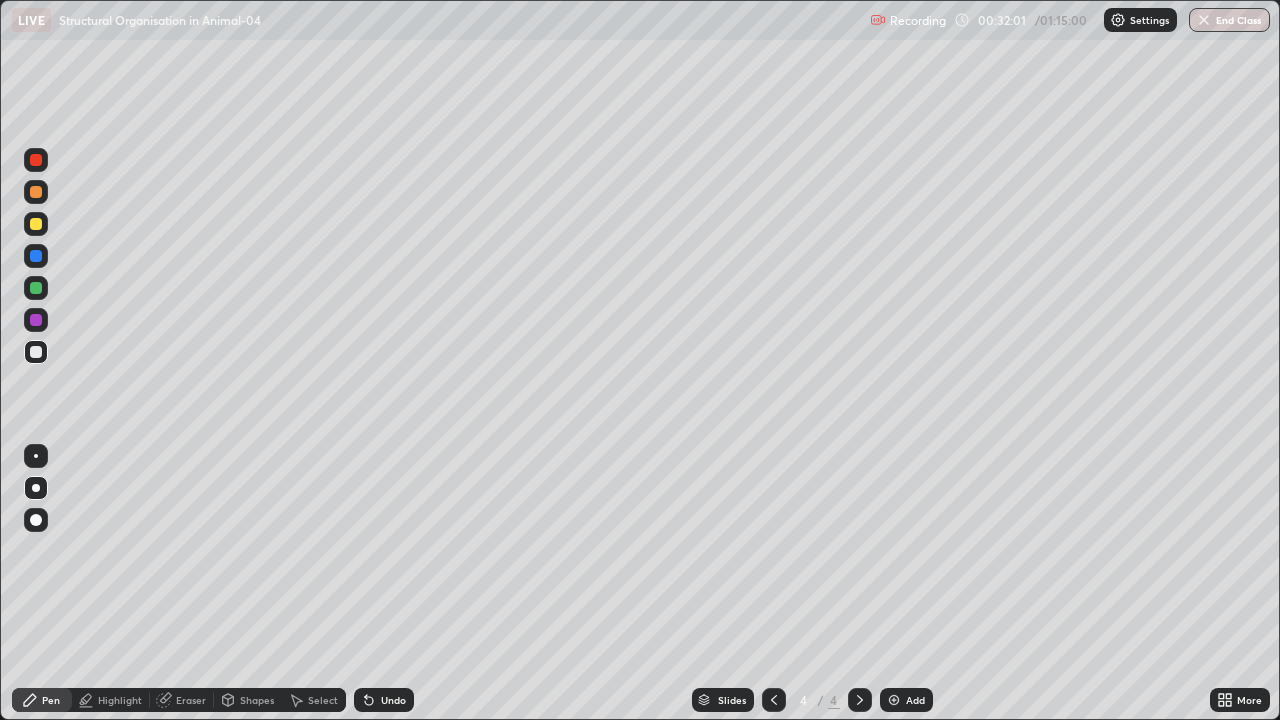 click at bounding box center [36, 224] 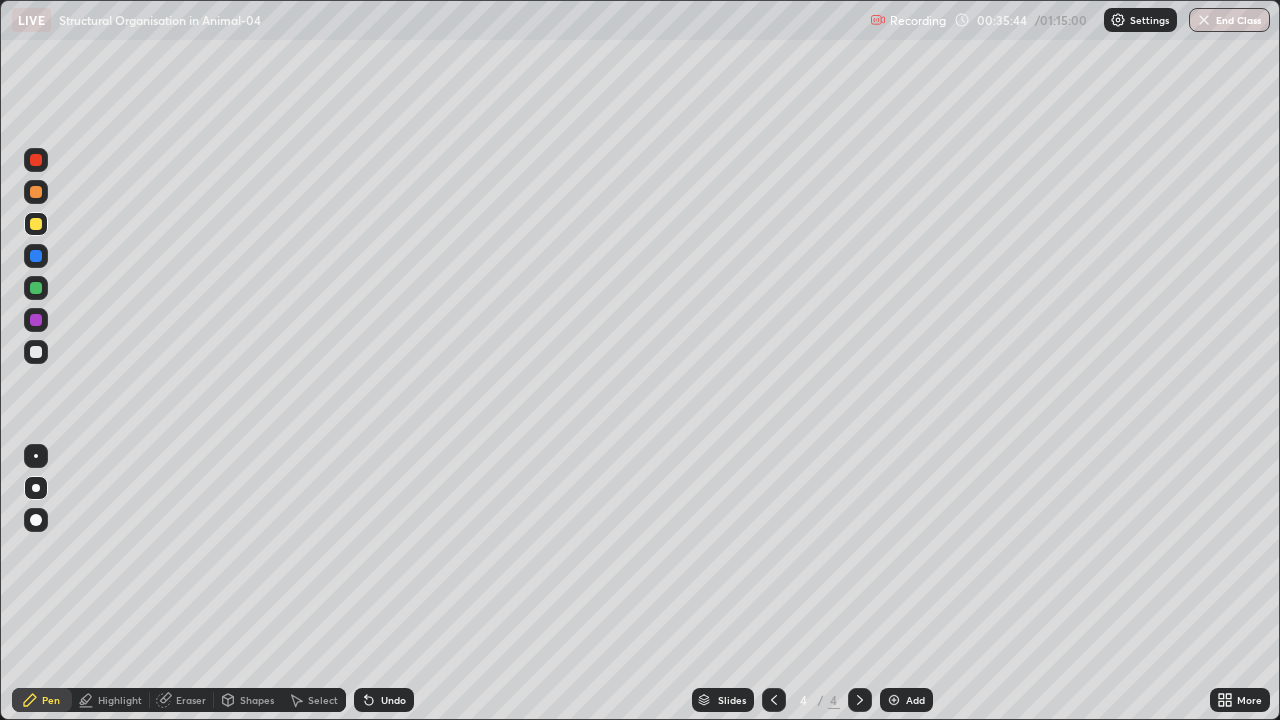 click at bounding box center (894, 700) 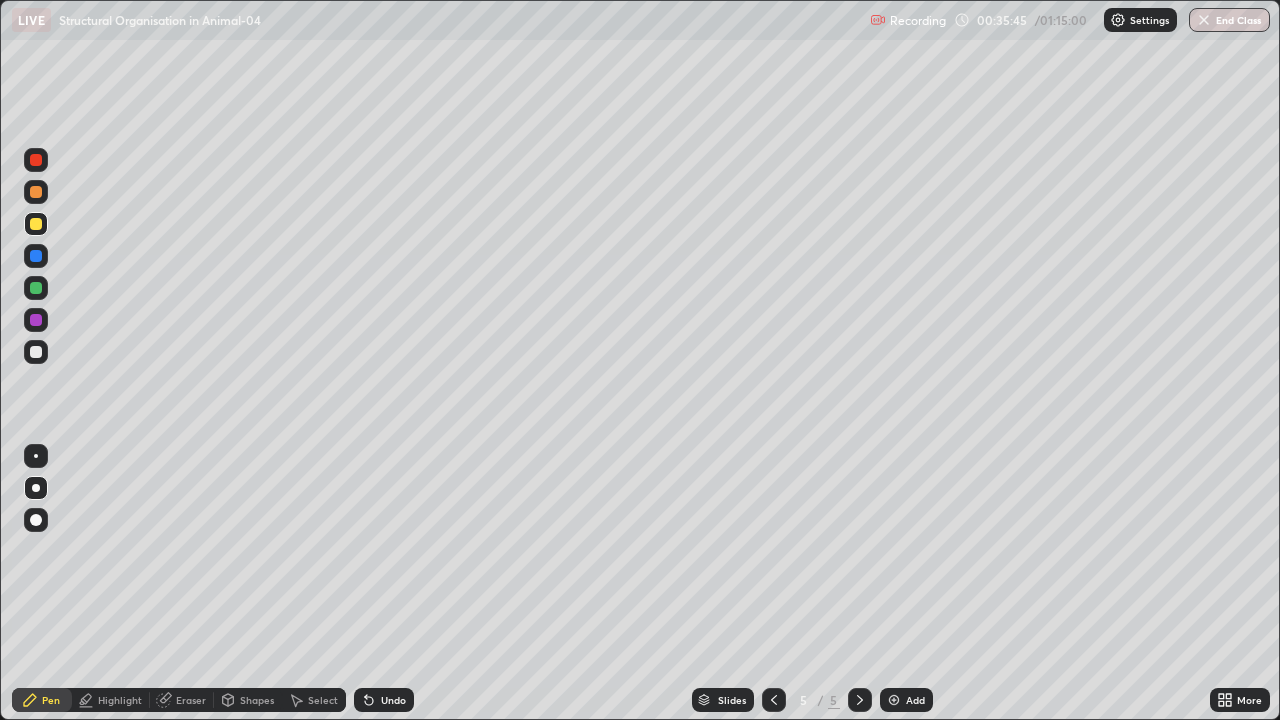 click at bounding box center [36, 488] 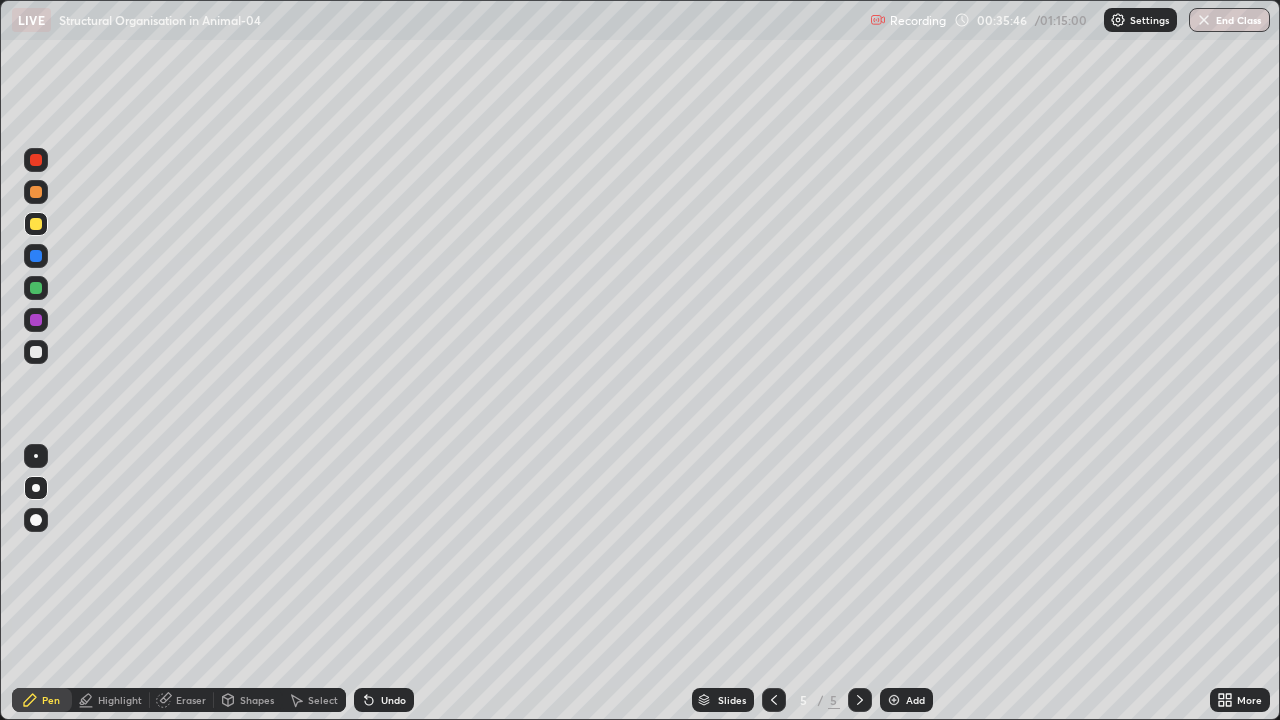 click at bounding box center [36, 224] 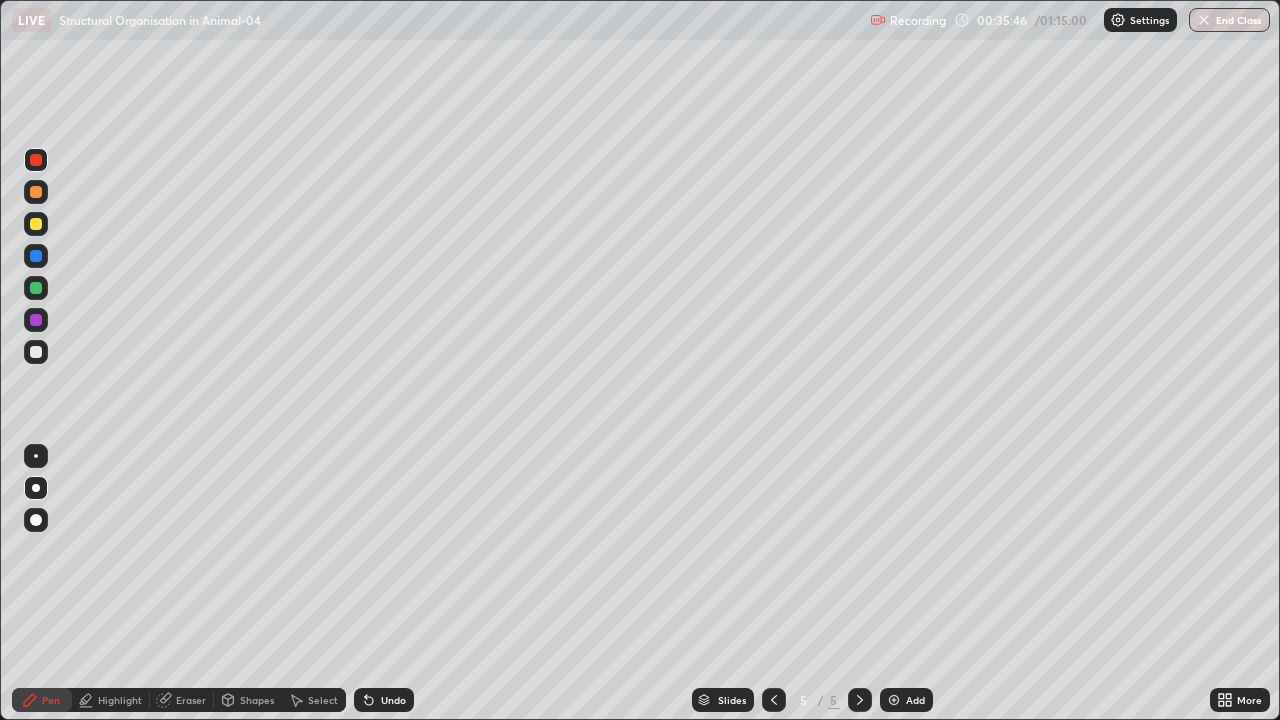 click at bounding box center [36, 160] 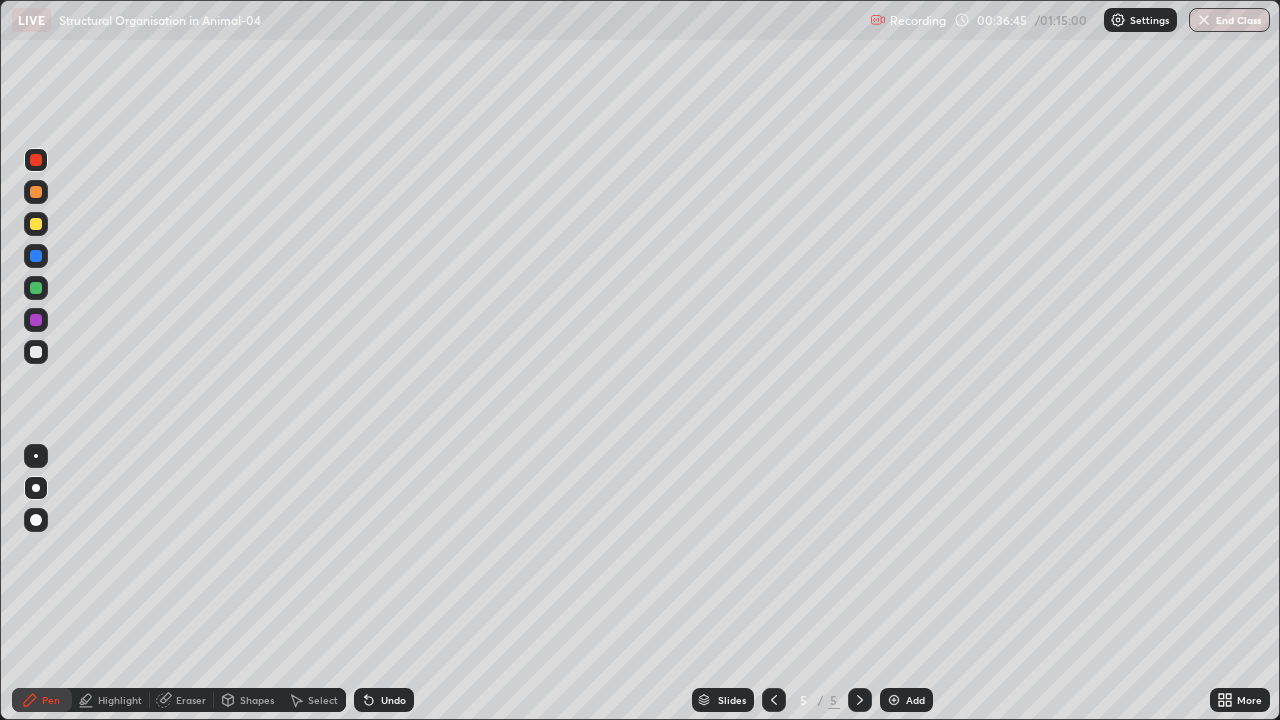 click on "Undo" at bounding box center [393, 700] 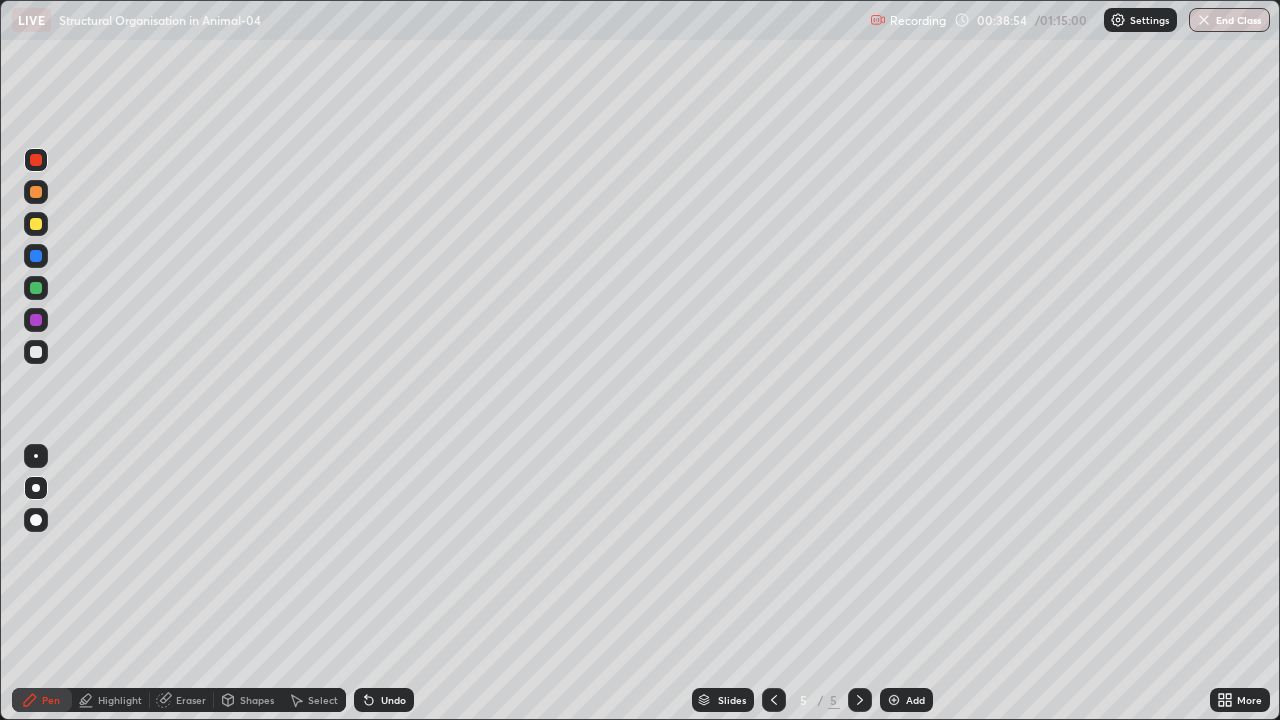 click at bounding box center [36, 320] 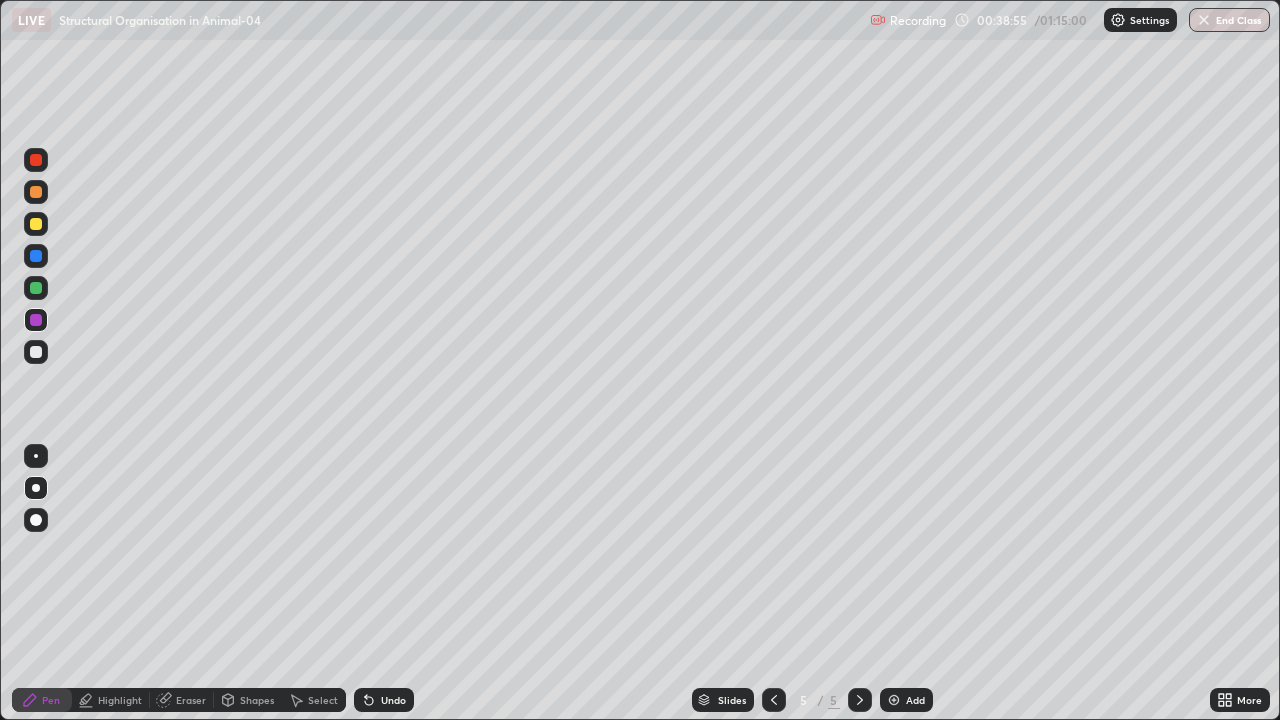 click at bounding box center [36, 320] 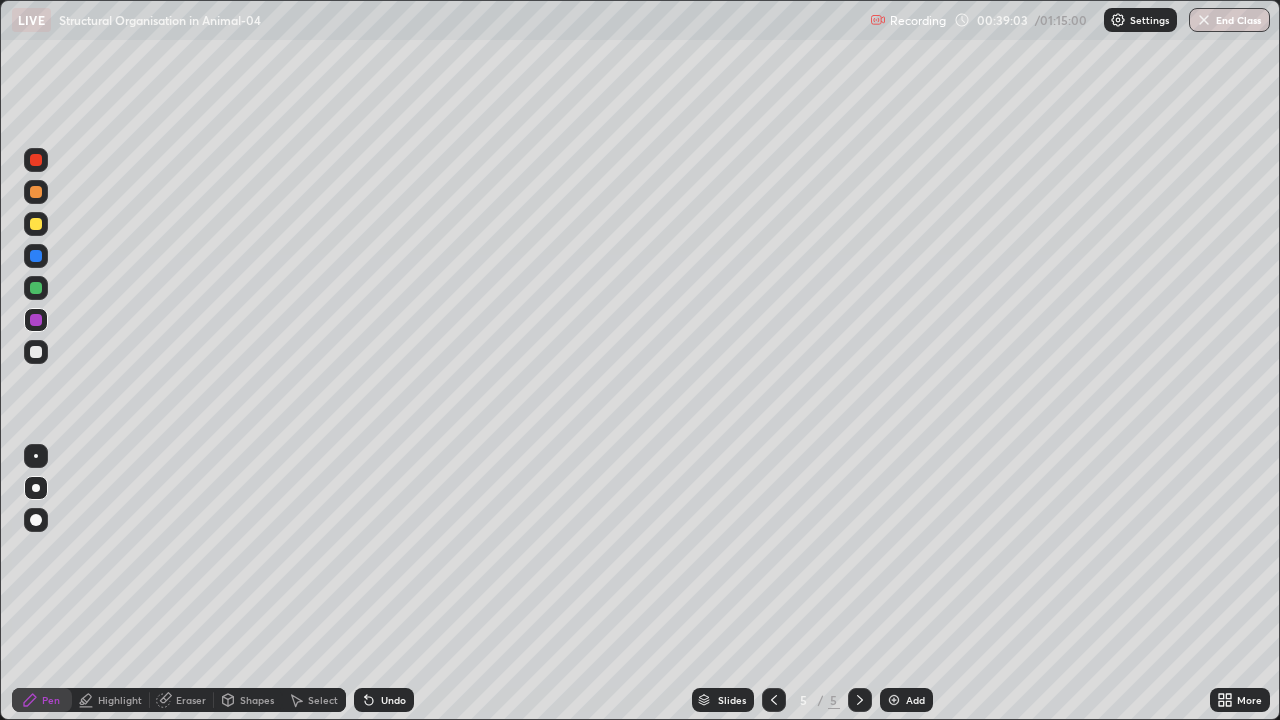 click on "Undo" at bounding box center (393, 700) 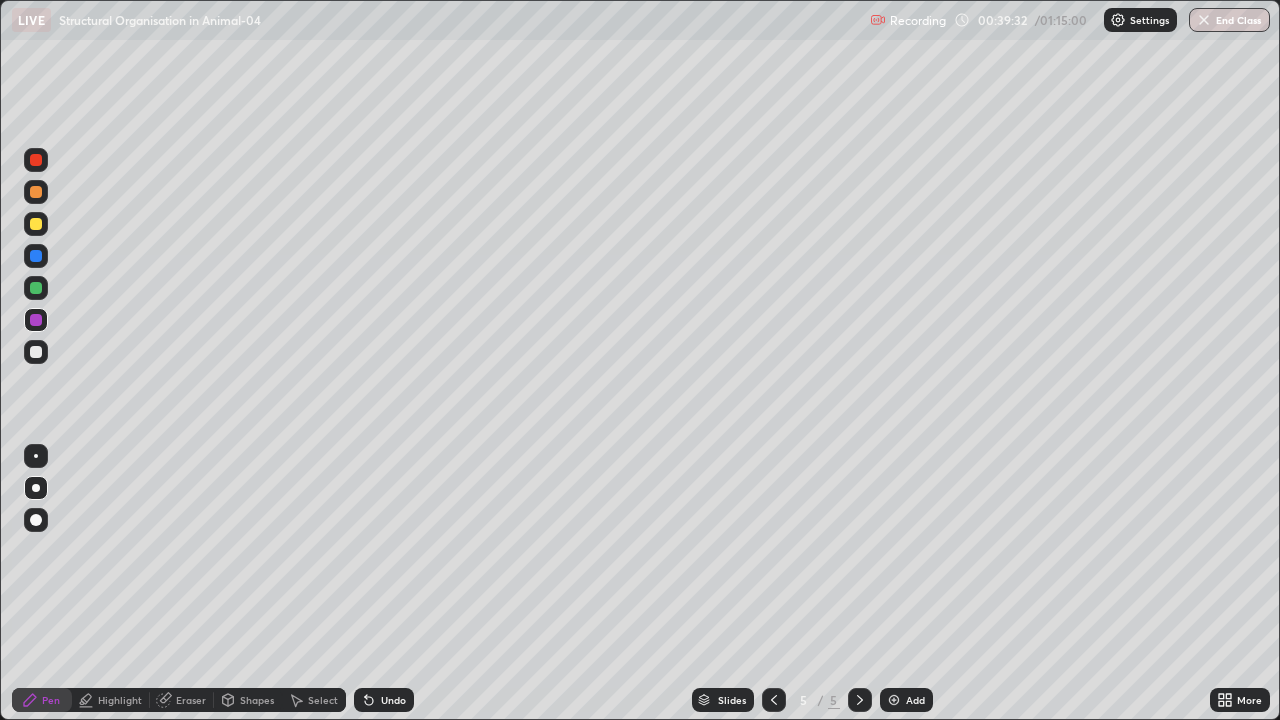 click at bounding box center (36, 224) 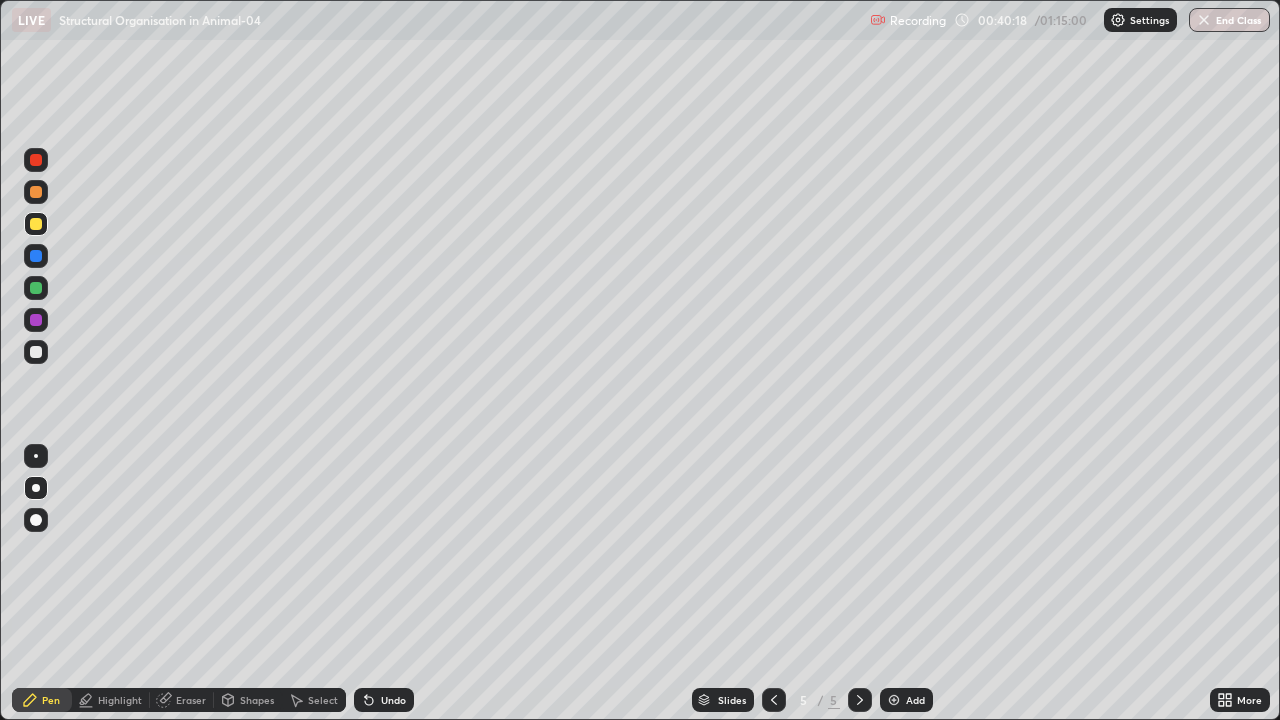 click at bounding box center [36, 224] 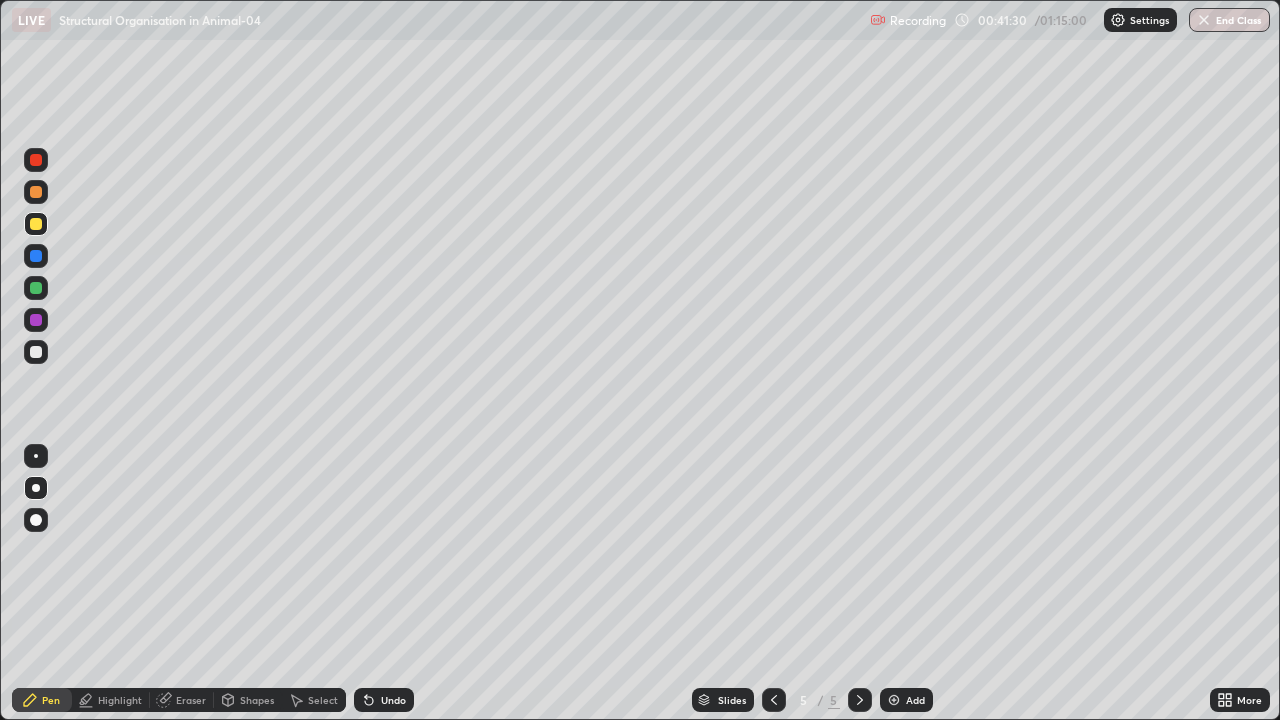 click at bounding box center [36, 160] 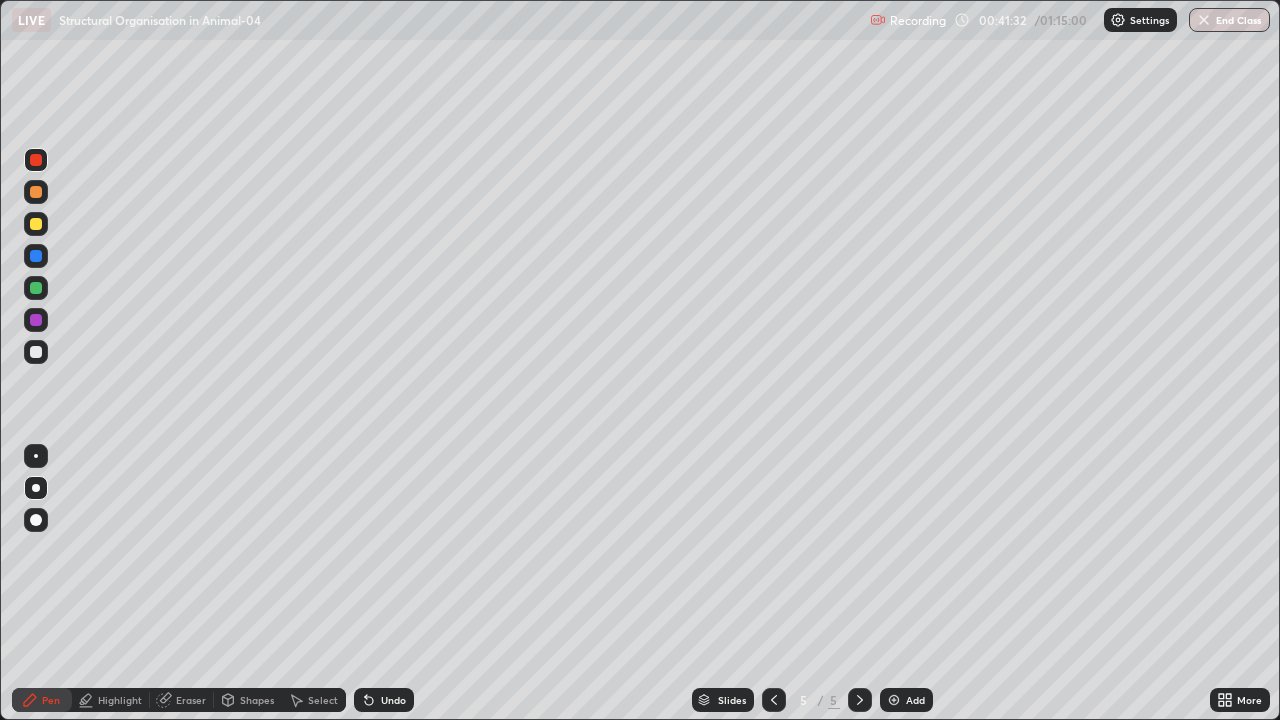 click at bounding box center (36, 520) 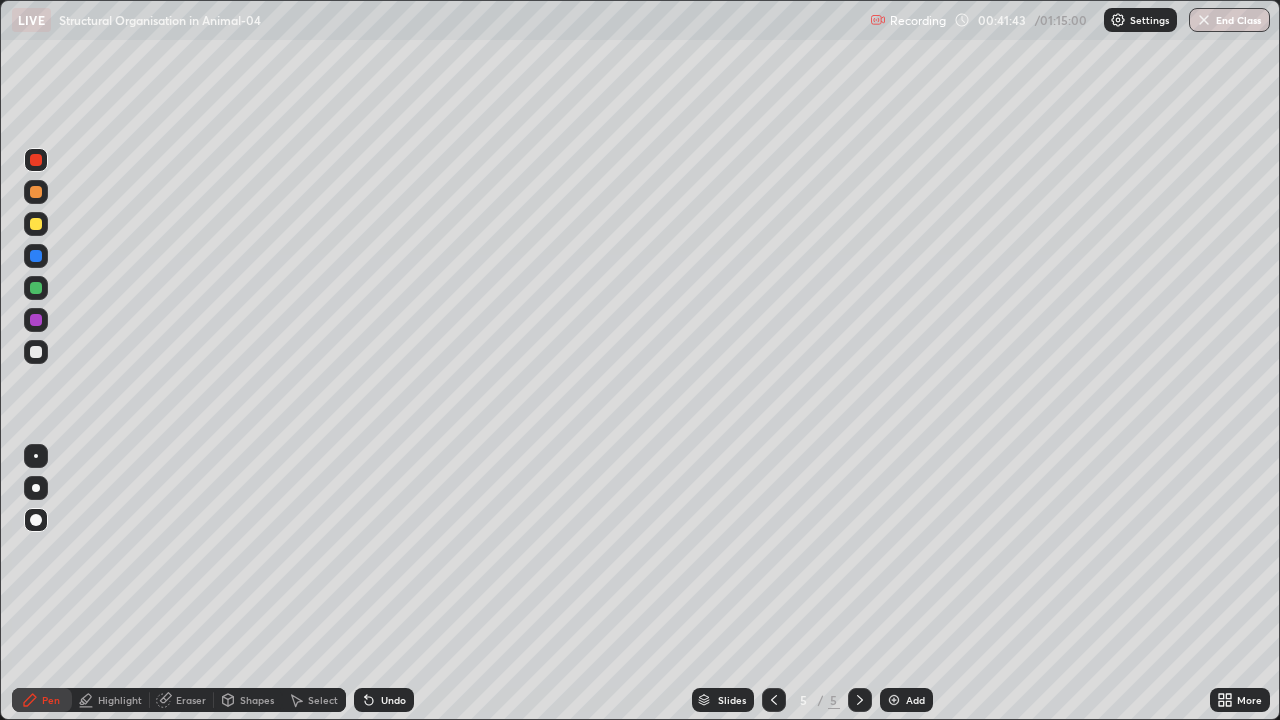 click on "Undo" at bounding box center (393, 700) 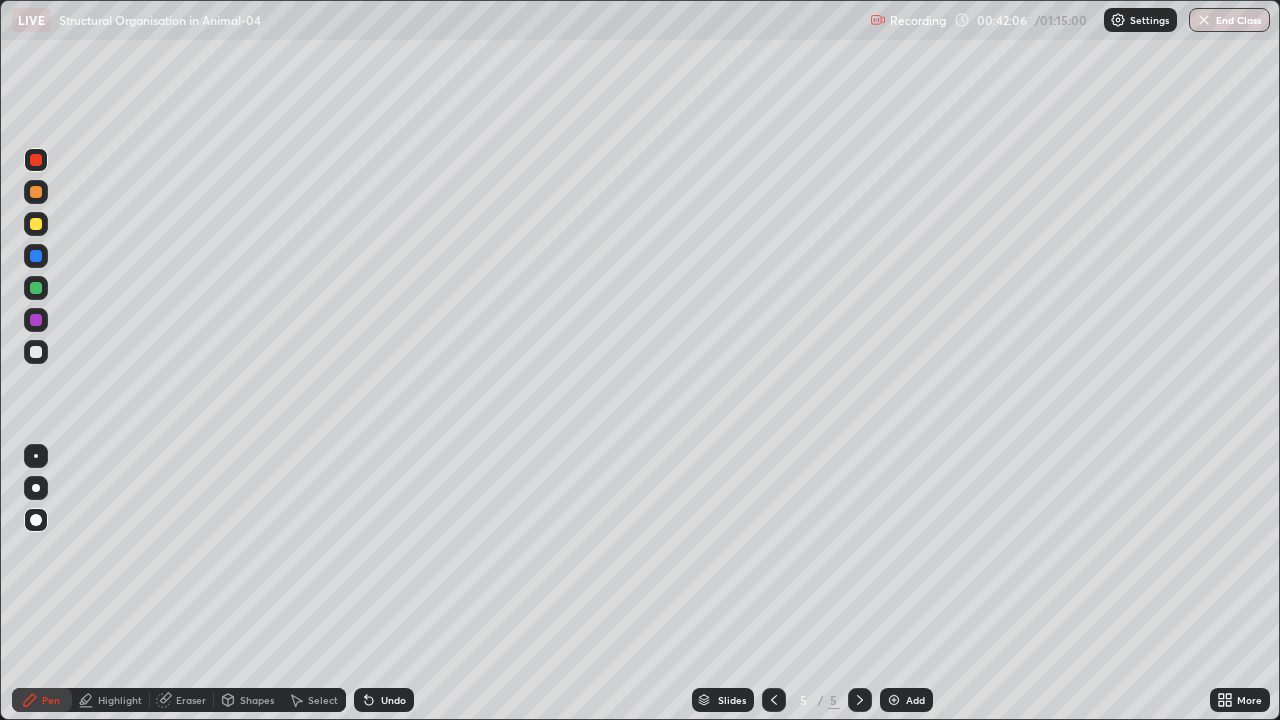 click at bounding box center [36, 352] 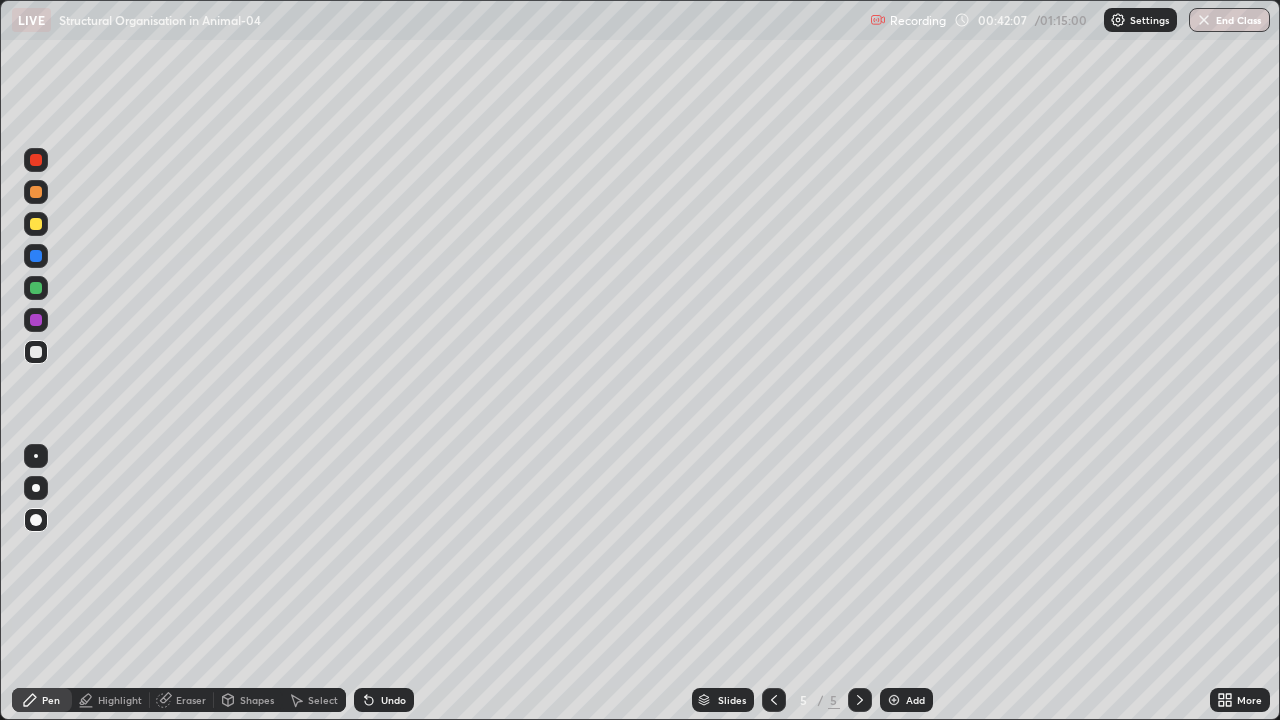 click at bounding box center (36, 456) 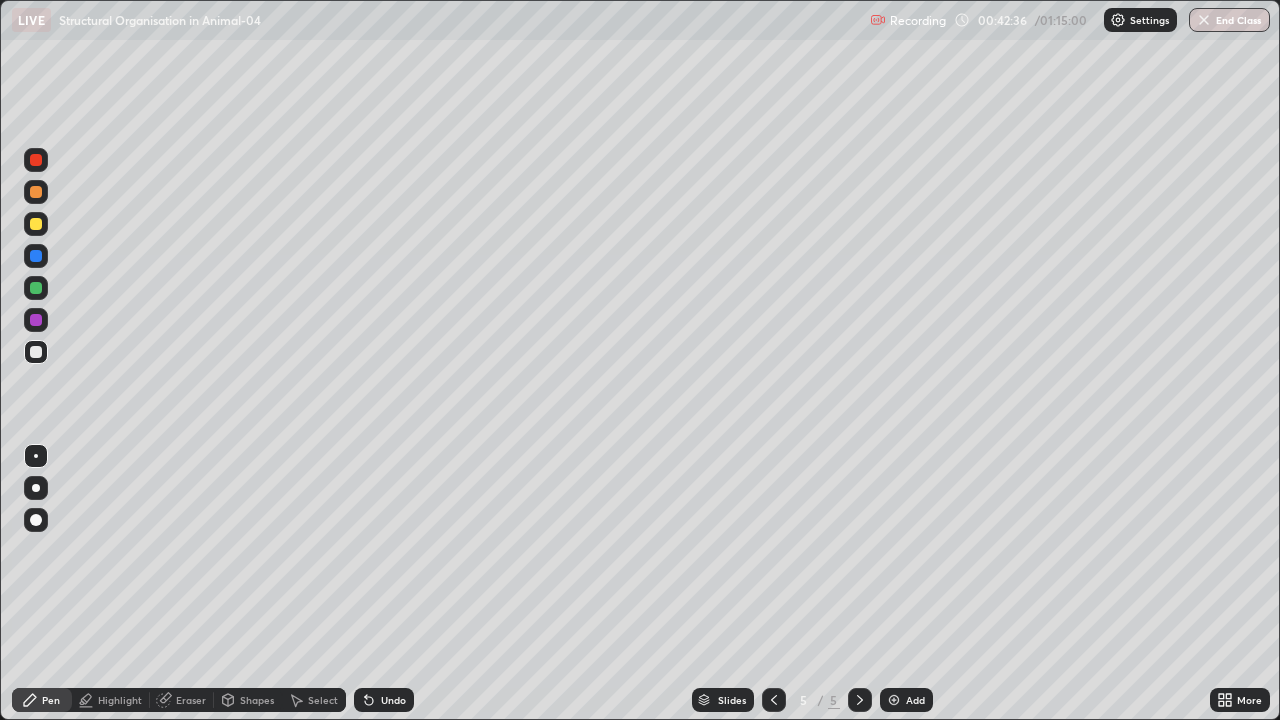 click on "Undo" at bounding box center (393, 700) 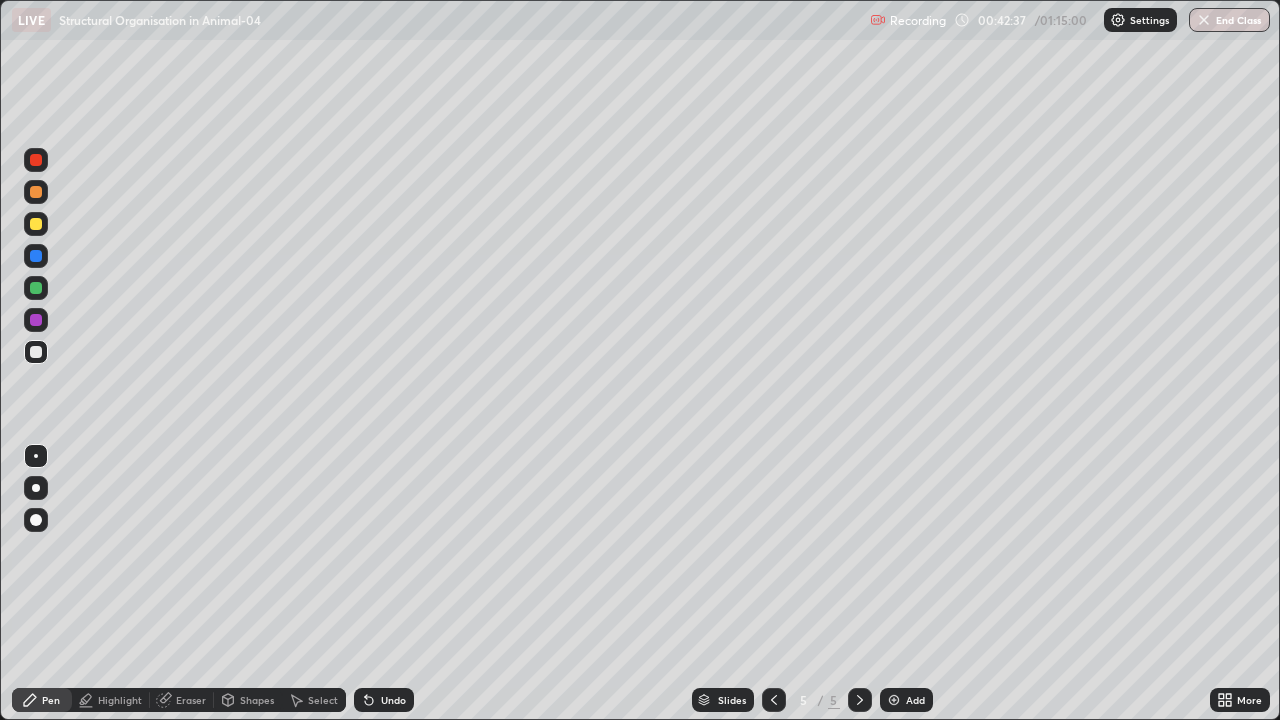 click on "Undo" at bounding box center [393, 700] 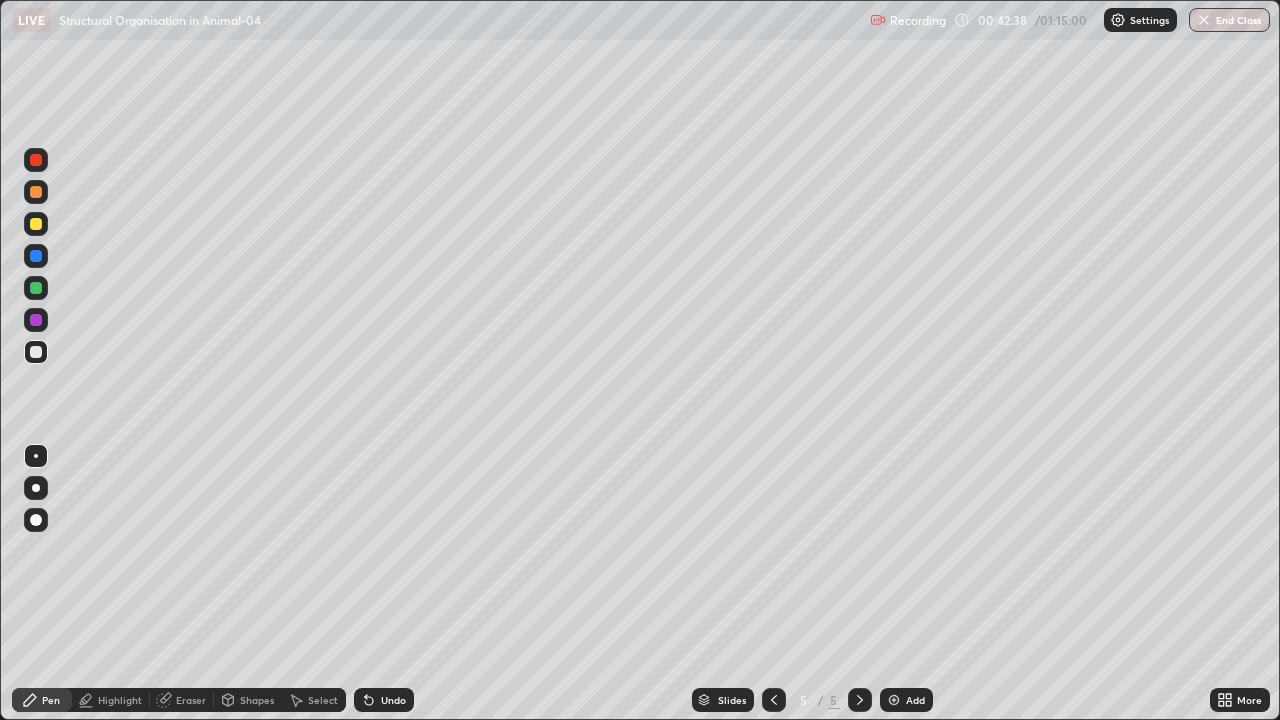 click 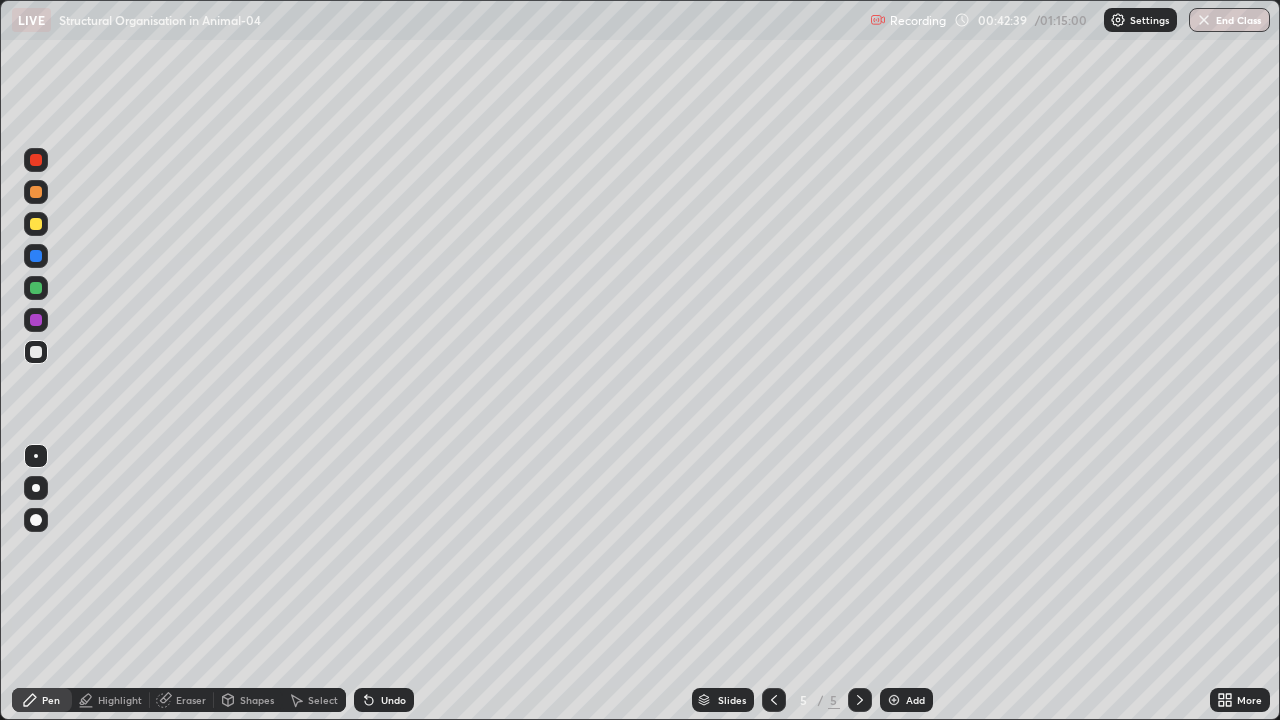 click 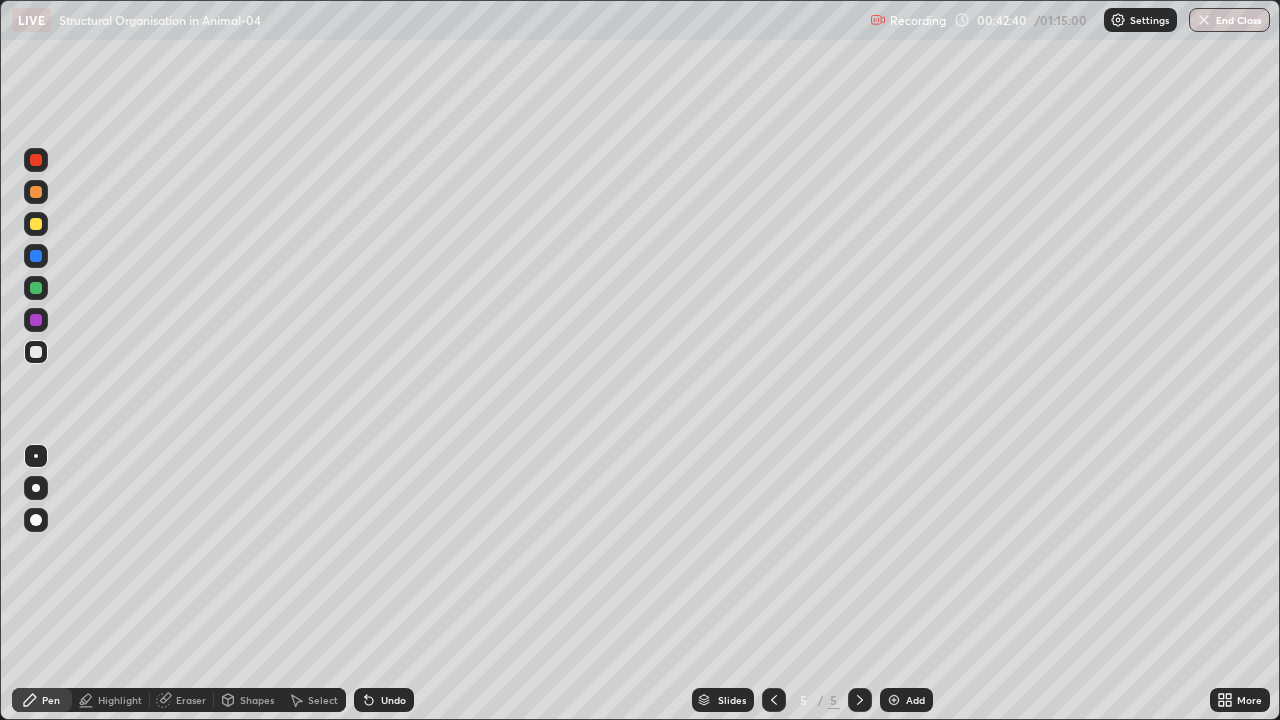 click 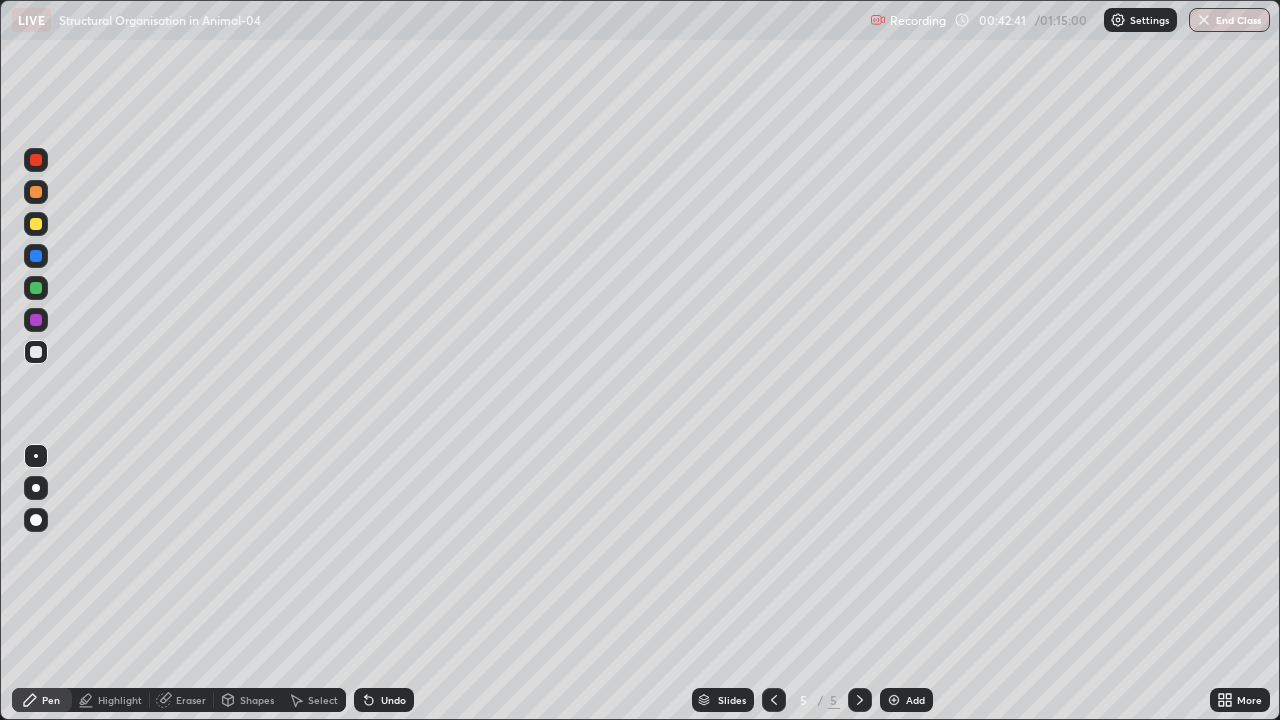 click at bounding box center (36, 160) 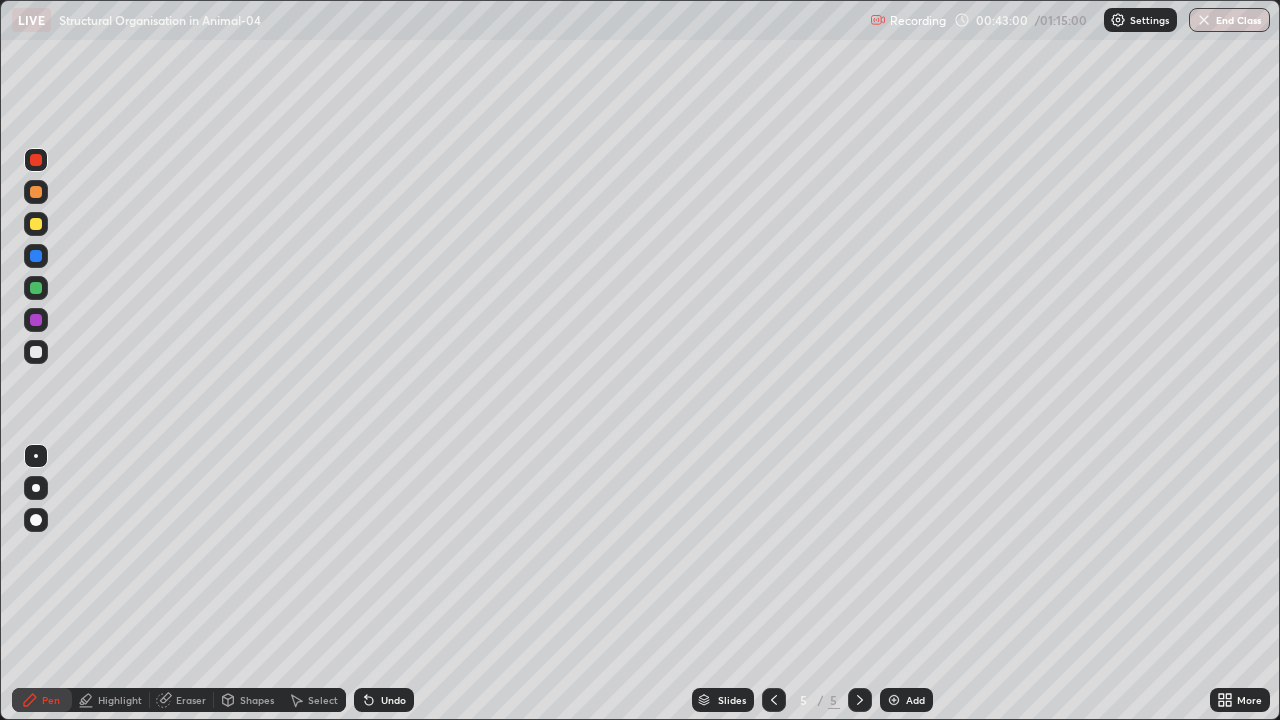click at bounding box center [36, 320] 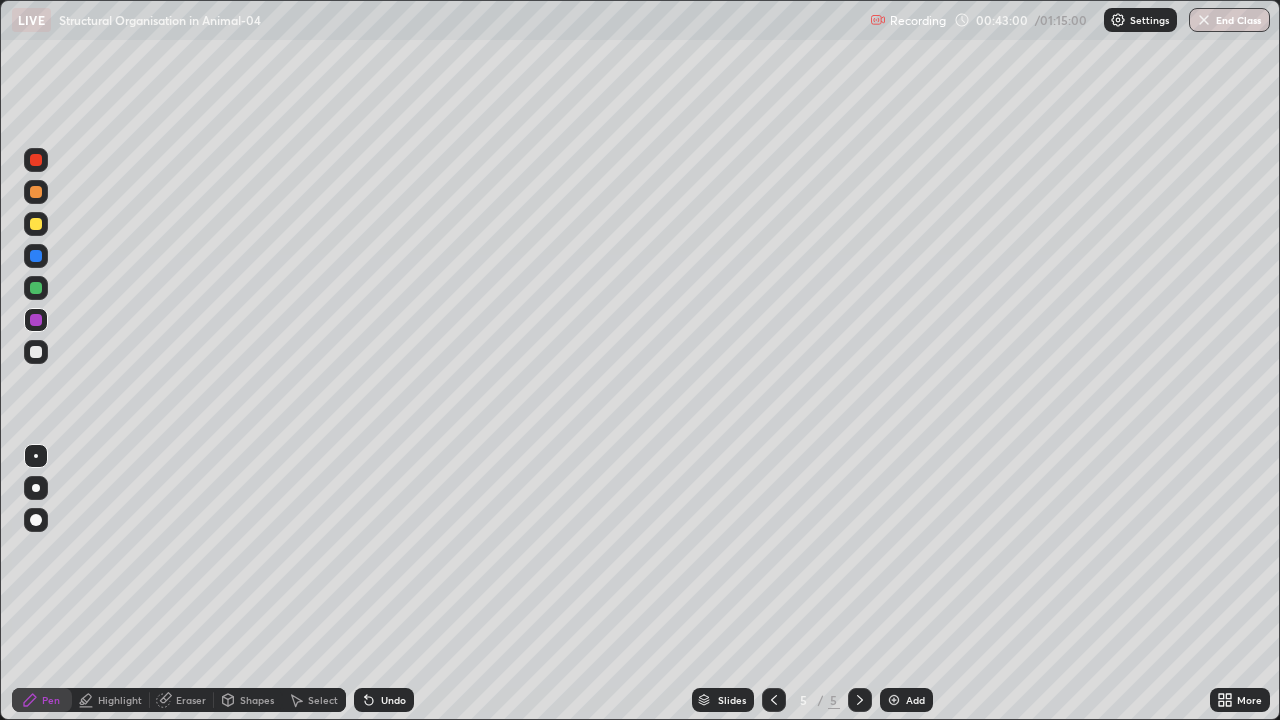 click at bounding box center (36, 488) 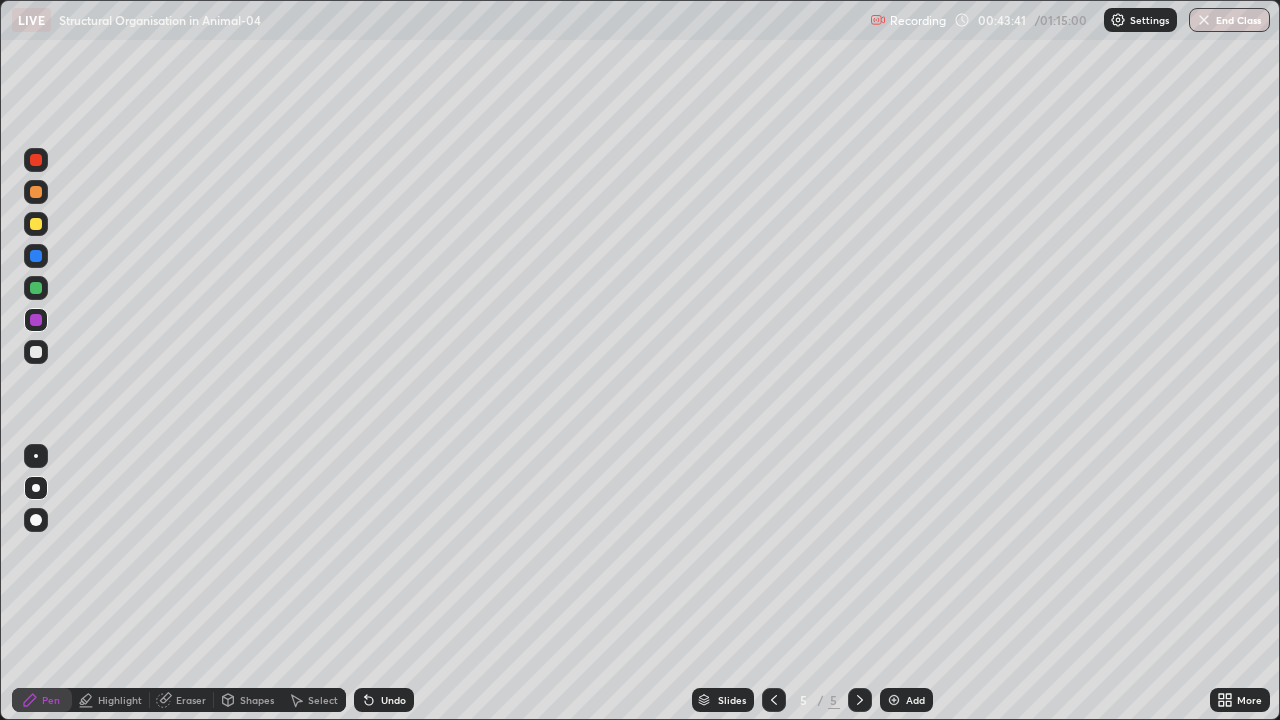 click at bounding box center [36, 288] 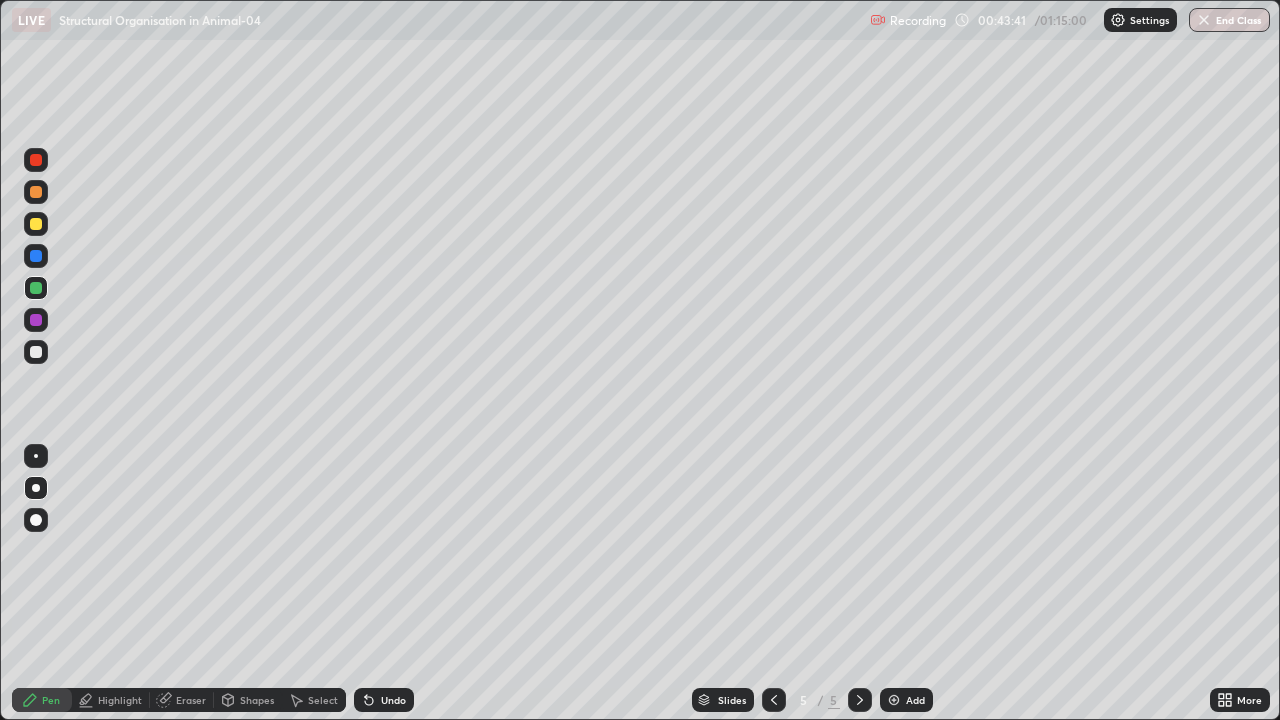 click at bounding box center (36, 288) 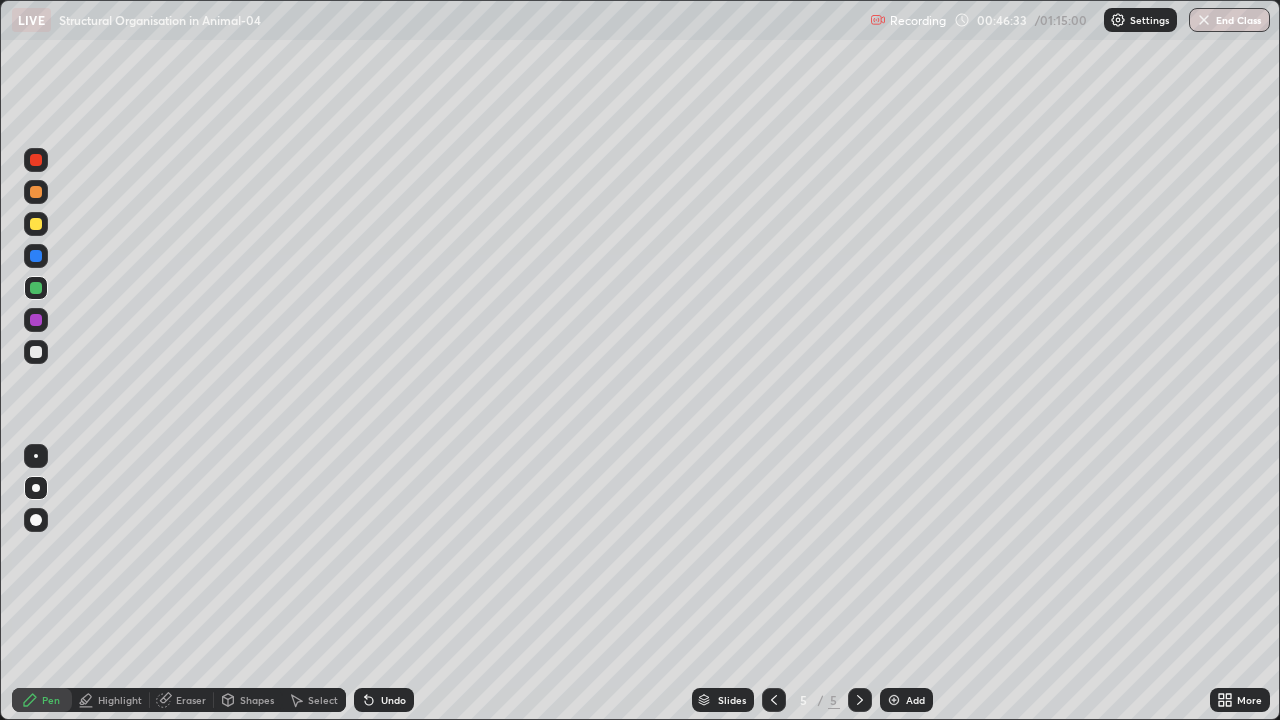 click at bounding box center (36, 456) 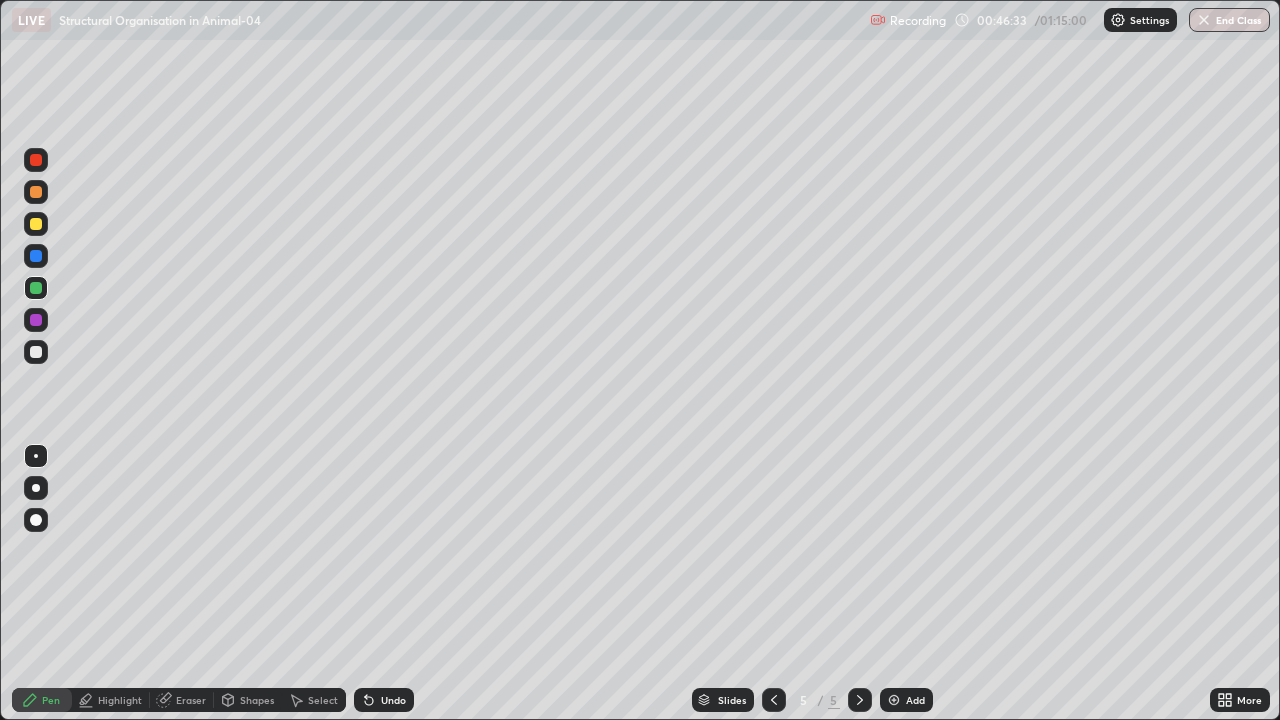 click at bounding box center [36, 320] 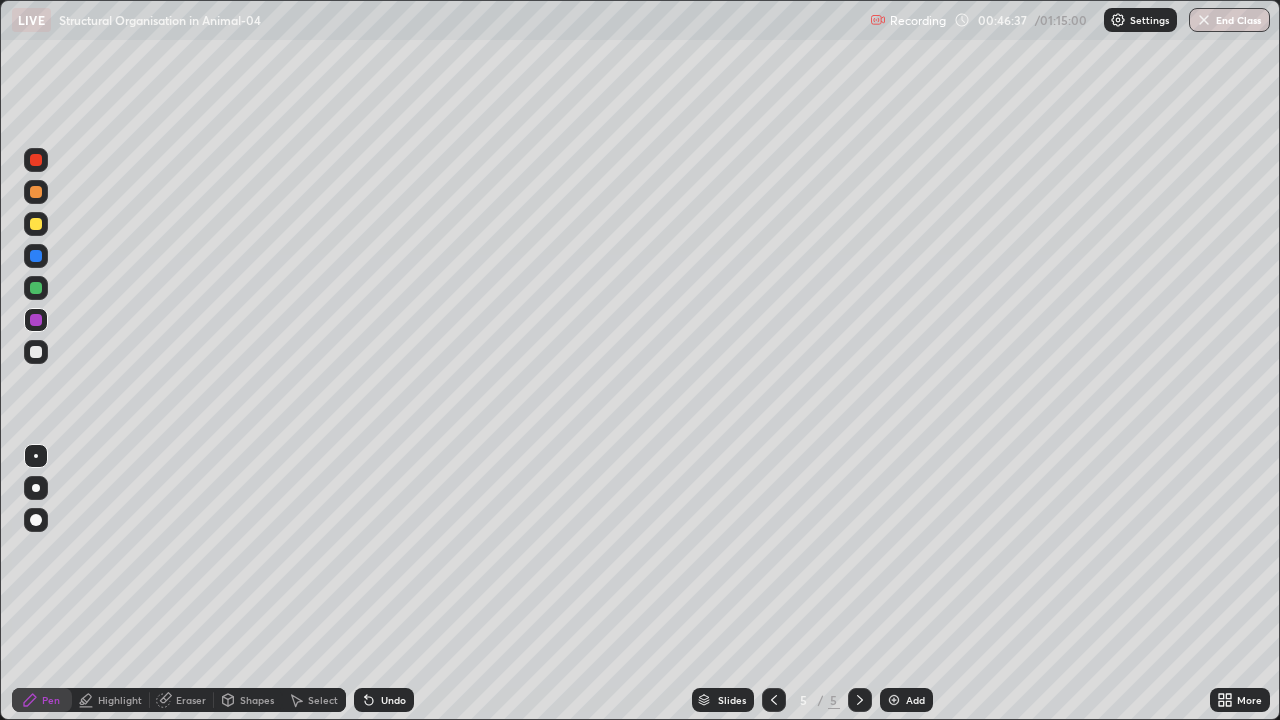 click at bounding box center [36, 352] 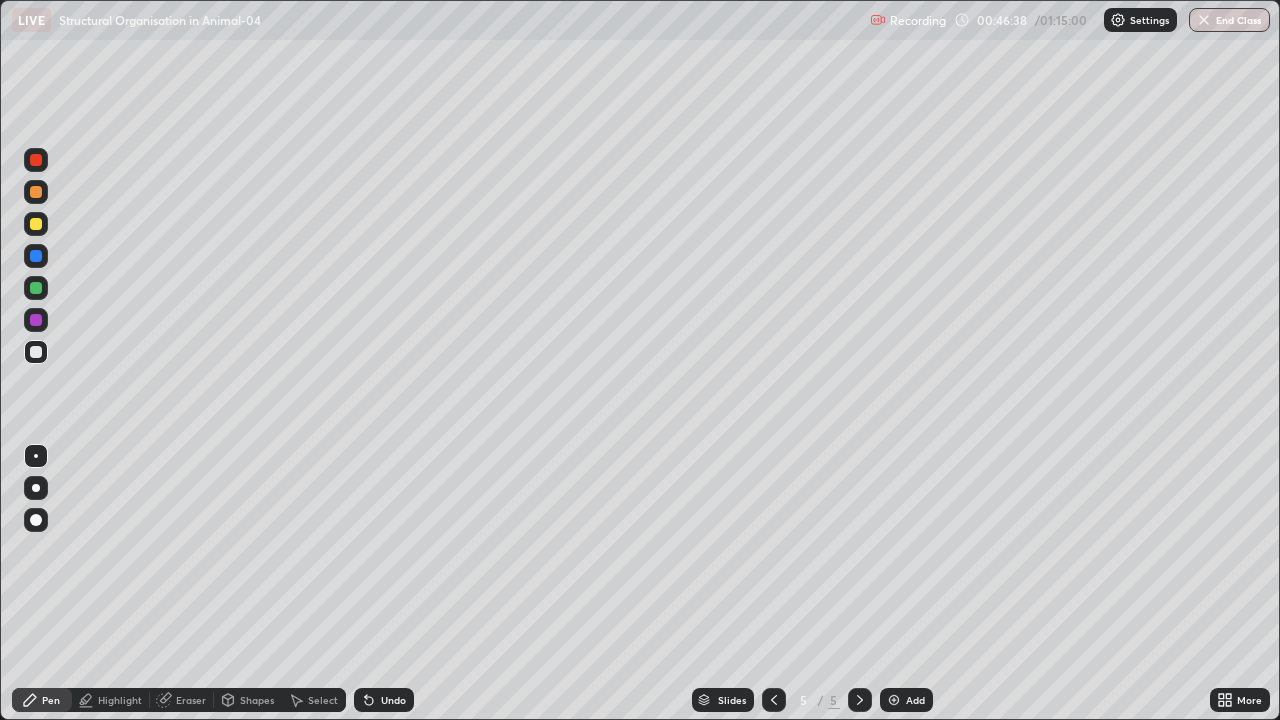 click at bounding box center (36, 456) 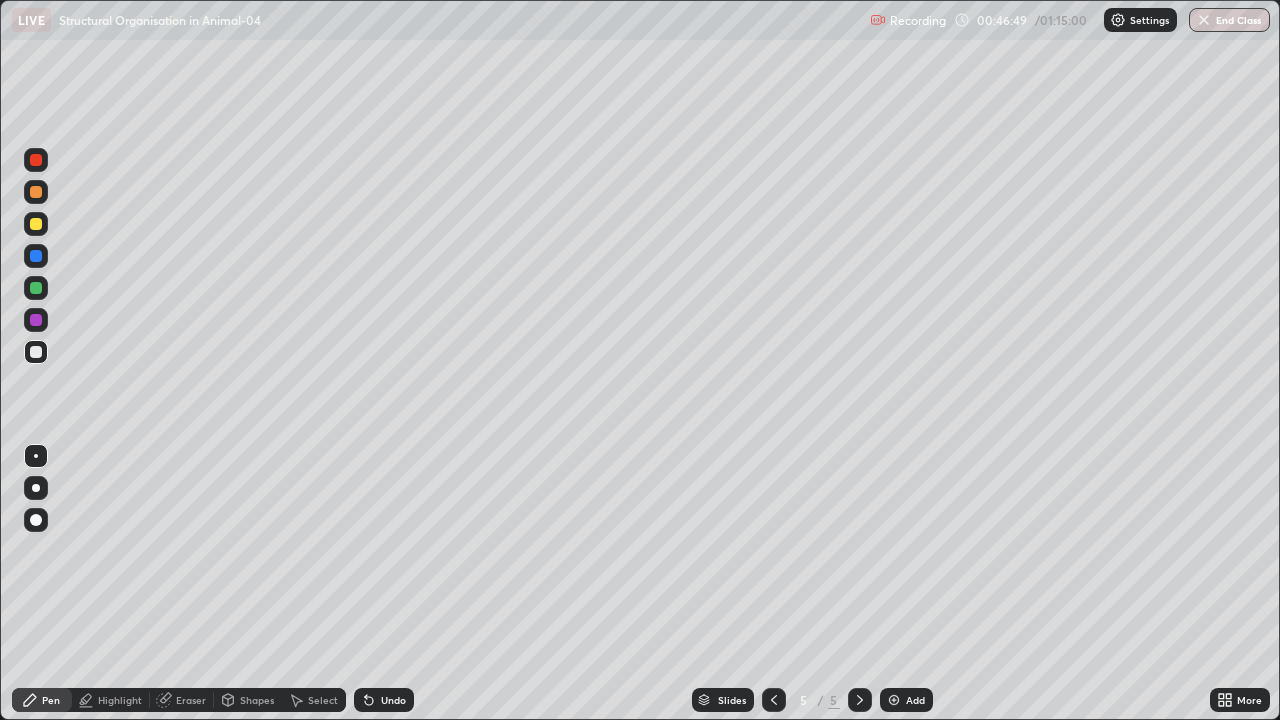 click at bounding box center (36, 320) 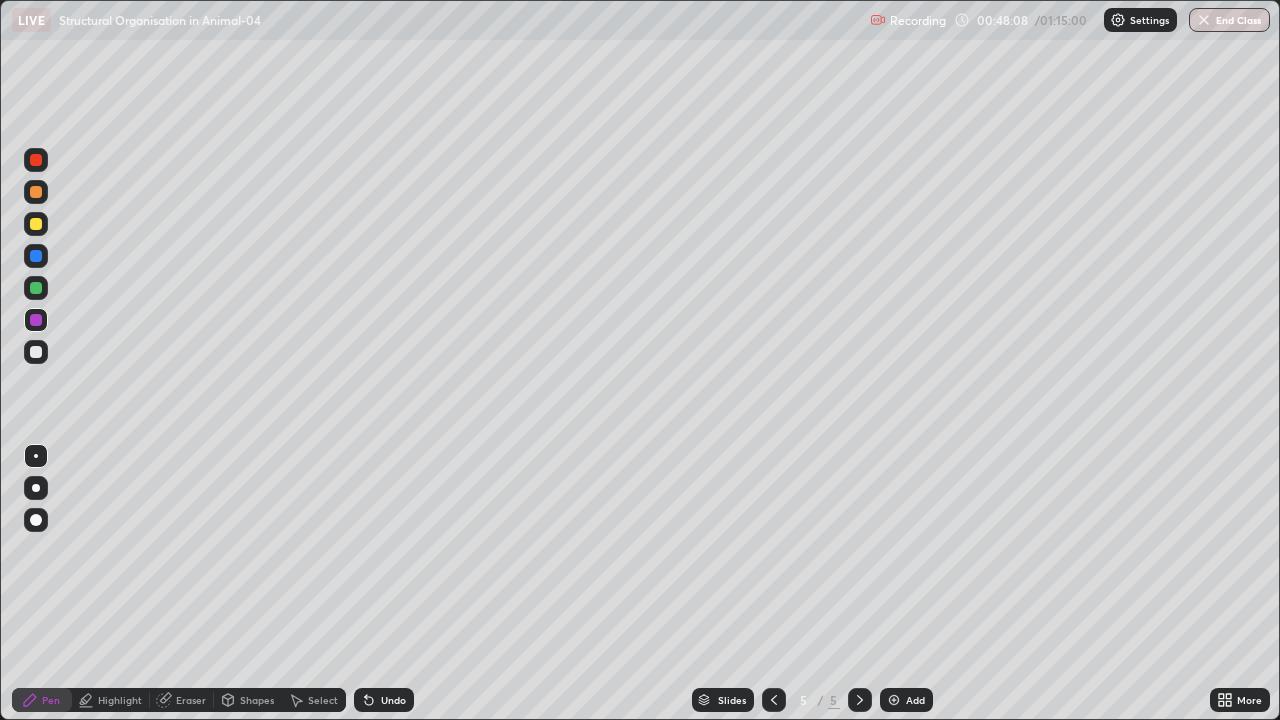 click at bounding box center (36, 352) 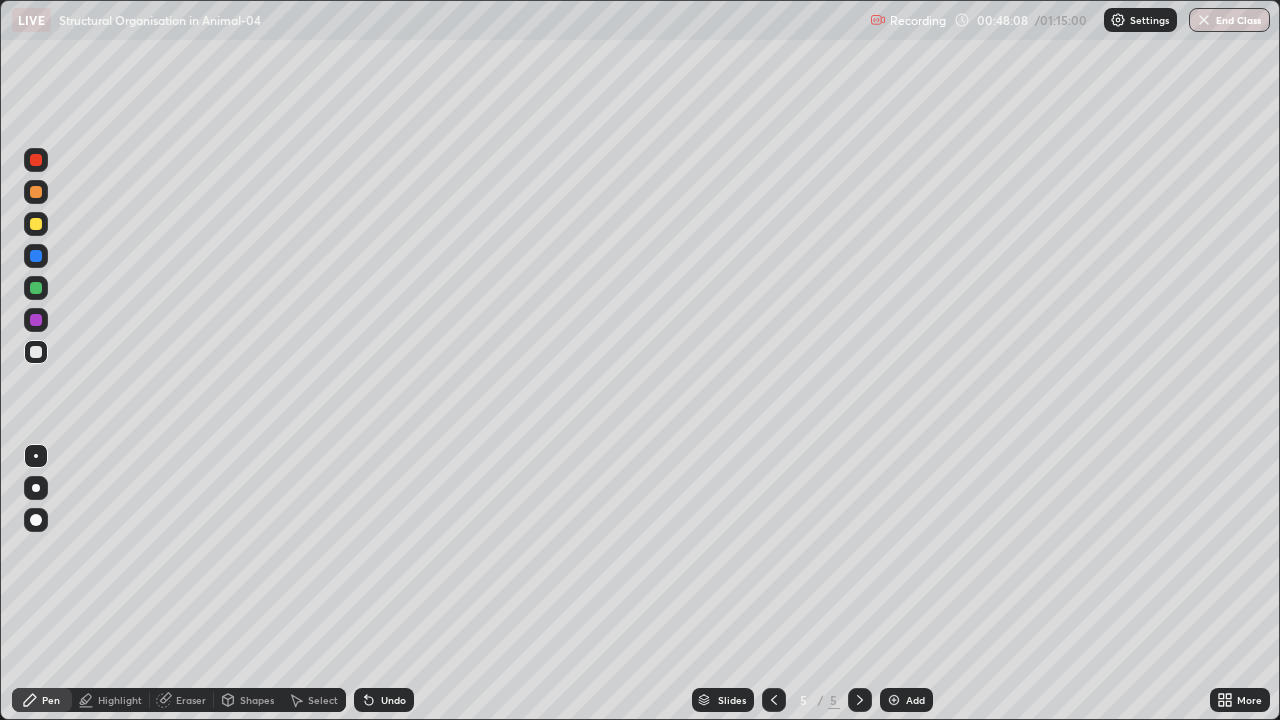 click at bounding box center [36, 488] 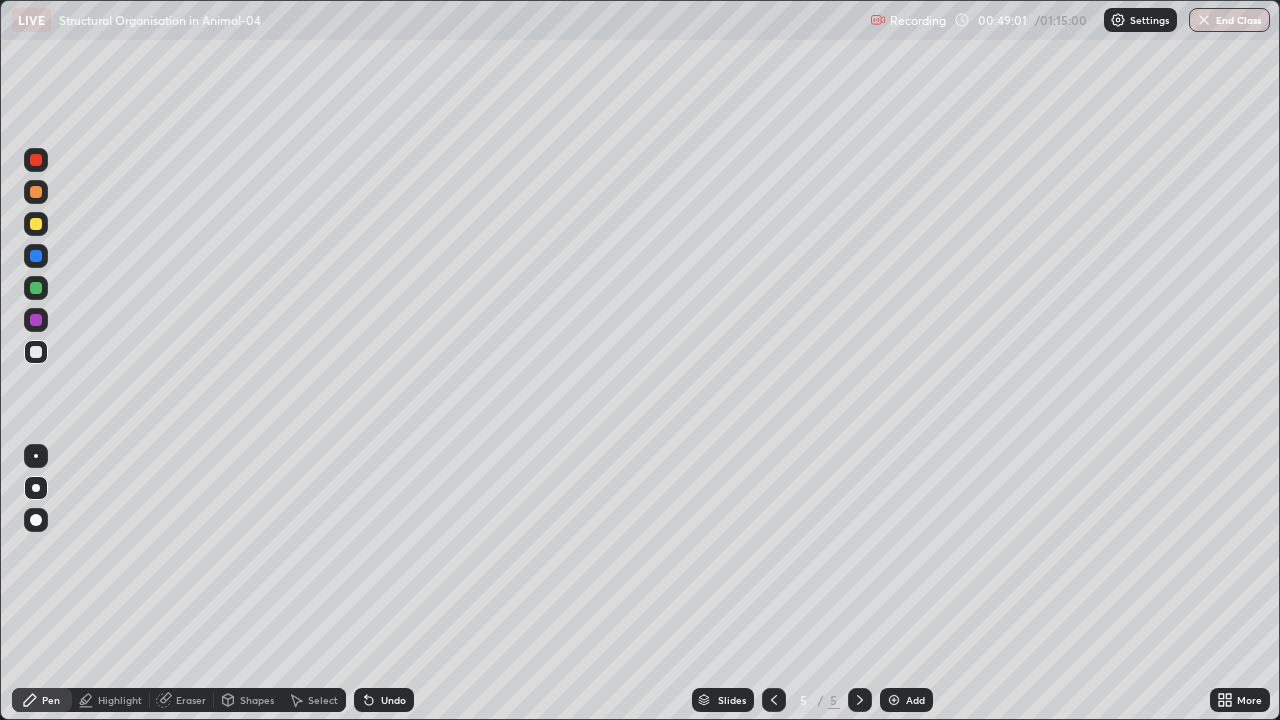 click at bounding box center (36, 224) 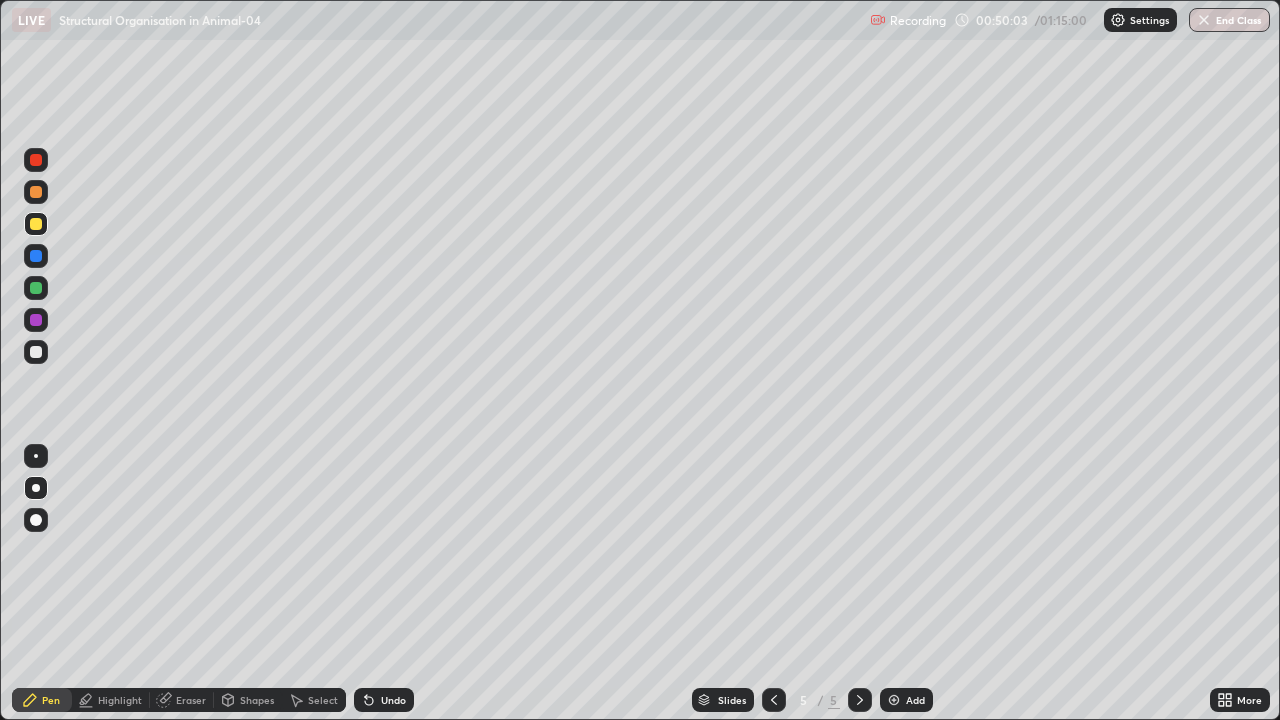 click at bounding box center (36, 288) 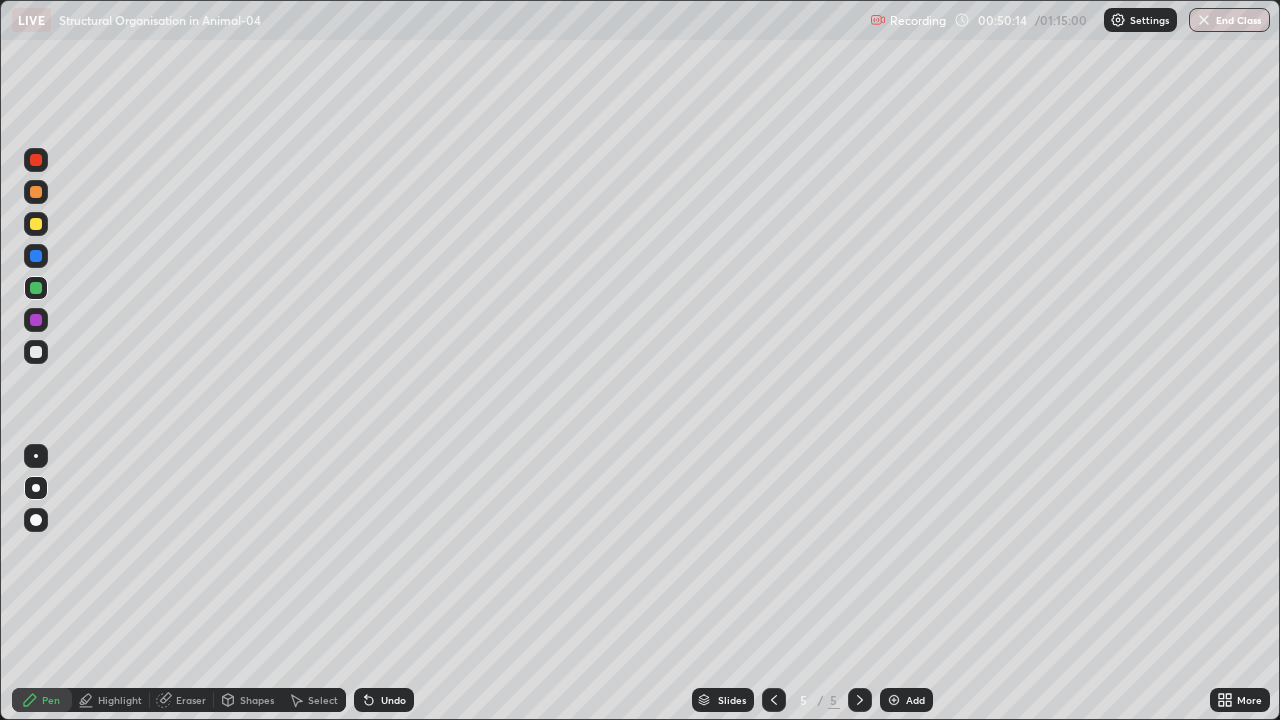 click at bounding box center [36, 352] 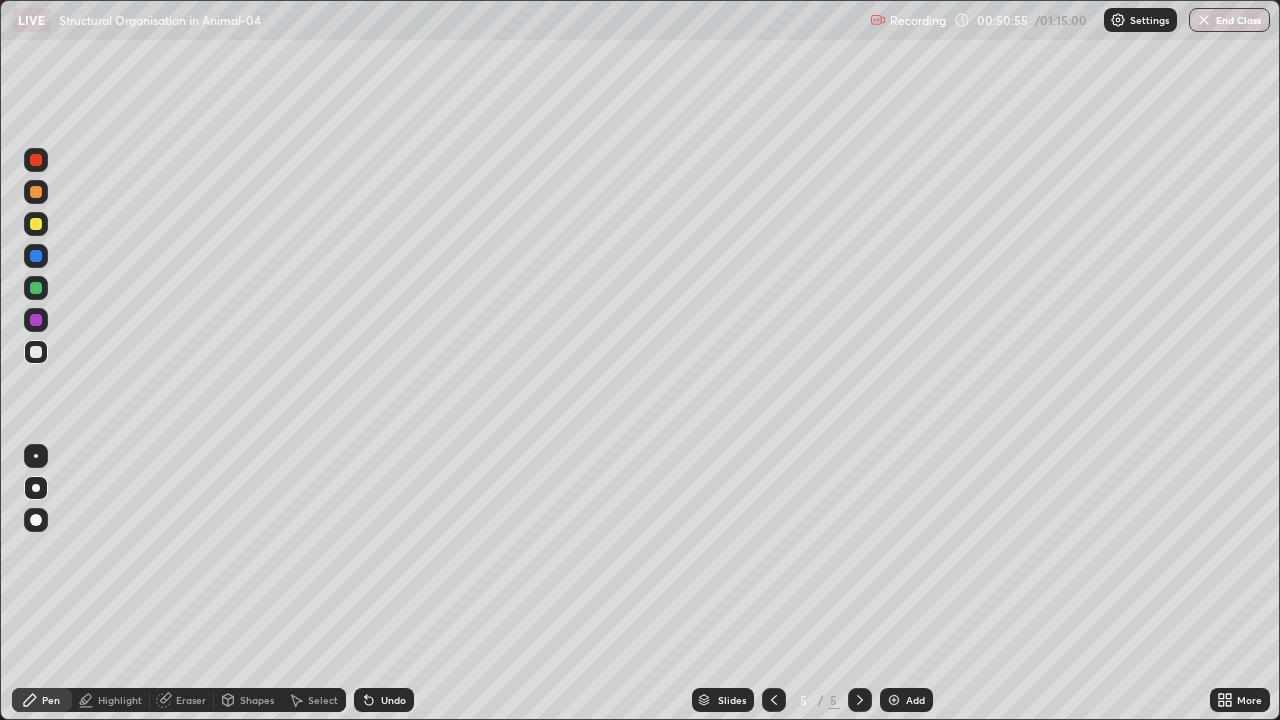 click at bounding box center [36, 160] 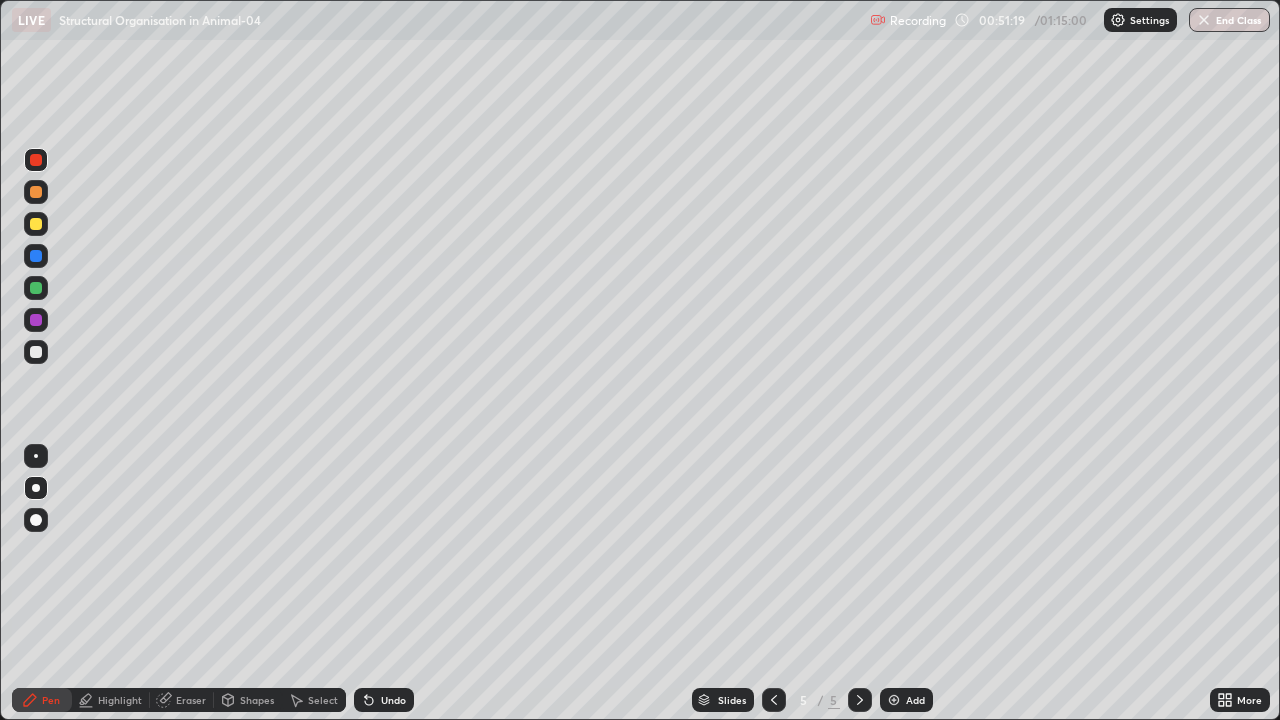 click at bounding box center (36, 224) 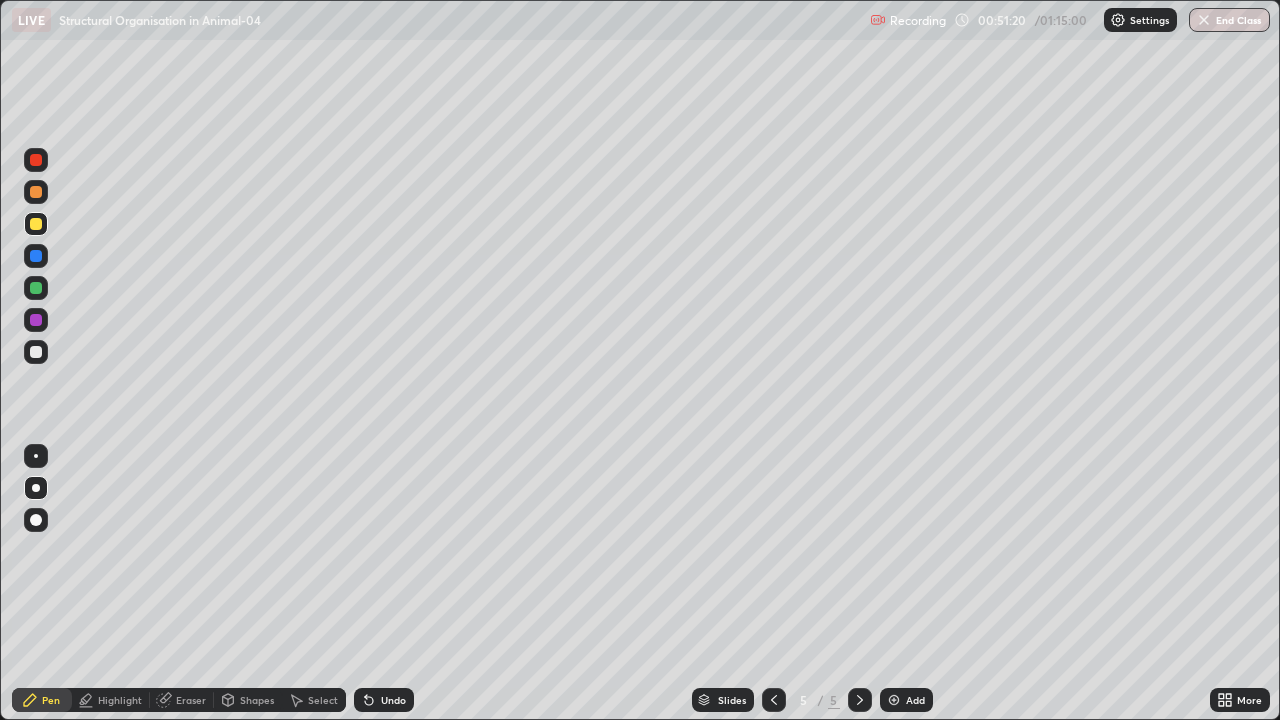 click at bounding box center [36, 456] 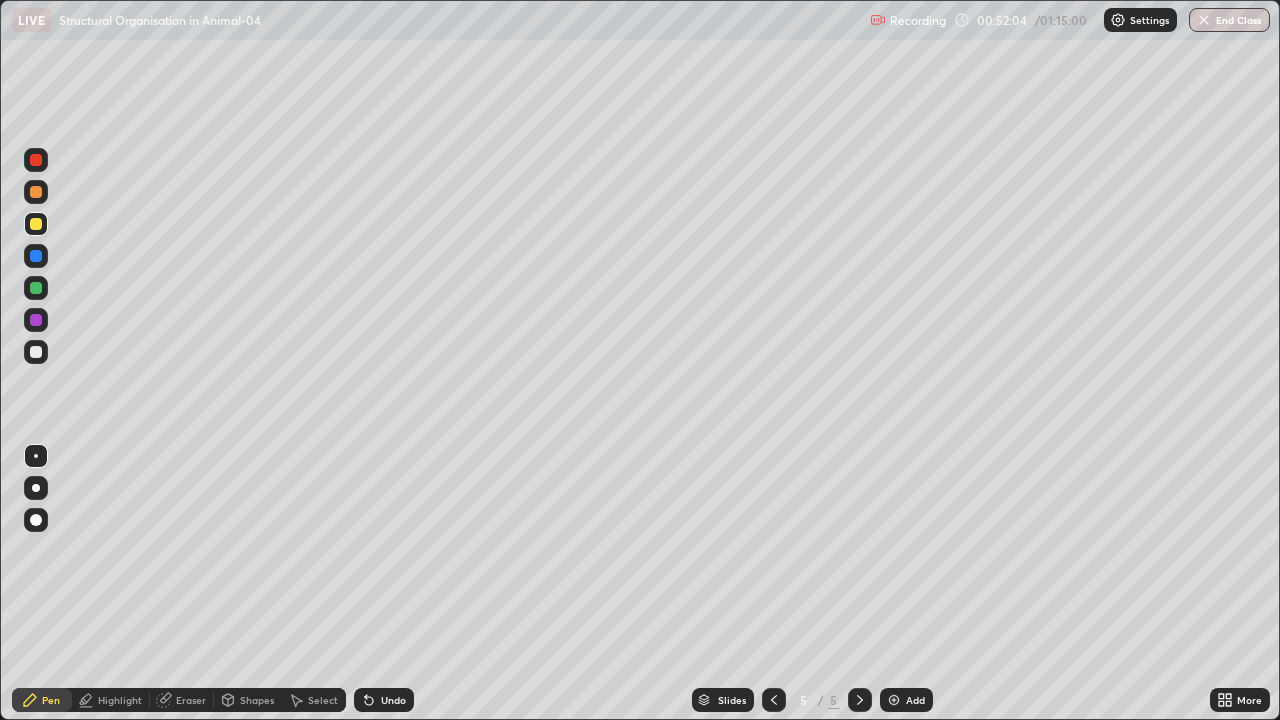 click at bounding box center (36, 192) 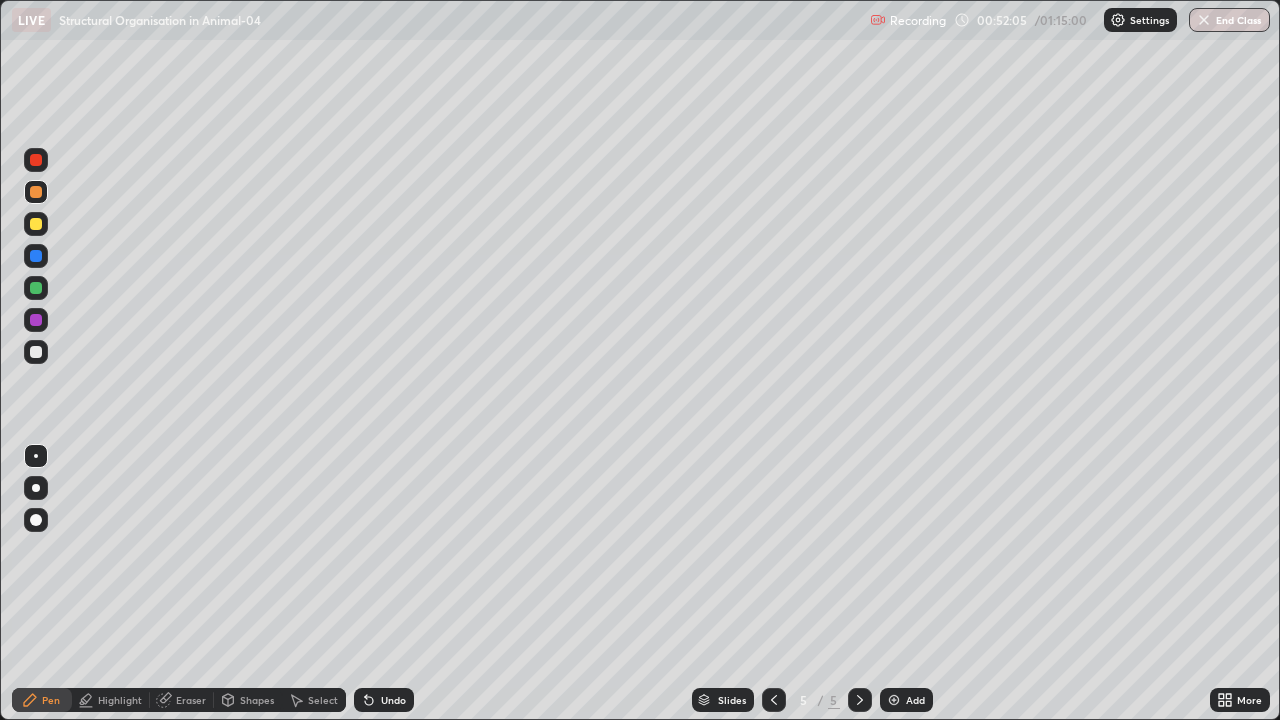 click at bounding box center (36, 520) 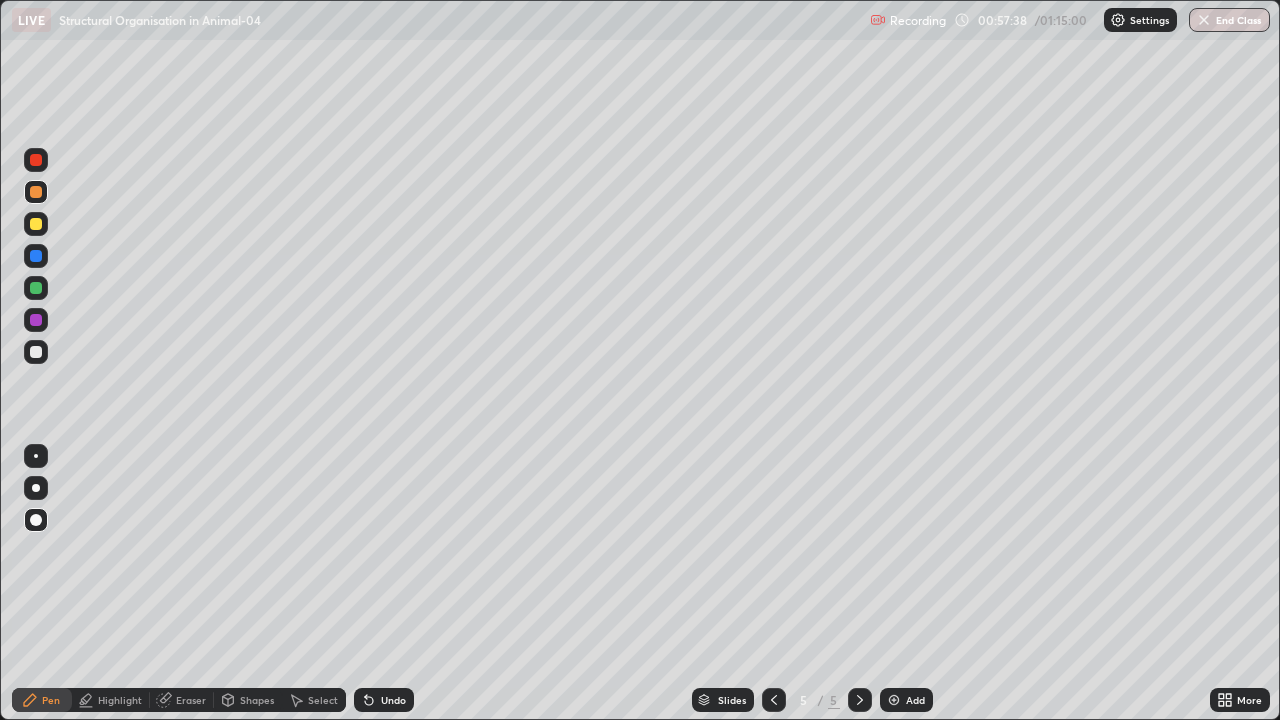 click at bounding box center (894, 700) 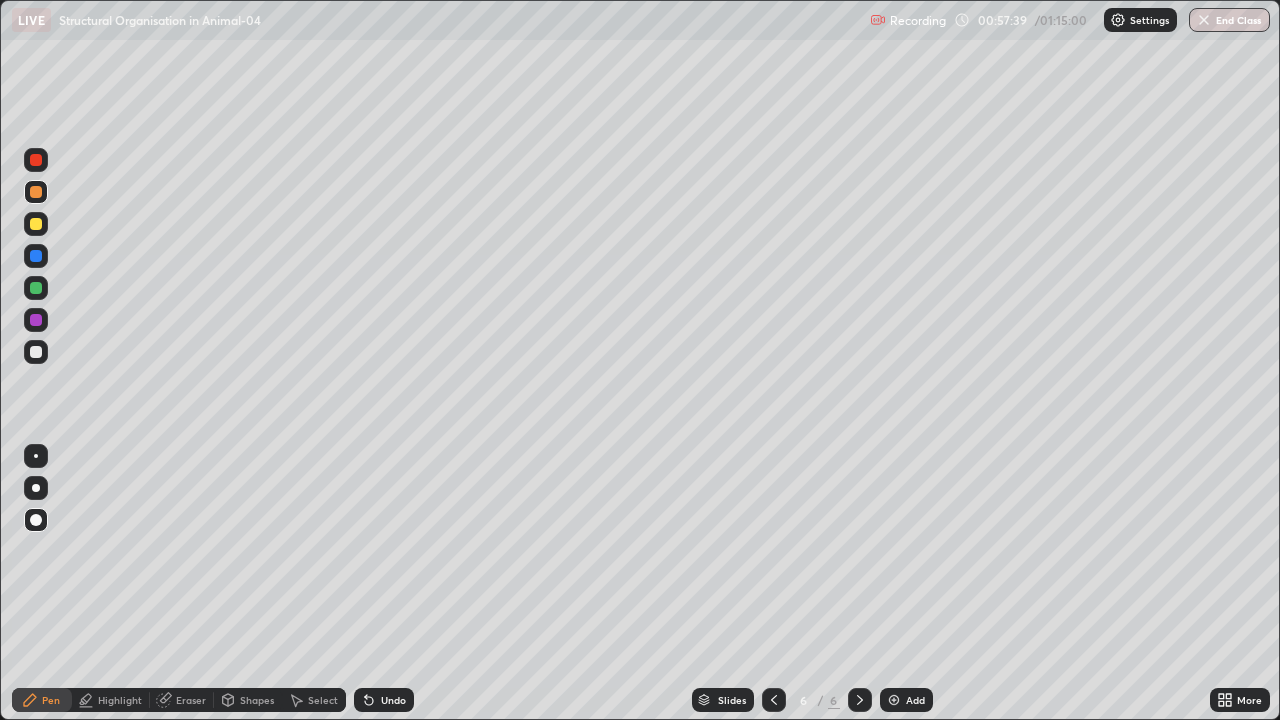 click at bounding box center (36, 352) 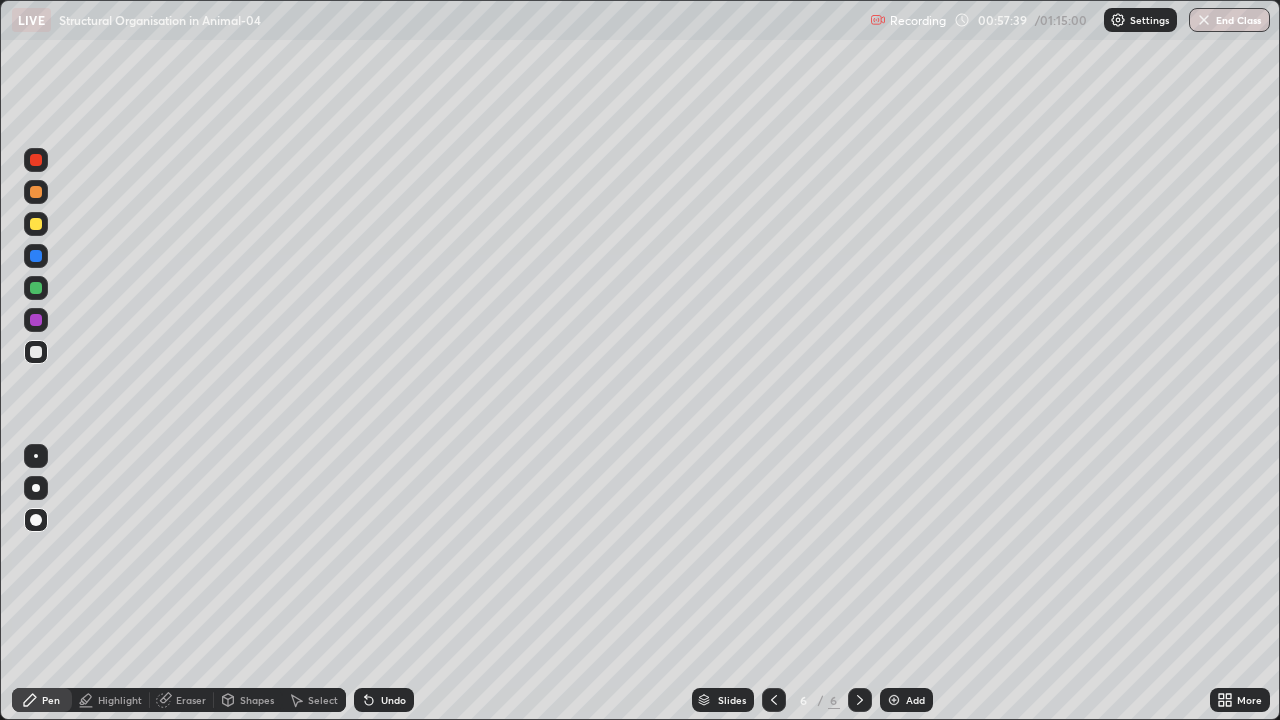 click at bounding box center [36, 352] 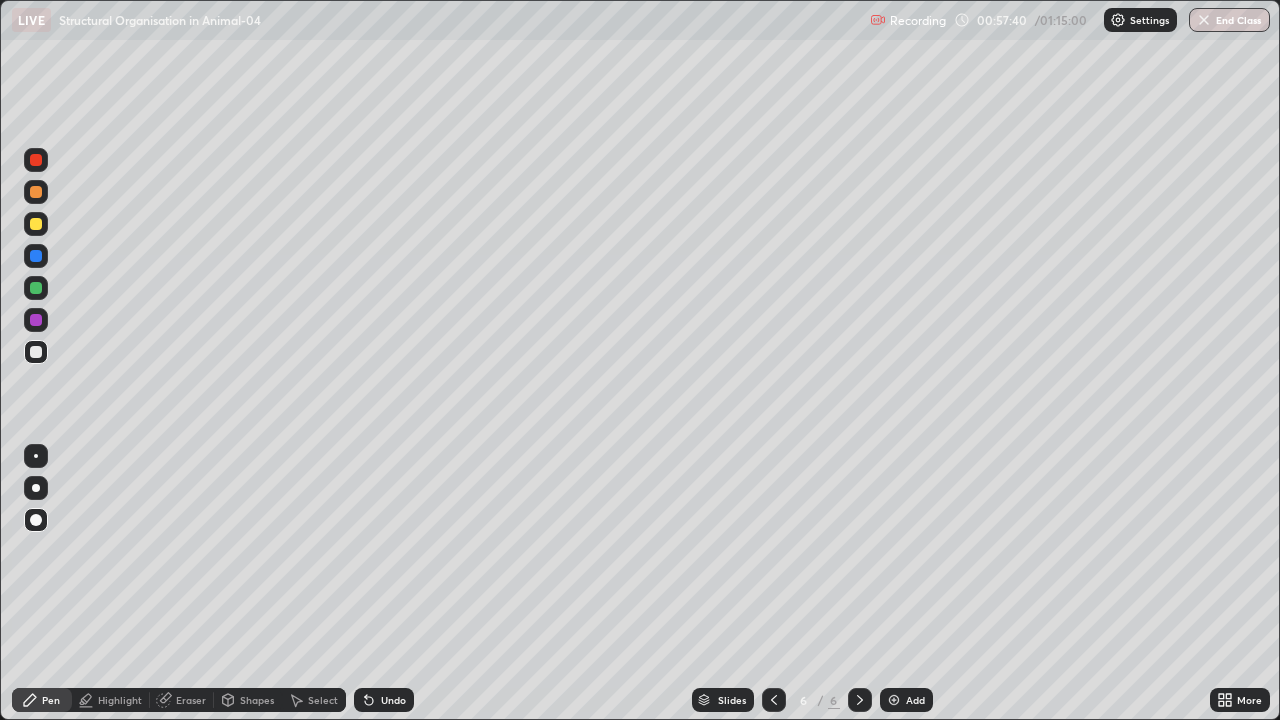 click at bounding box center [36, 160] 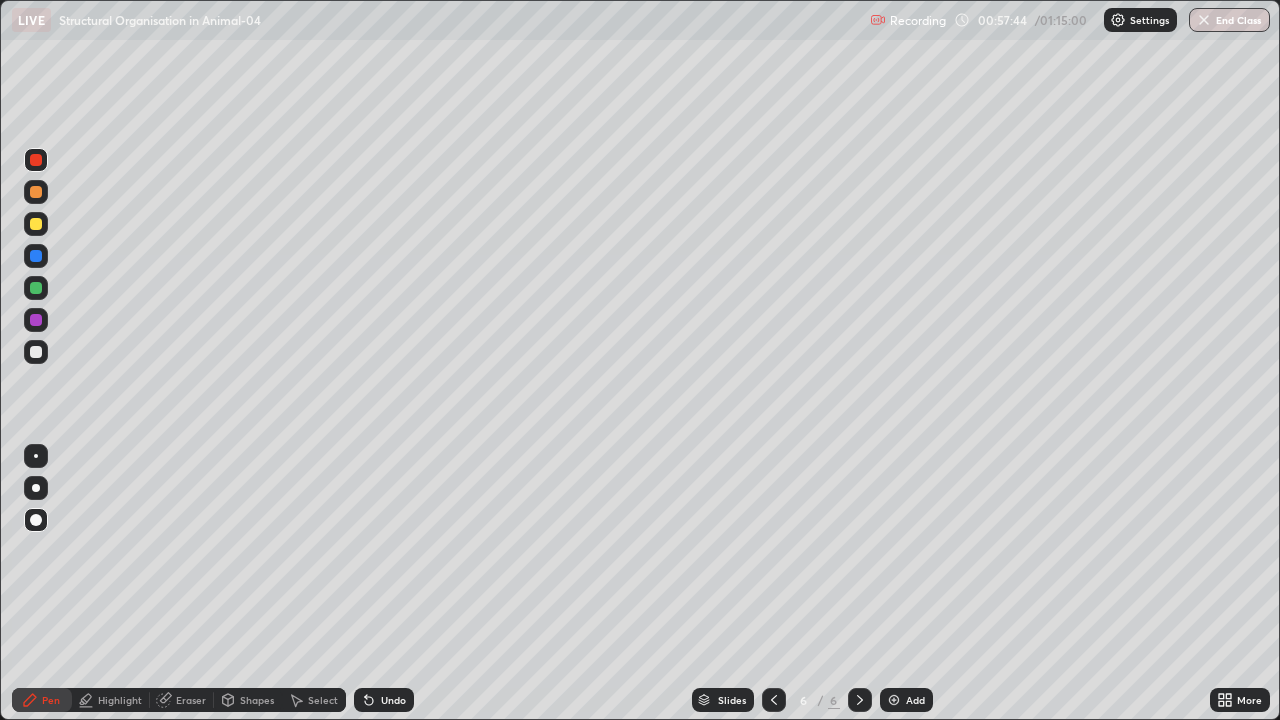 click at bounding box center (36, 192) 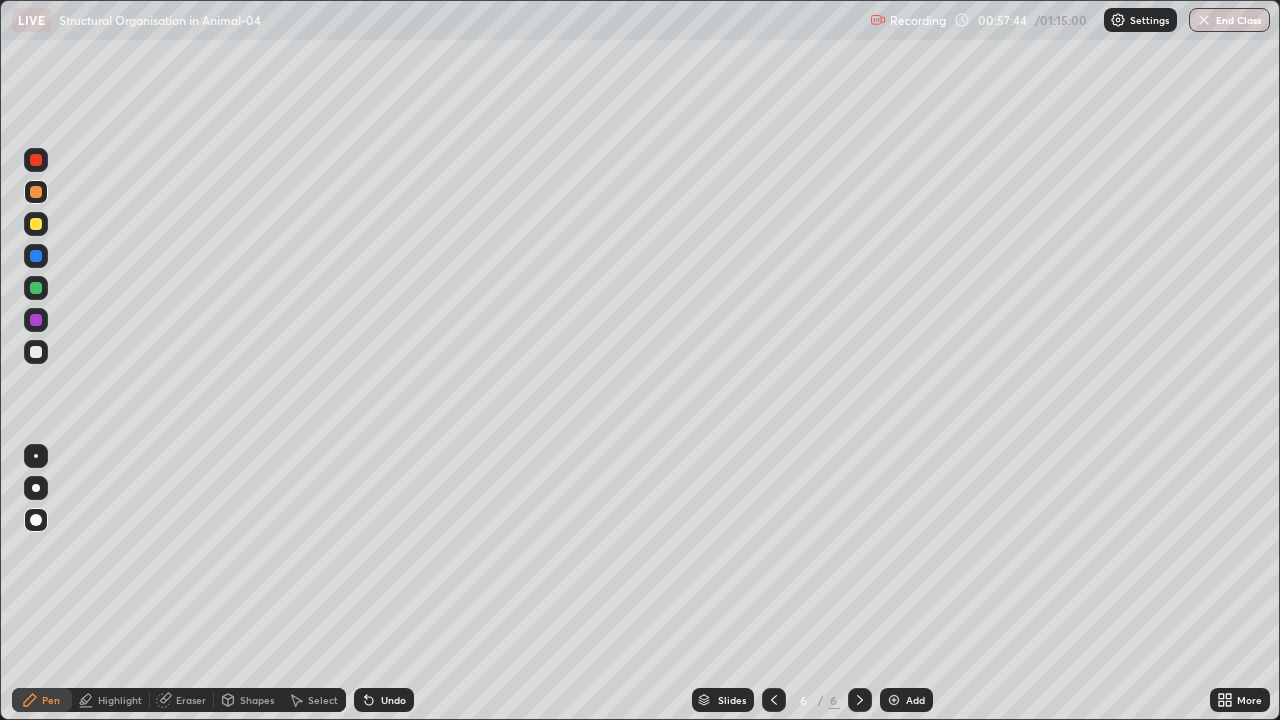 click at bounding box center (36, 192) 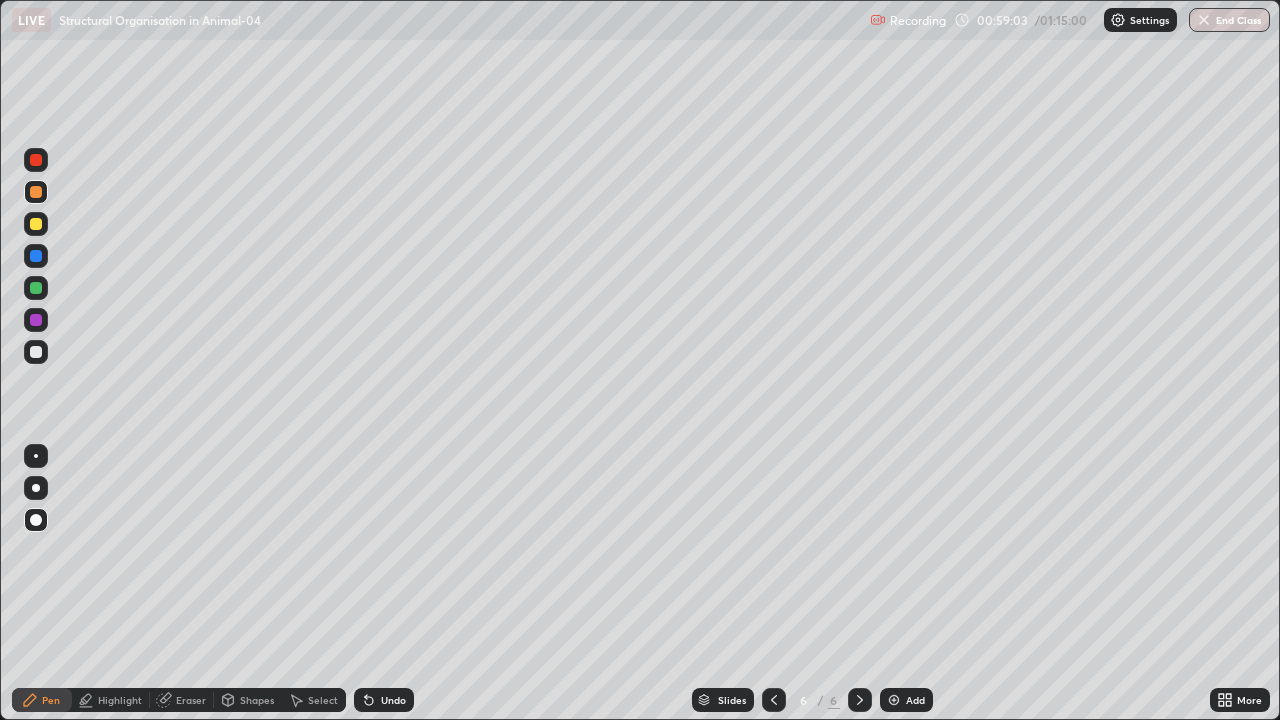 click at bounding box center [36, 192] 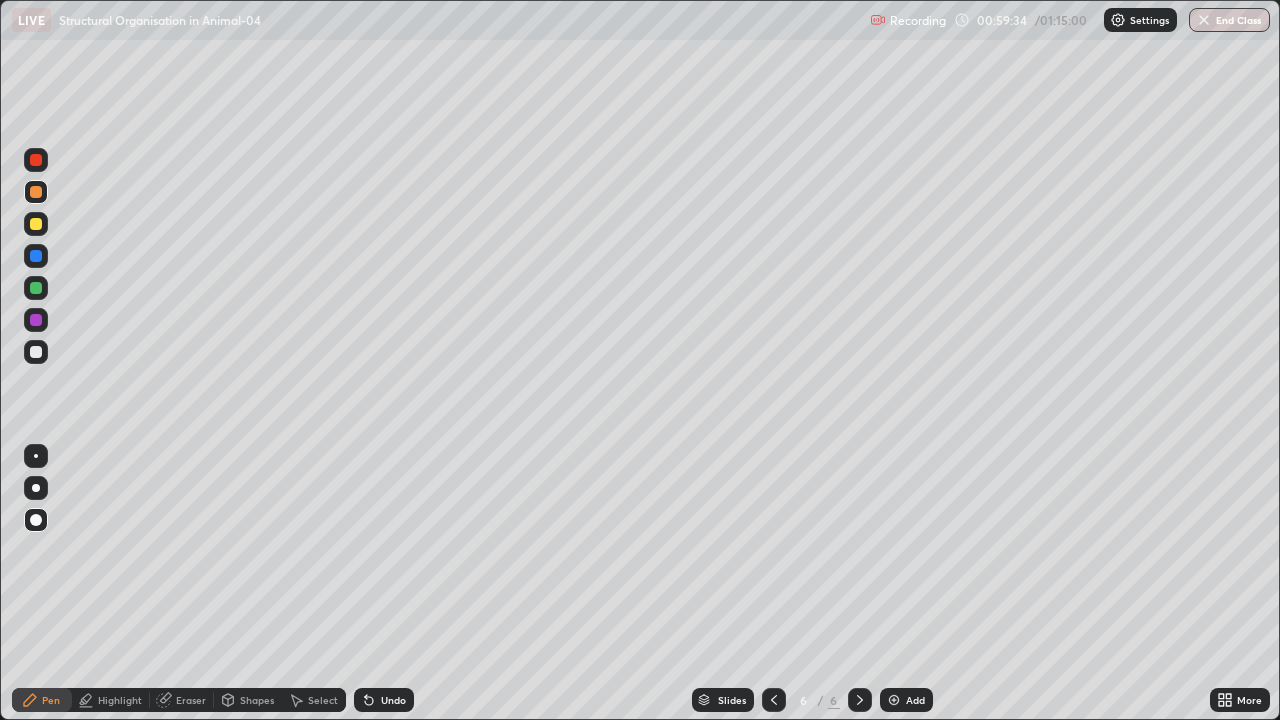 click at bounding box center [36, 192] 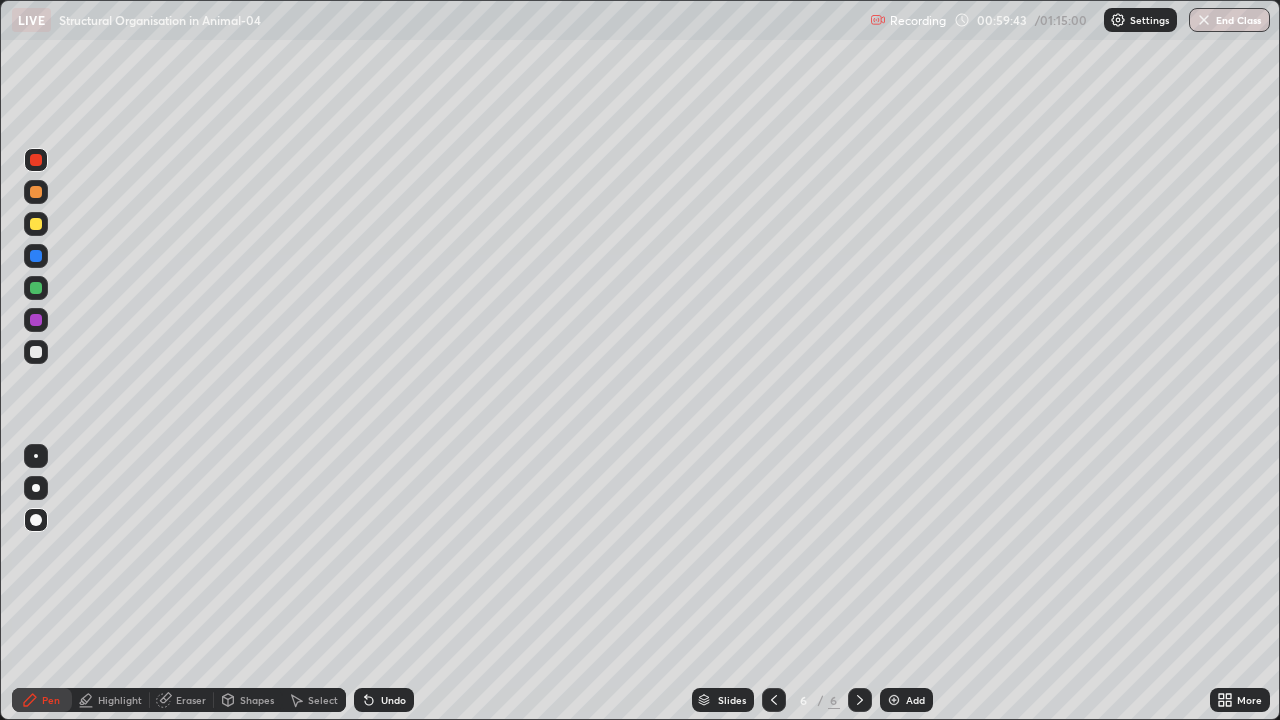 click at bounding box center (36, 288) 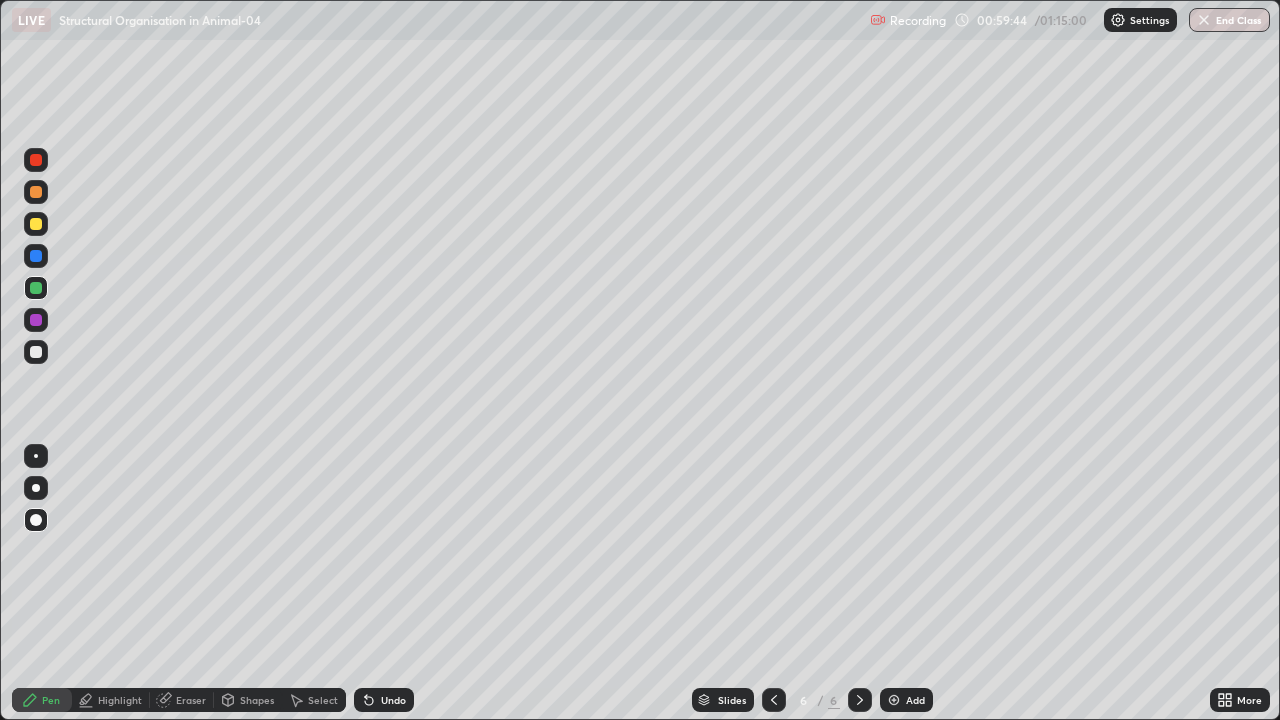 click at bounding box center (36, 320) 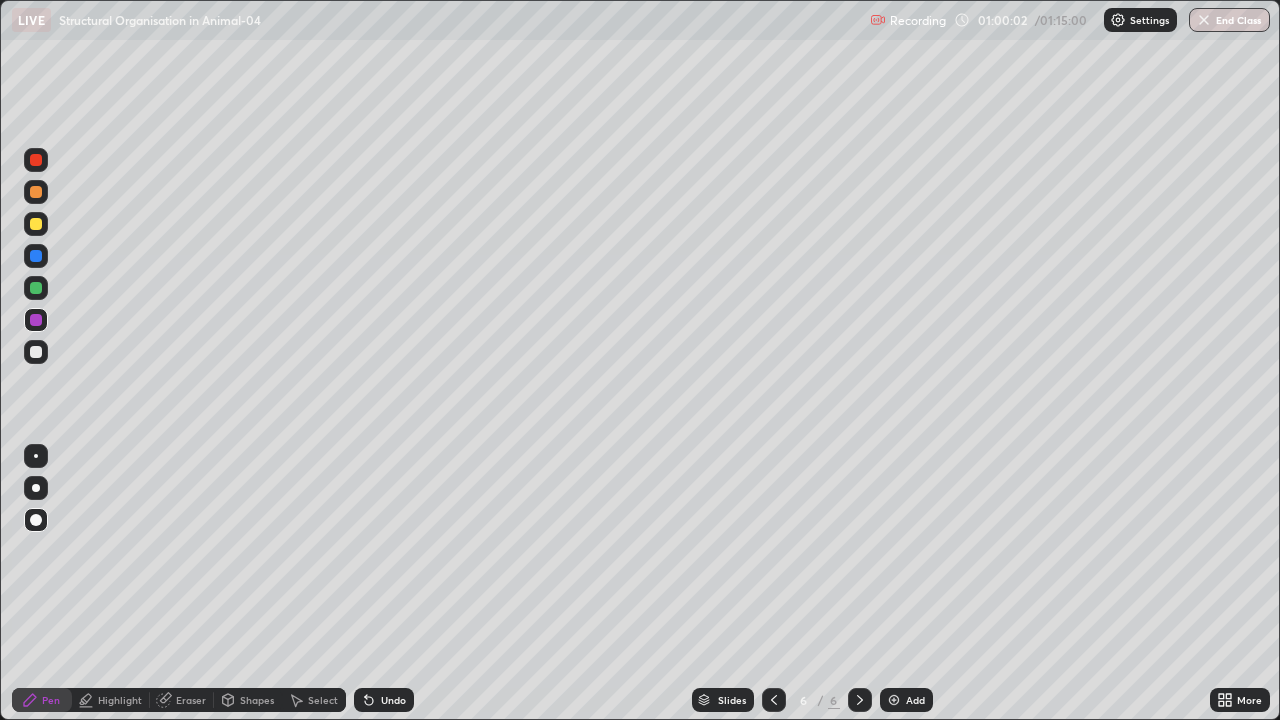 click at bounding box center (36, 288) 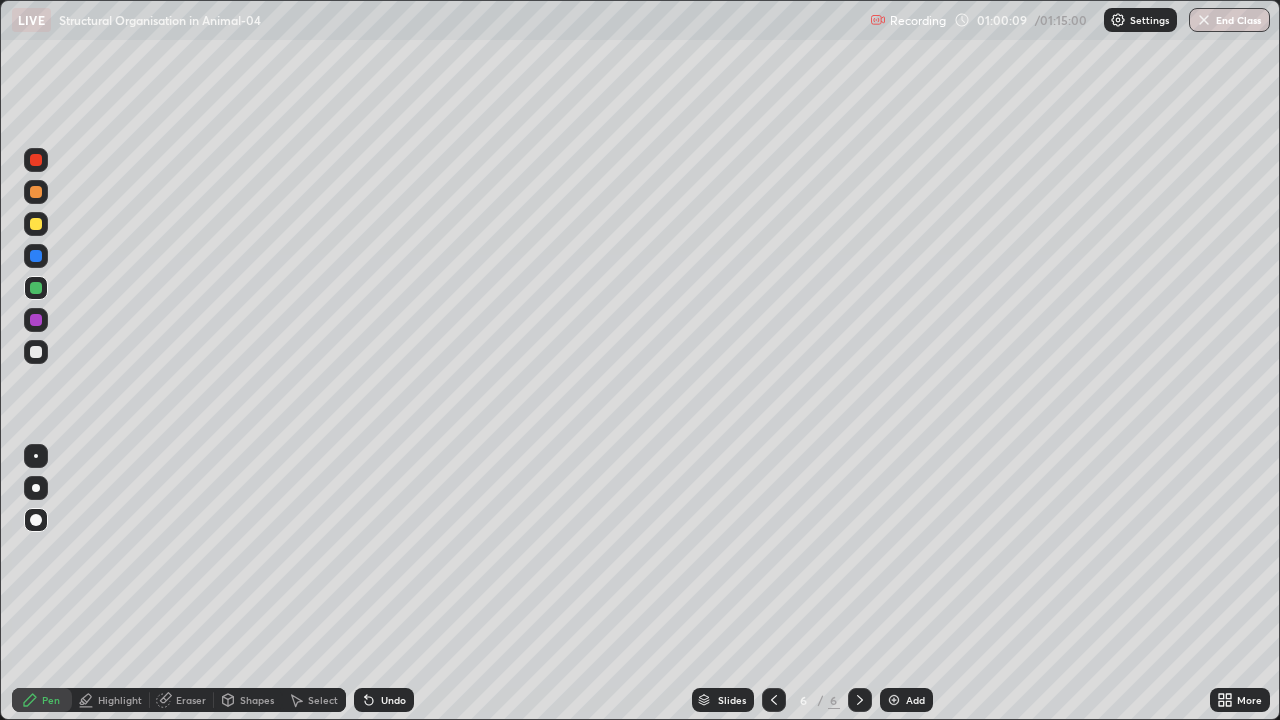 click on "Undo" at bounding box center [393, 700] 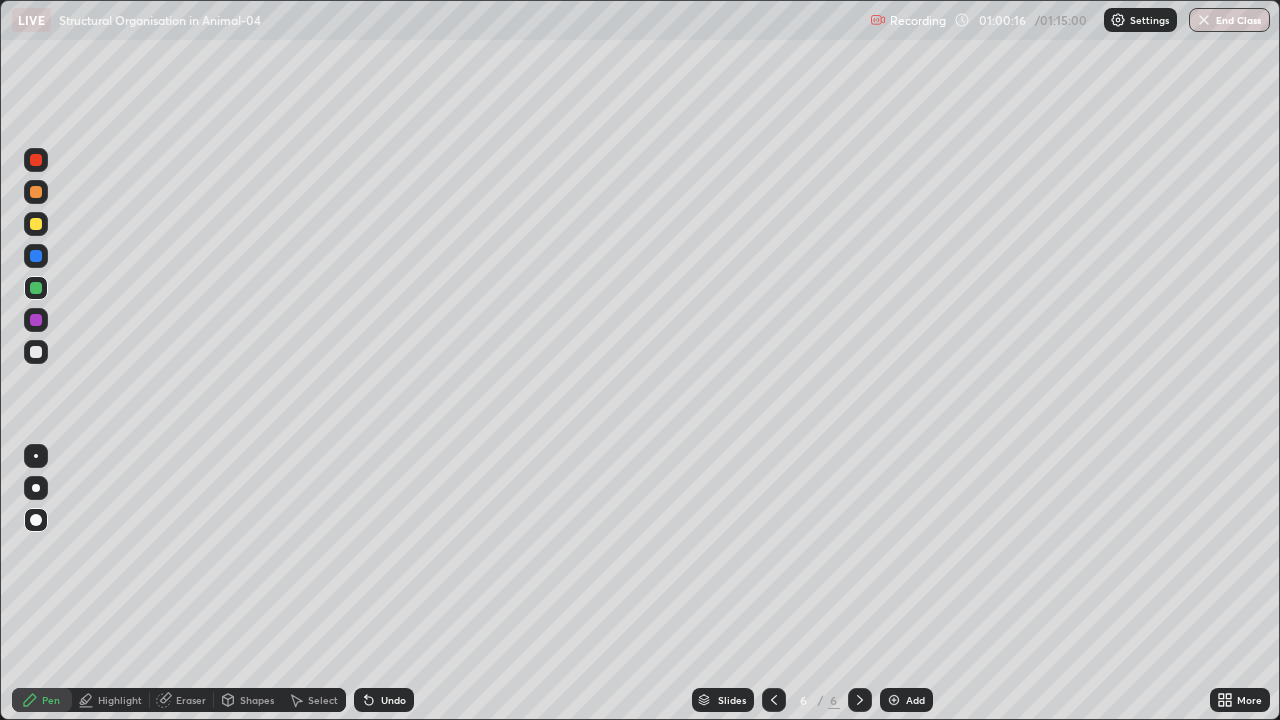 click at bounding box center (36, 352) 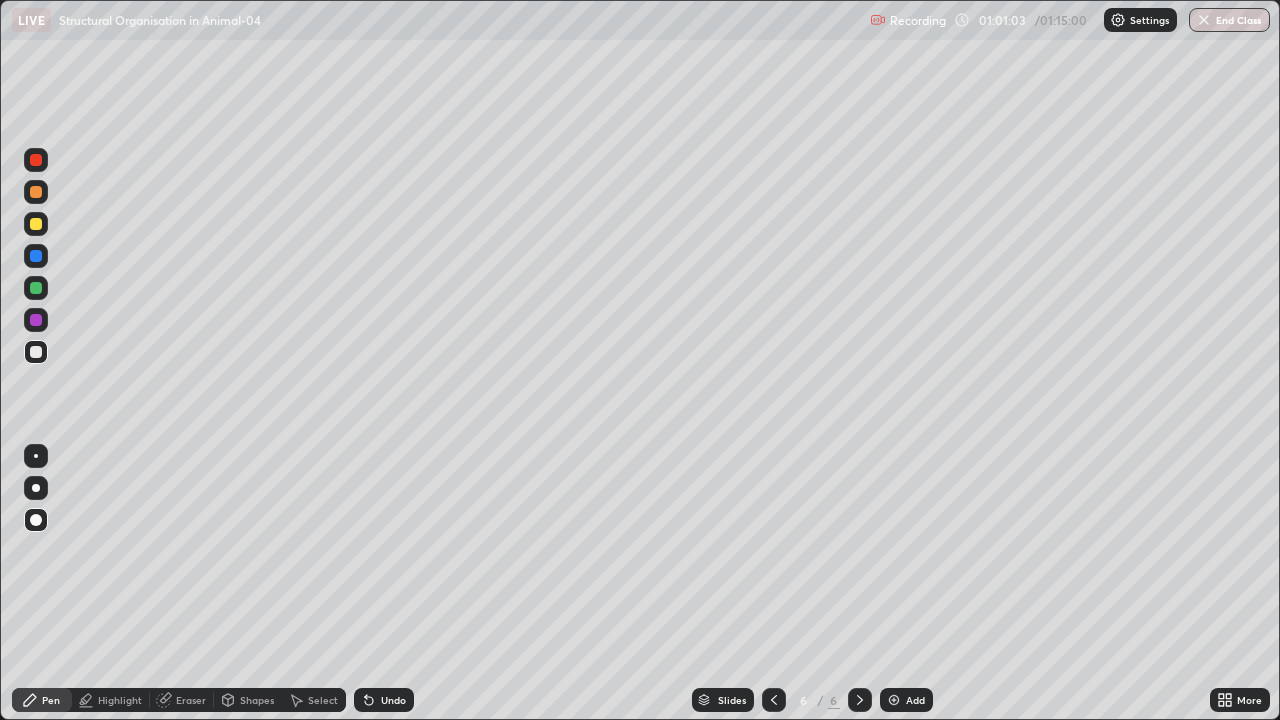 click on "Undo" at bounding box center [393, 700] 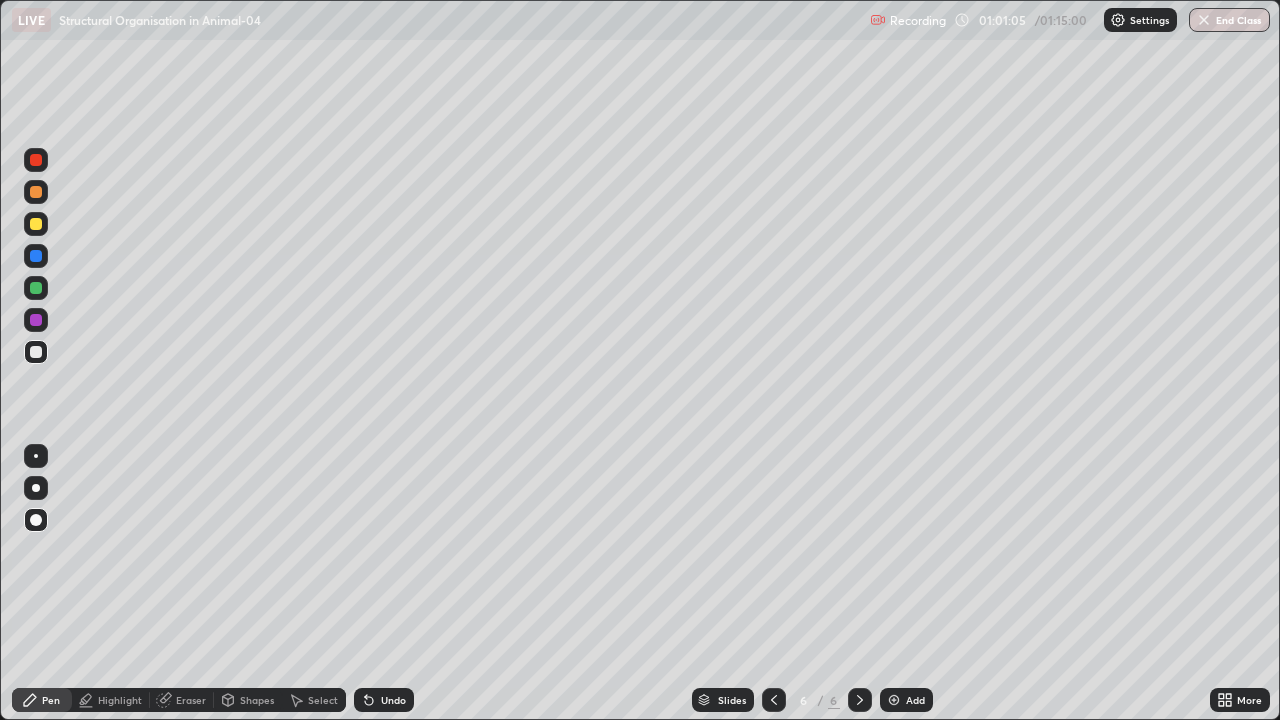 click on "Undo" at bounding box center (393, 700) 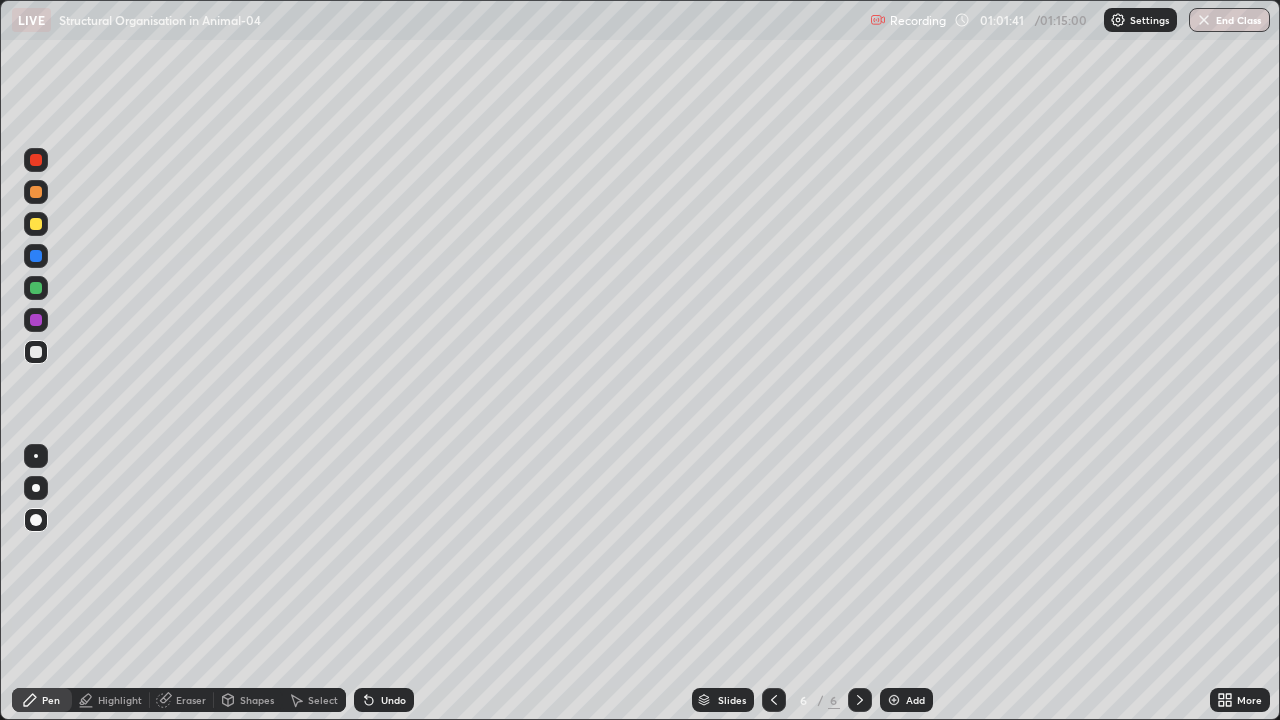 click at bounding box center [36, 288] 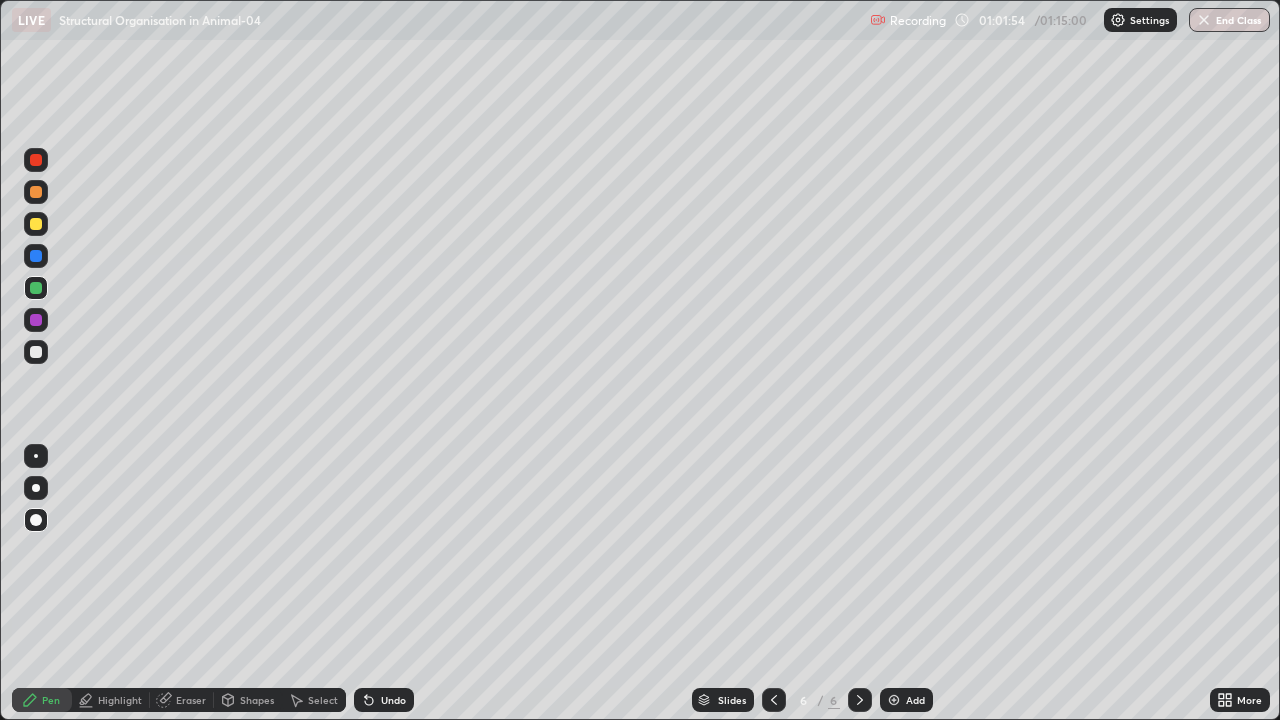 click at bounding box center (36, 224) 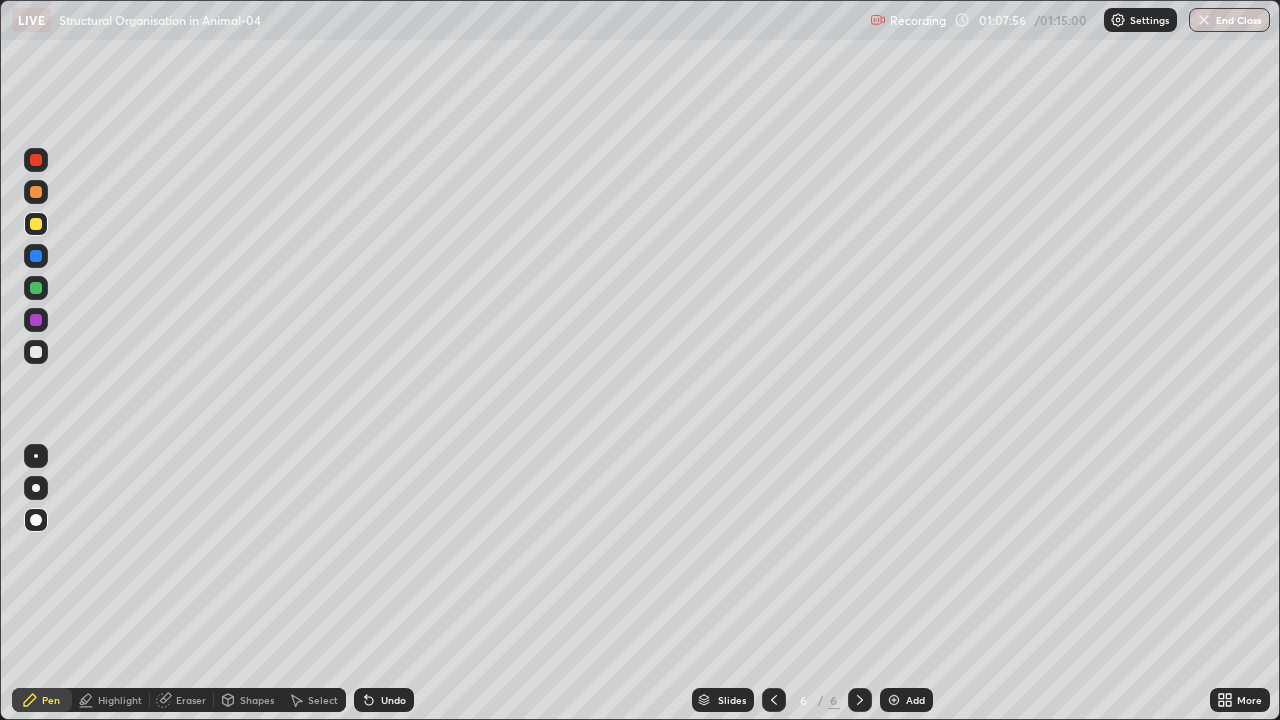 click on "End Class" at bounding box center [1229, 20] 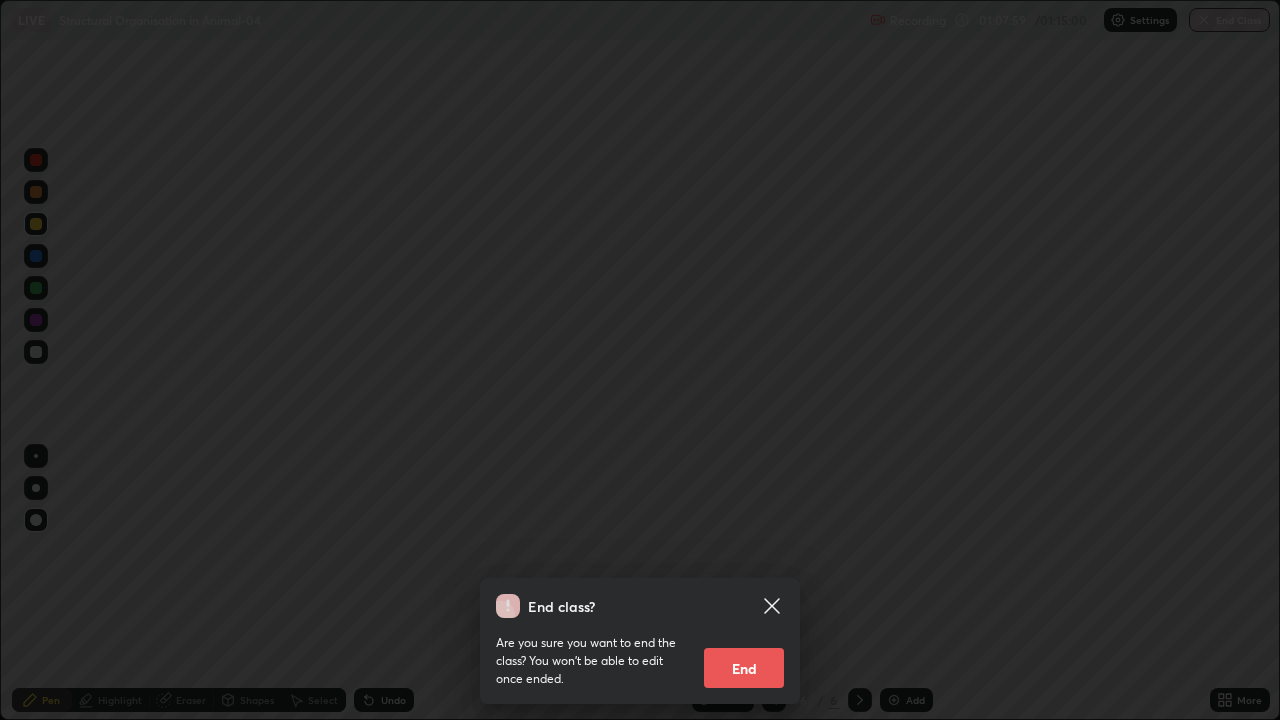 click on "End class? Are you sure you want to end the class? You won’t be able to edit once ended. End" at bounding box center [640, 360] 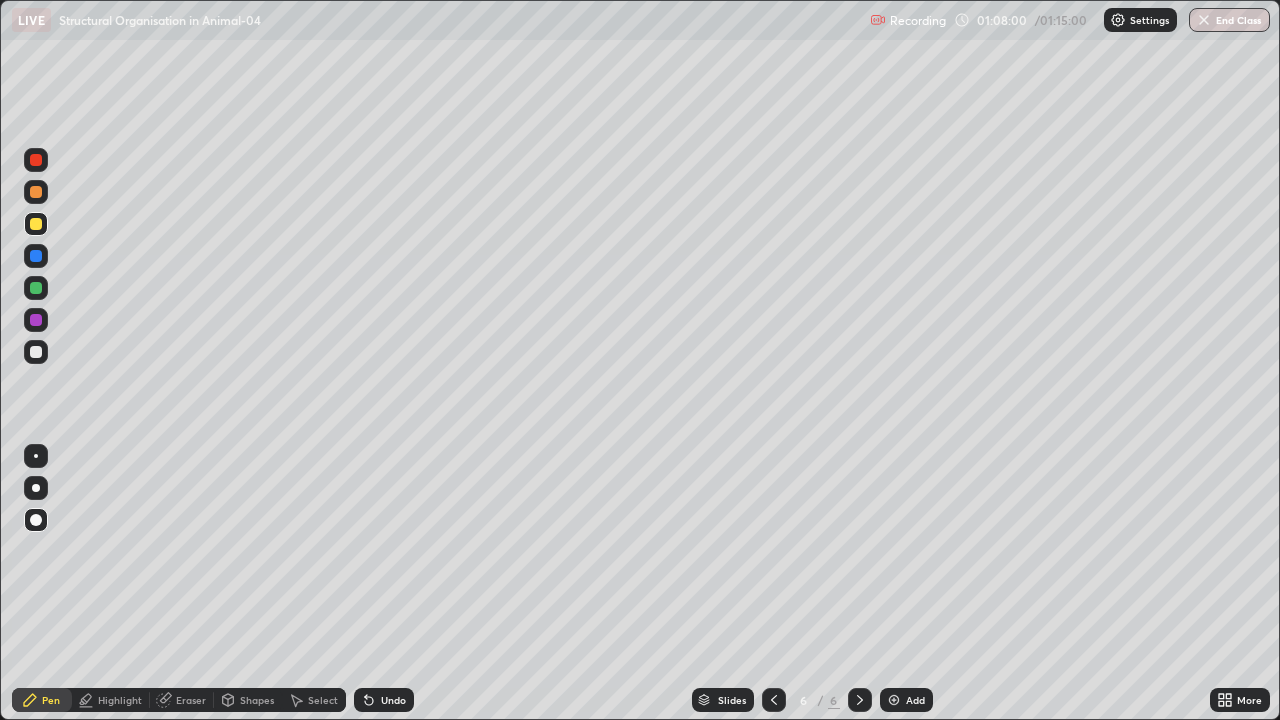 click on "End Class" at bounding box center [1229, 20] 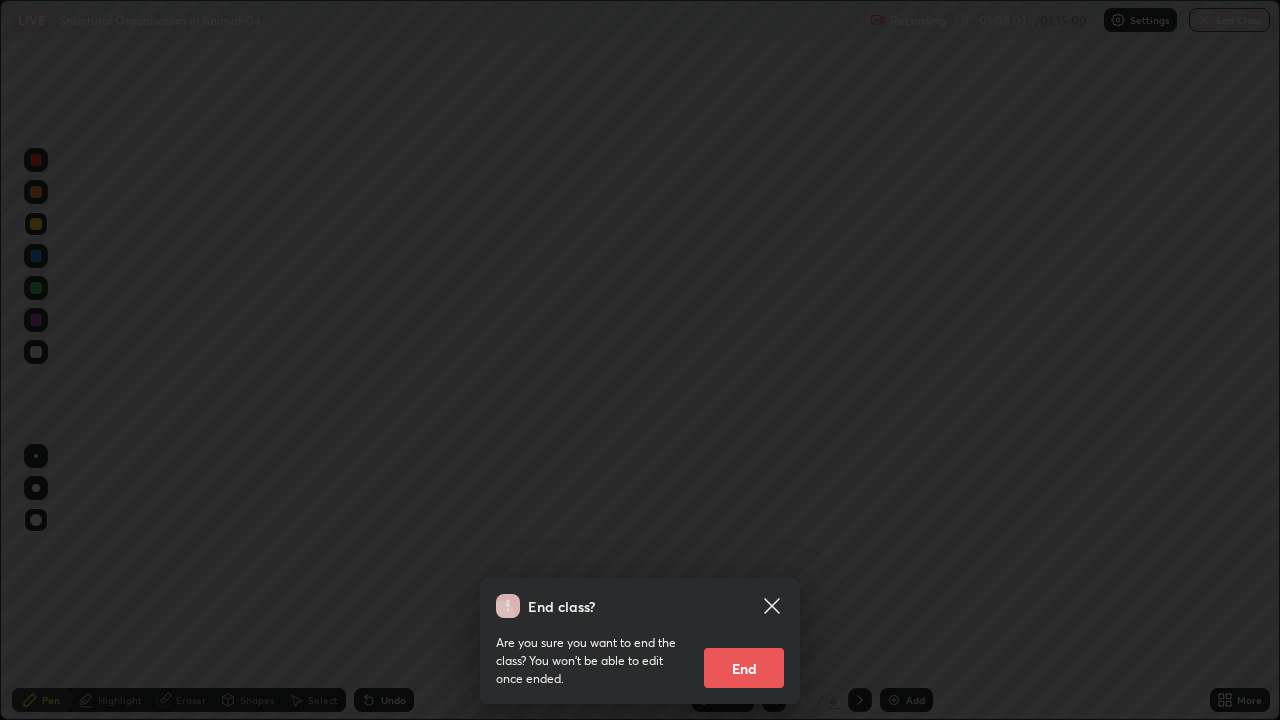 click on "End" at bounding box center (744, 668) 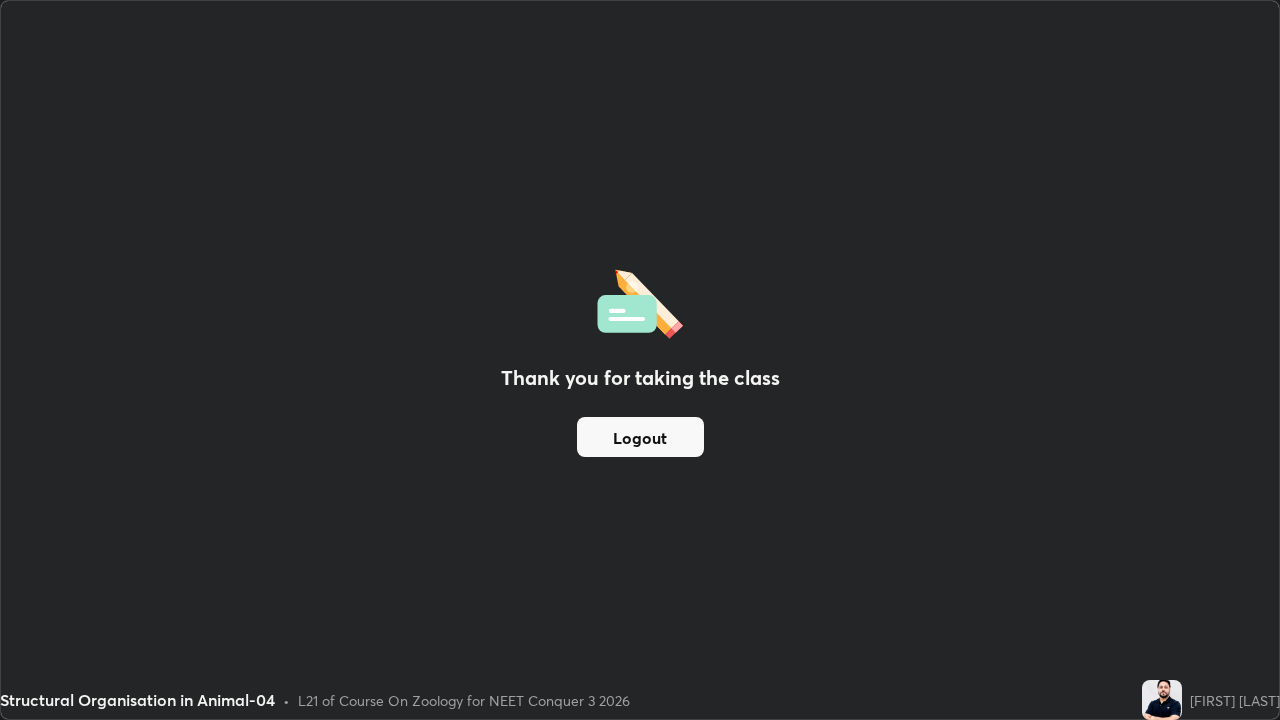 click on "Logout" at bounding box center (640, 437) 